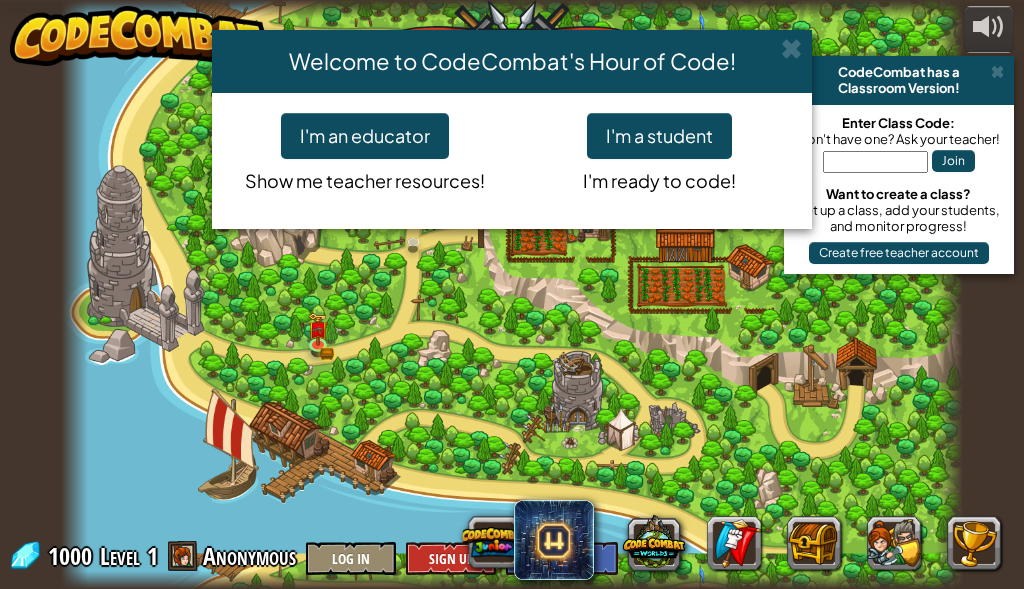 scroll, scrollTop: 0, scrollLeft: 0, axis: both 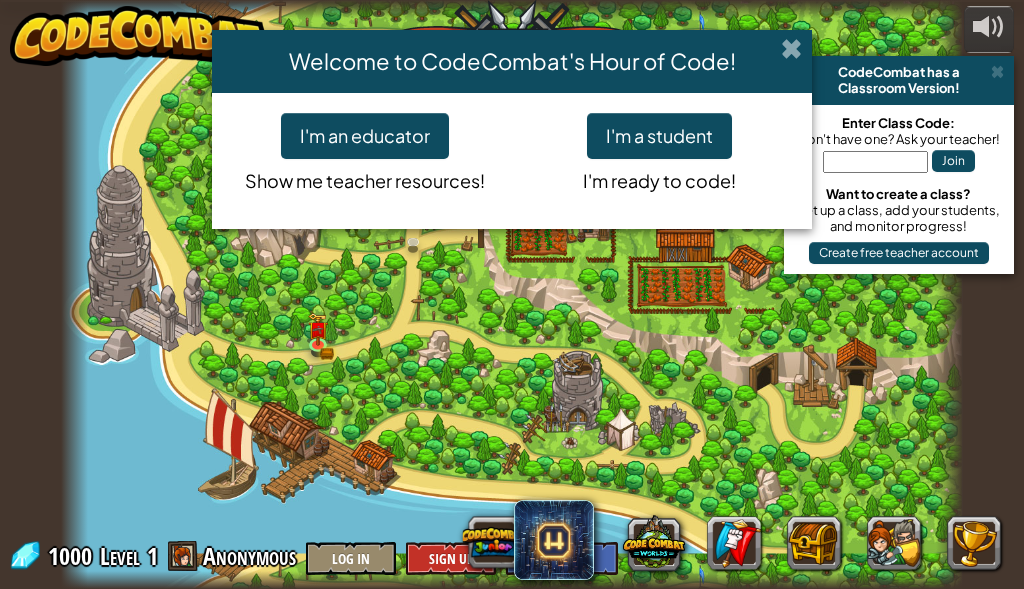 click at bounding box center [791, 48] 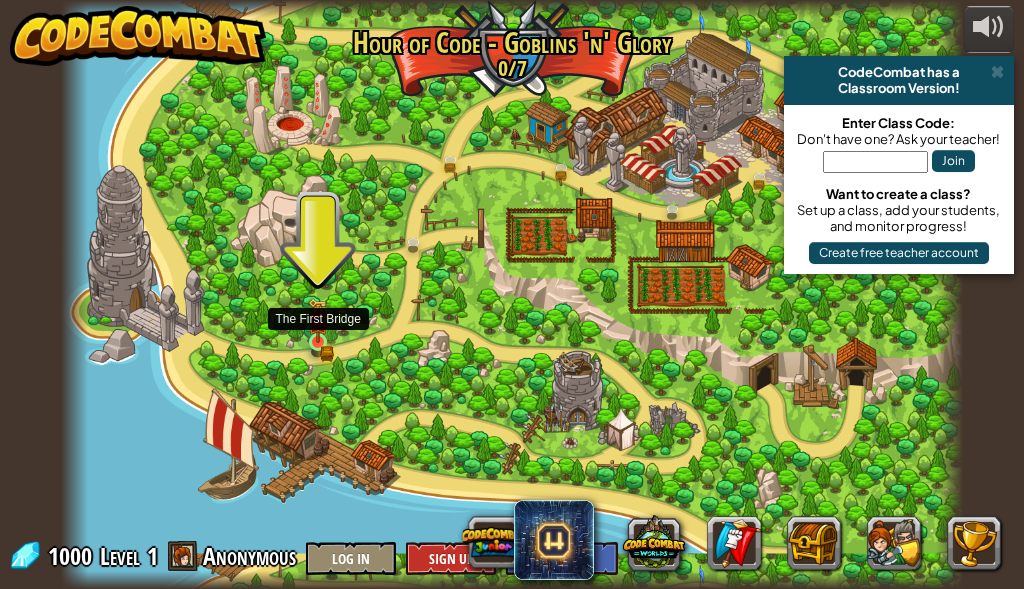click at bounding box center [318, 321] 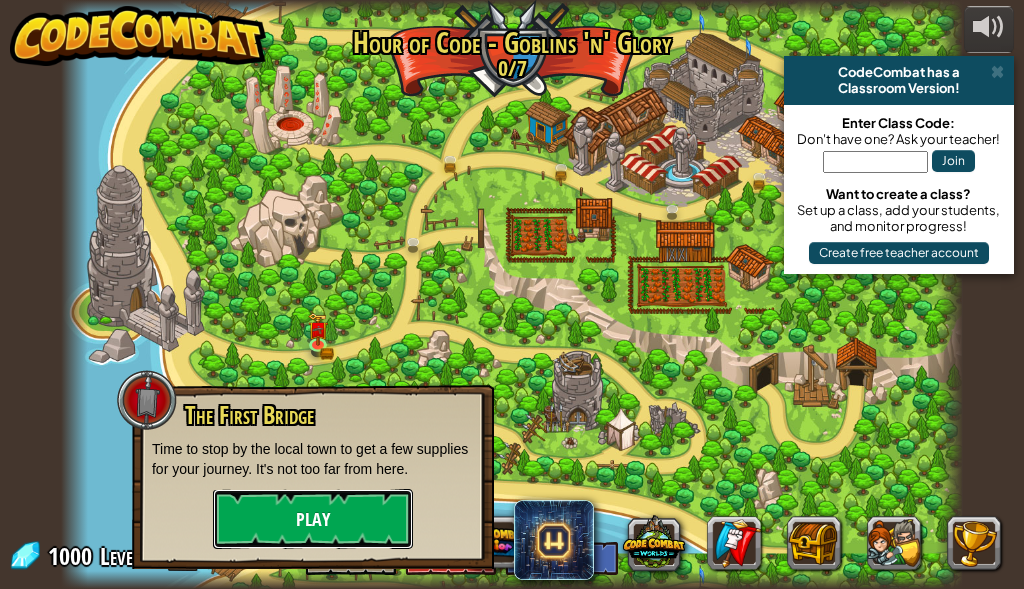 click on "Play" at bounding box center (313, 519) 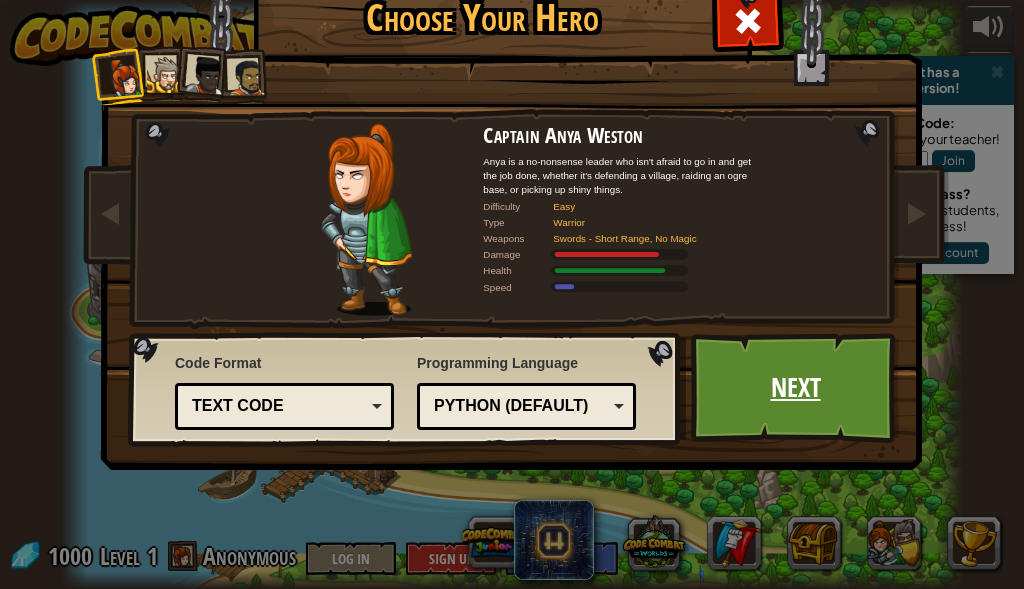 click on "Next" at bounding box center [795, 388] 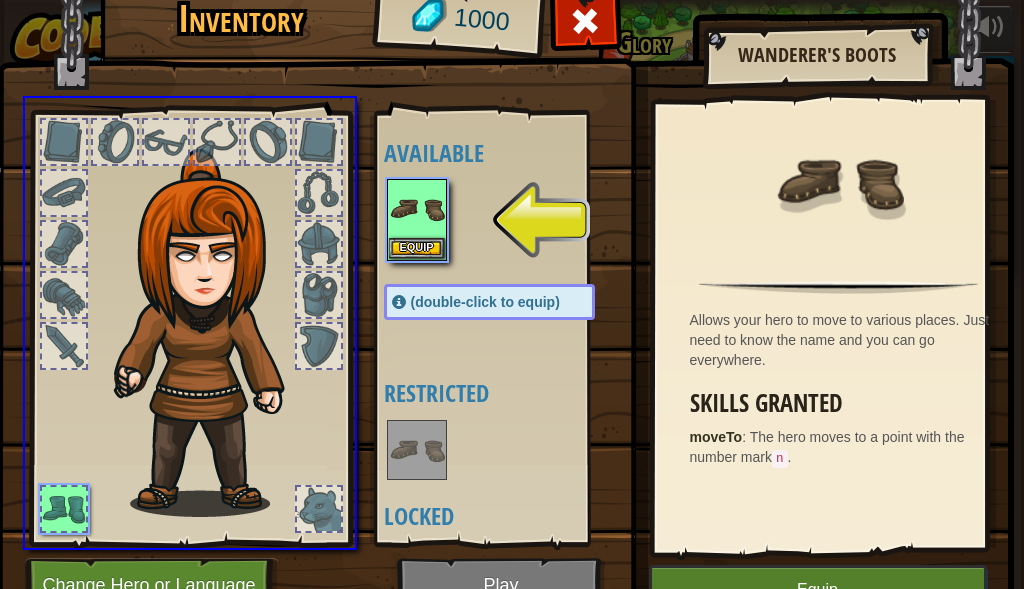 drag, startPoint x: 408, startPoint y: 227, endPoint x: 414, endPoint y: 287, distance: 60.299255 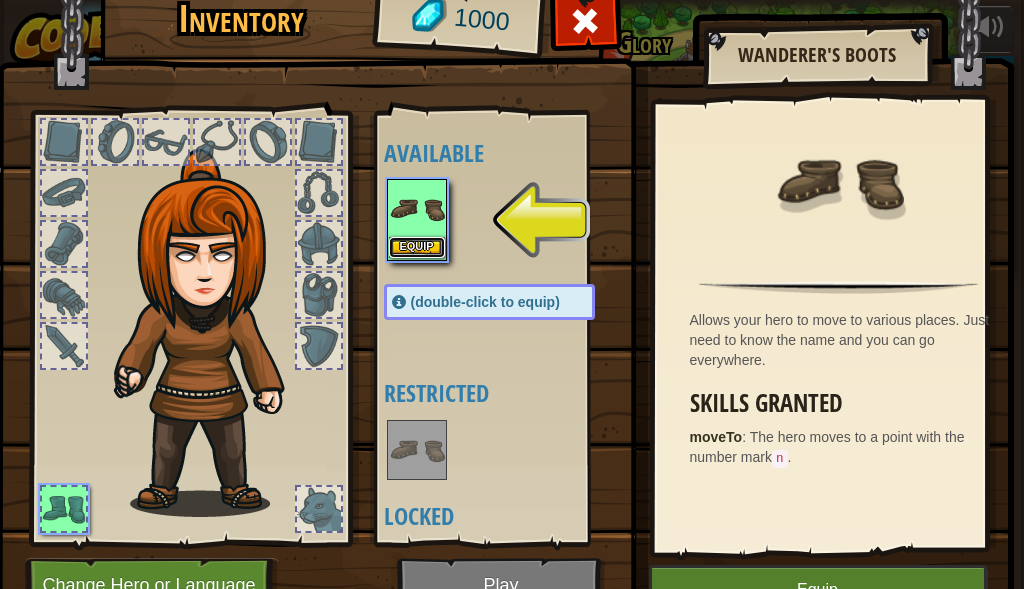 click on "Equip" at bounding box center [417, 247] 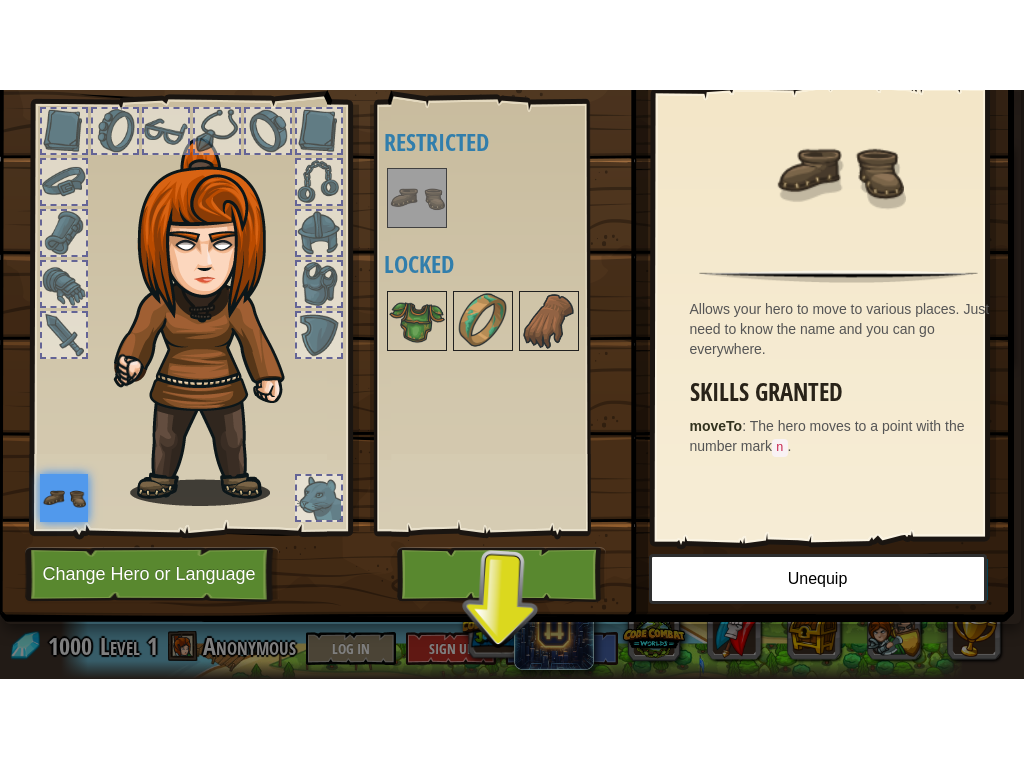 scroll, scrollTop: 116, scrollLeft: 0, axis: vertical 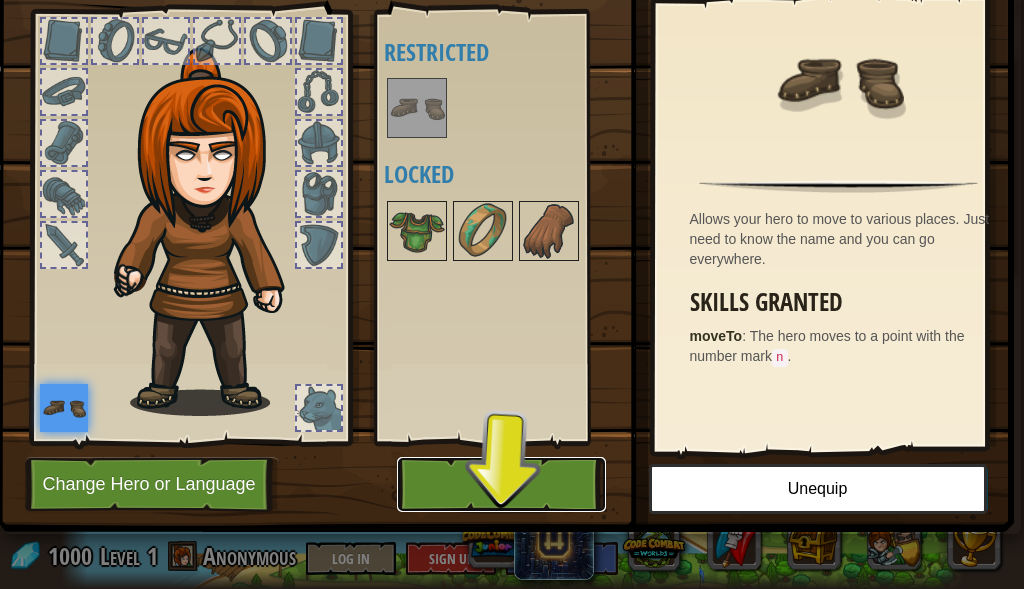 click on "Play" at bounding box center (501, 484) 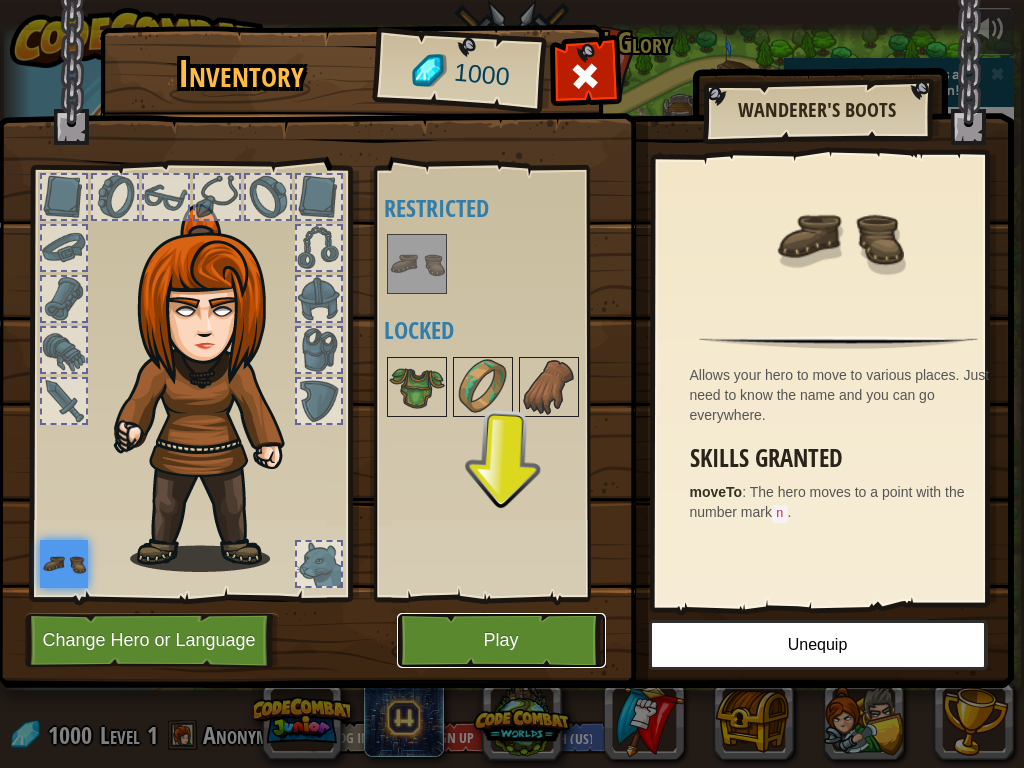 scroll, scrollTop: 0, scrollLeft: 0, axis: both 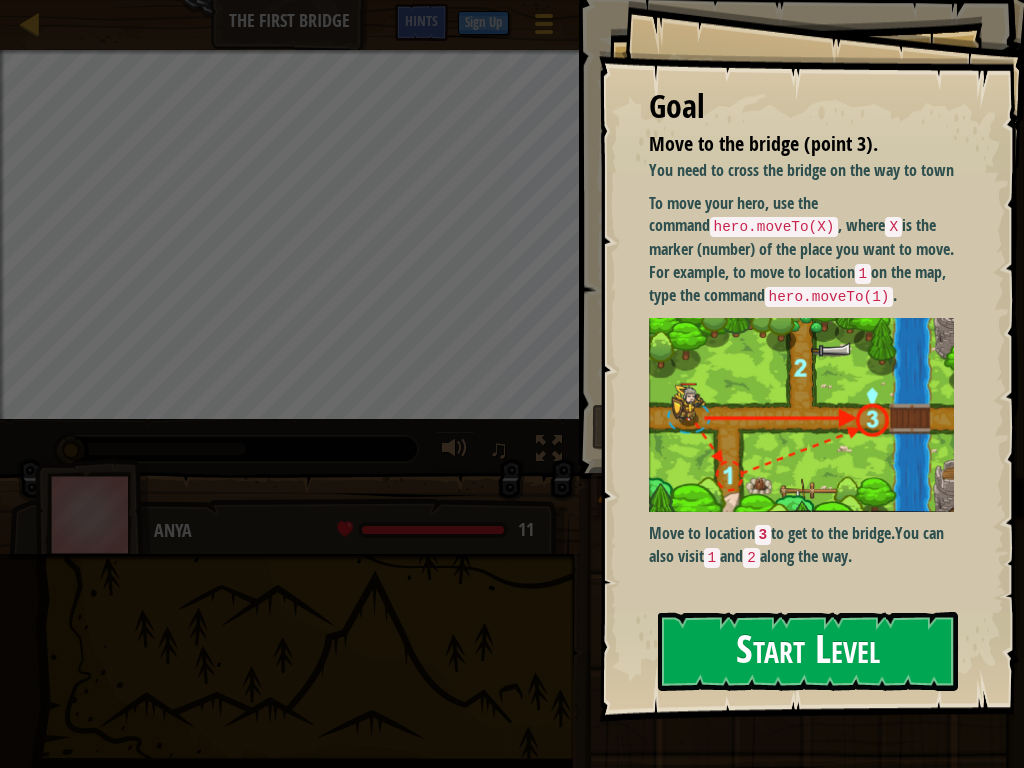 click on "Start Level" at bounding box center (808, 651) 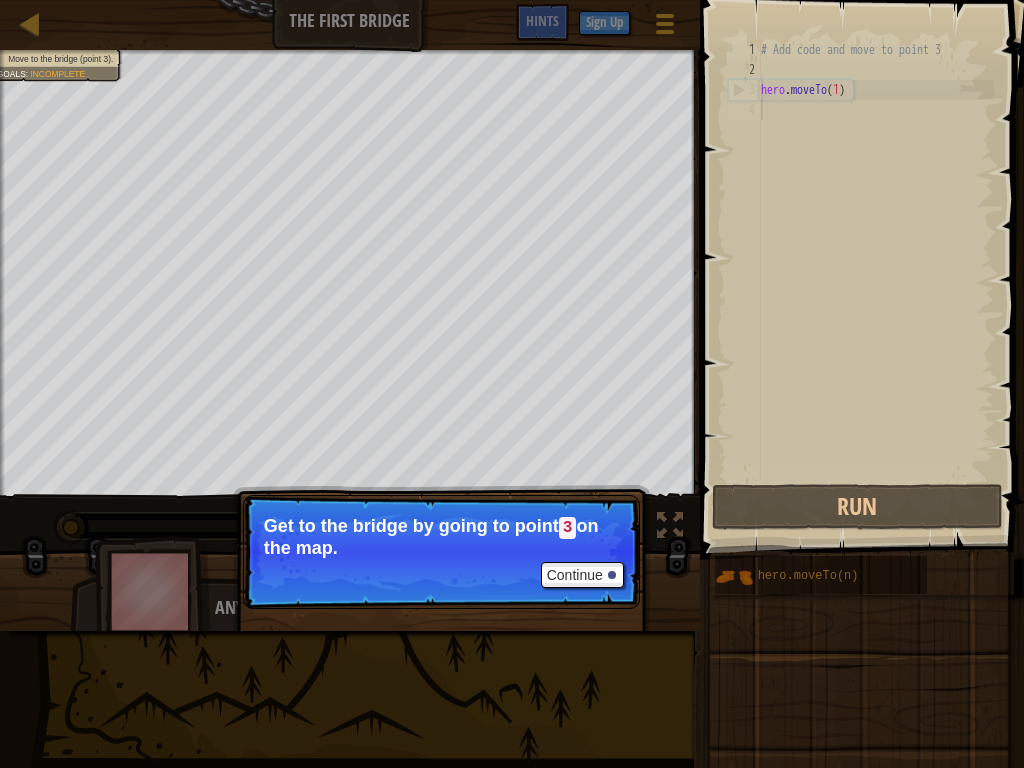 click on "Map The First Bridge Game Menu Done Sign Up Hints 1     הההההההההההההההההההההההההההההההההההההההההההההההההההההההההההההההההההההההההההההההההההההההההההההההההההההההההההההההההההההההההההההההההההההההההההההההההההההההההההההההההההההההההההההההההההההההההההההההההההההההההההההההההההההההההההההההההההההההההההההההההההההההההההההההה XXXXXXXXXXXXXXXXXXXXXXXXXXXXXXXXXXXXXXXXXXXXXXXXXXXXXXXXXXXXXXXXXXXXXXXXXXXXXXXXXXXXXXXXXXXXXXXXXXXXXXXXXXXXXXXXXXXXXXXXXXXXXXXXXXXXXXXXXXXXXXXXXXXXXXXXXXXXXXXXXXXXXXXXXXXXXXXXXXXXXXXXXXXXXXXXXXXXXXXXXXXXXXXXXXXXXXXXXXXXXXXXXXXXXXXXXXXXXXXXXXXXXXXXXXXXXXXX Solution × Hints 1 2 3 4 # Add code and move to point 3 hero . moveTo ( 1 )     Code Saved Programming language : Python Run Submit Done Statement   /  Call   /  hero.moveTo(n) × Fix Your Code" at bounding box center (512, 384) 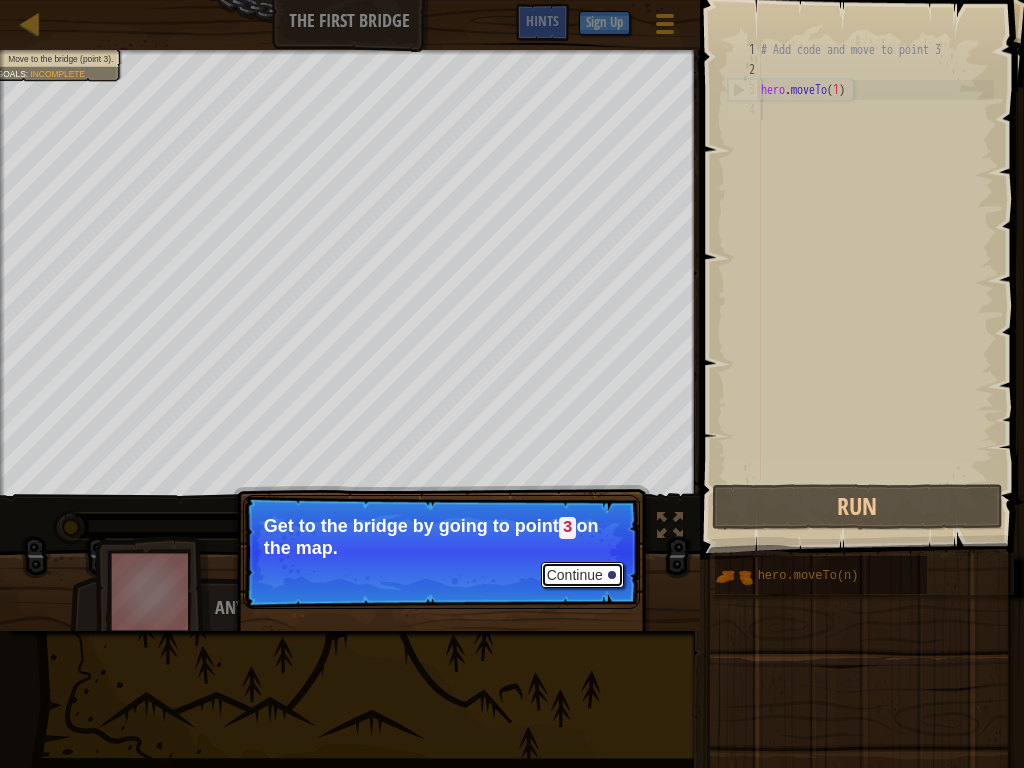 click on "Continue" at bounding box center [582, 575] 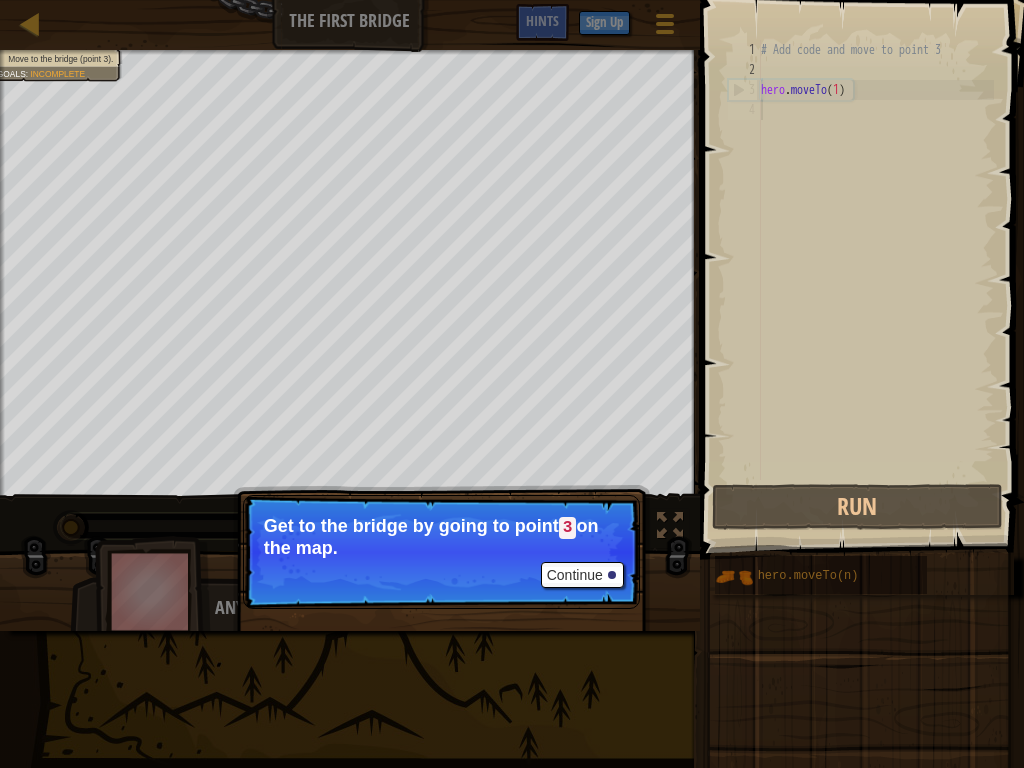 scroll, scrollTop: 9, scrollLeft: 0, axis: vertical 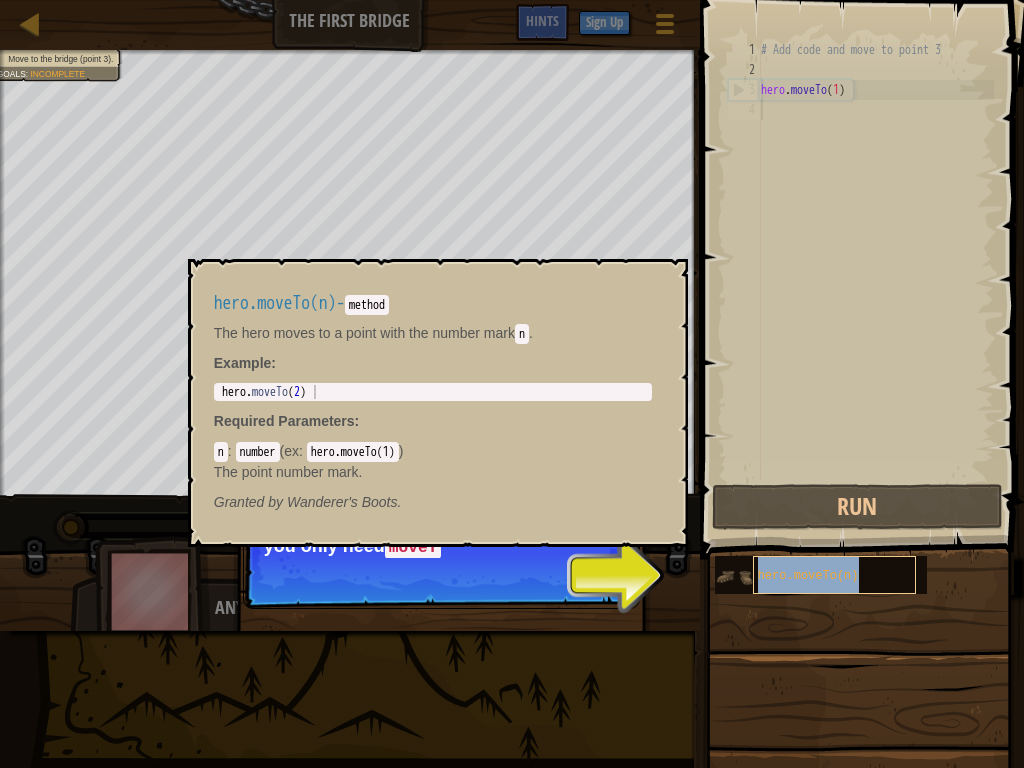 click on "hero.moveTo(n)" at bounding box center (808, 576) 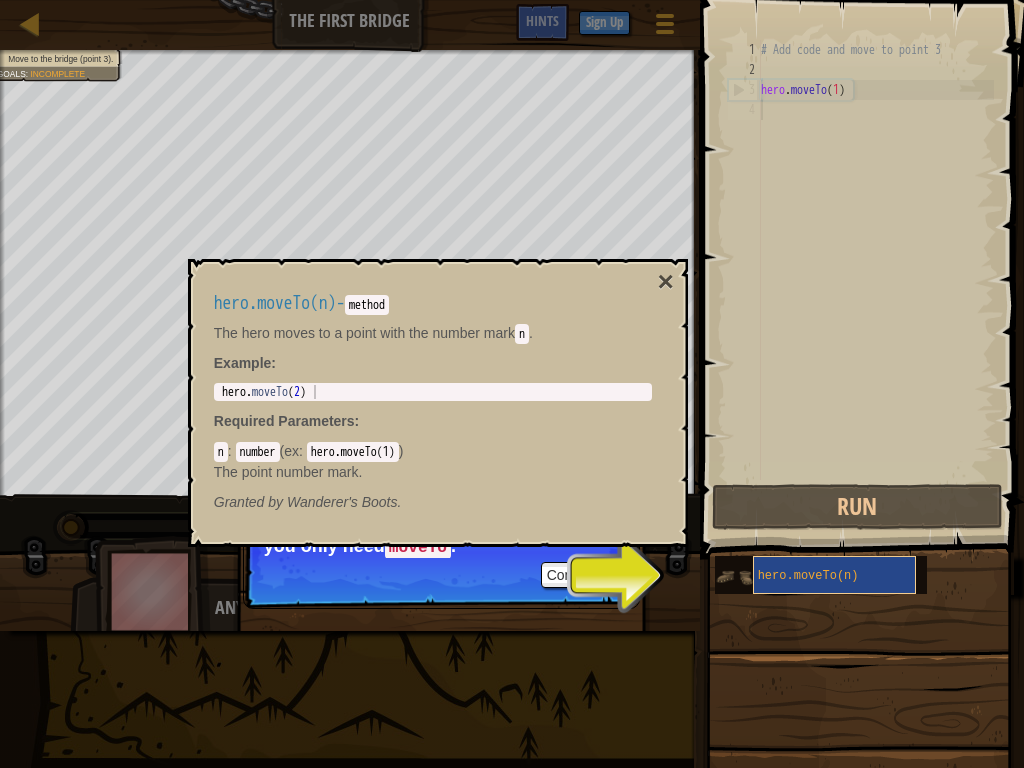 click on "hero.moveTo(n)" at bounding box center (808, 576) 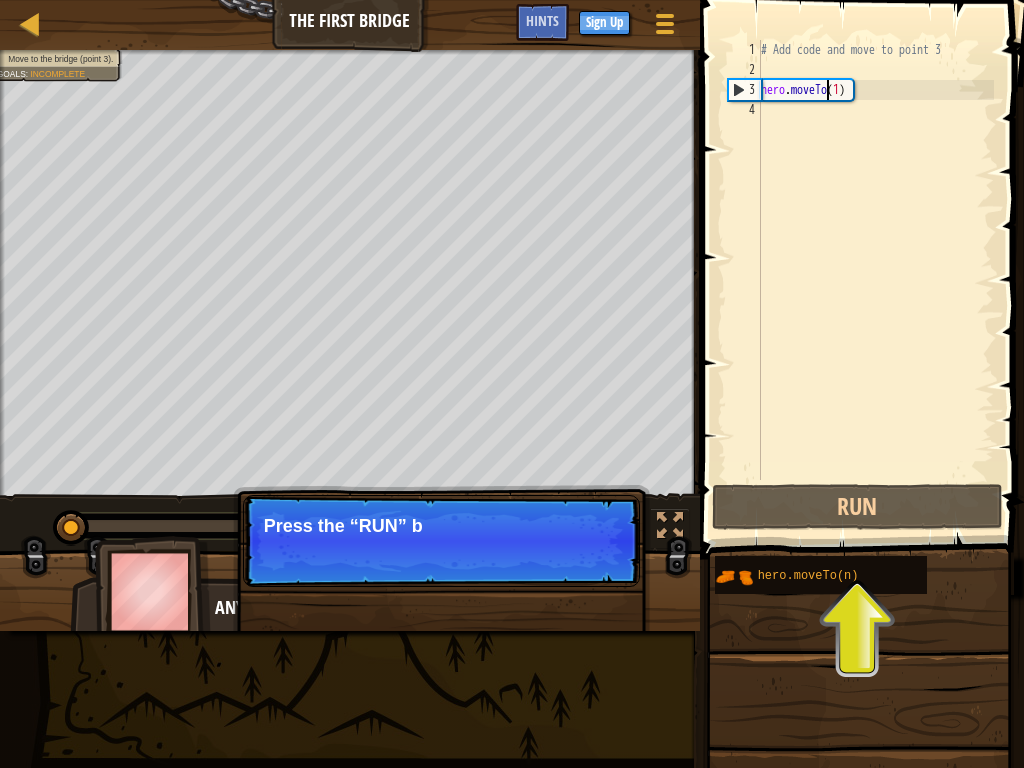 click on "# Add code and move to point 3 hero . moveTo ( 1 )" at bounding box center (875, 280) 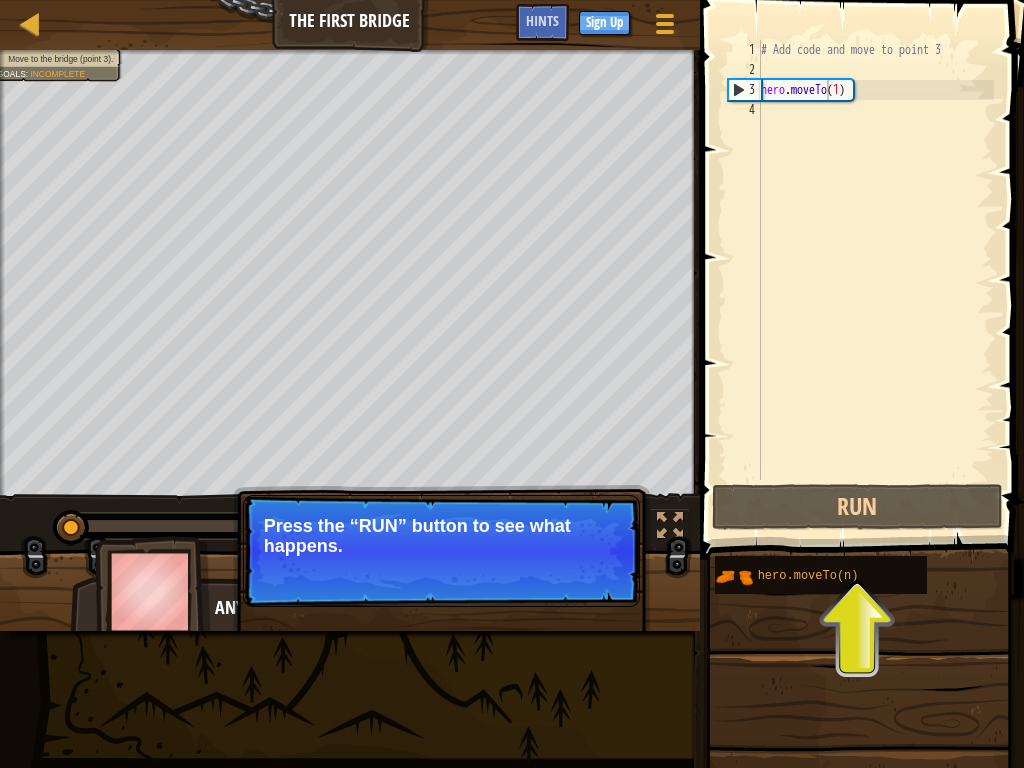 click at bounding box center [864, 251] 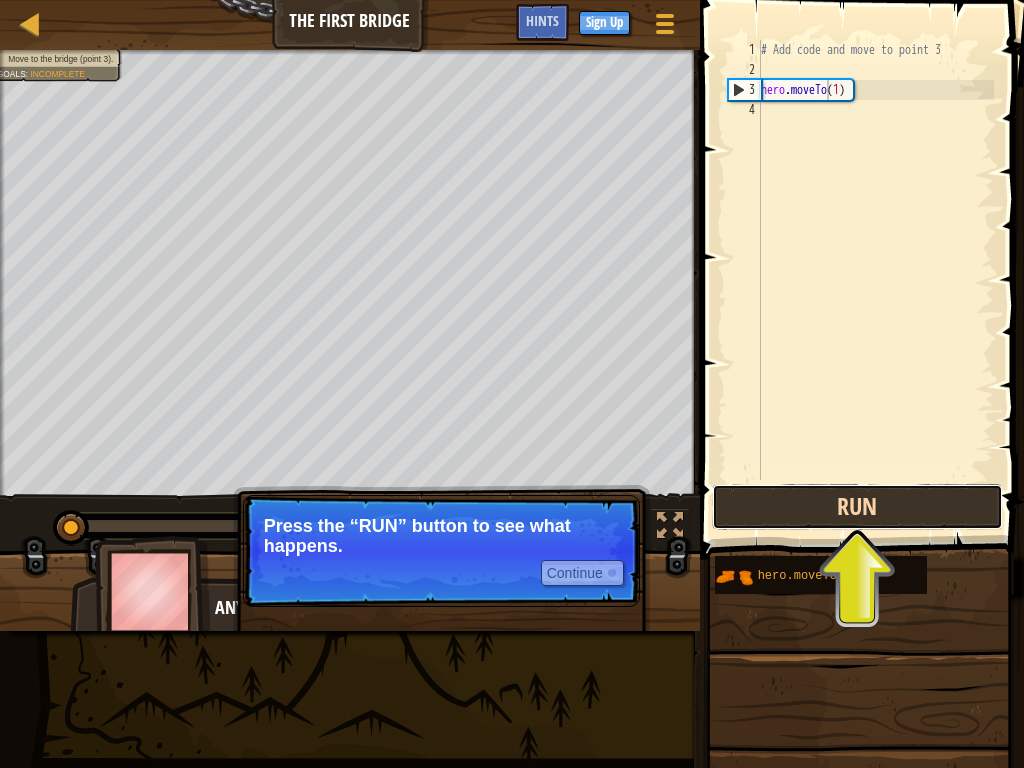click on "Run" at bounding box center (857, 507) 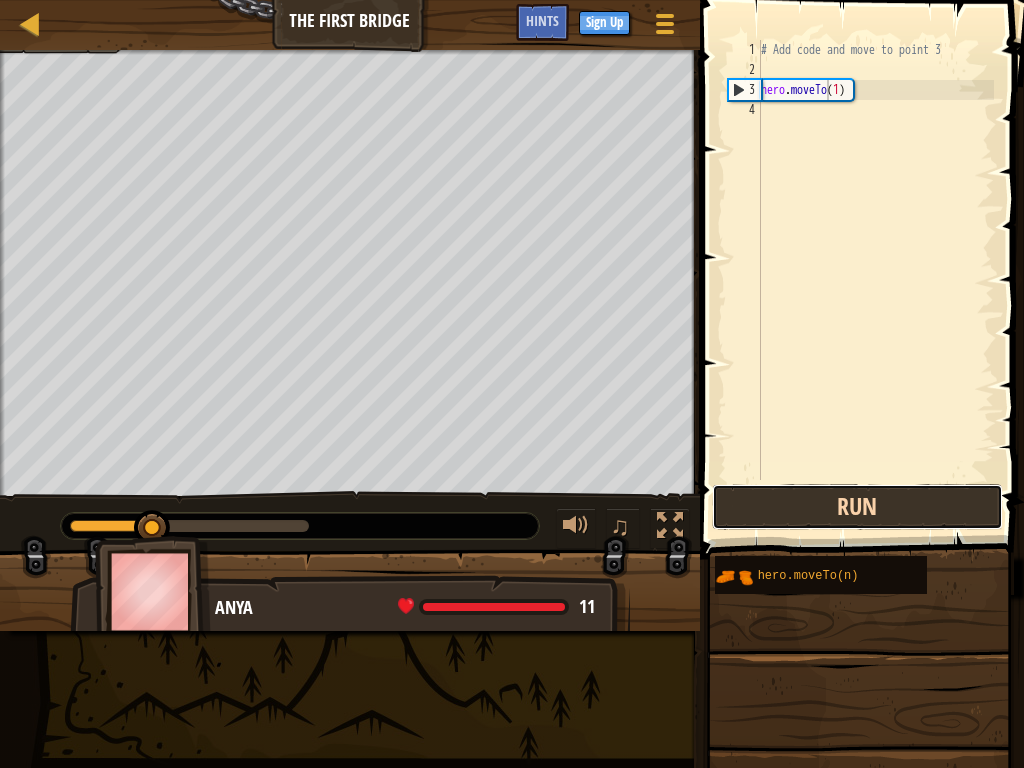 click on "Run" at bounding box center (857, 507) 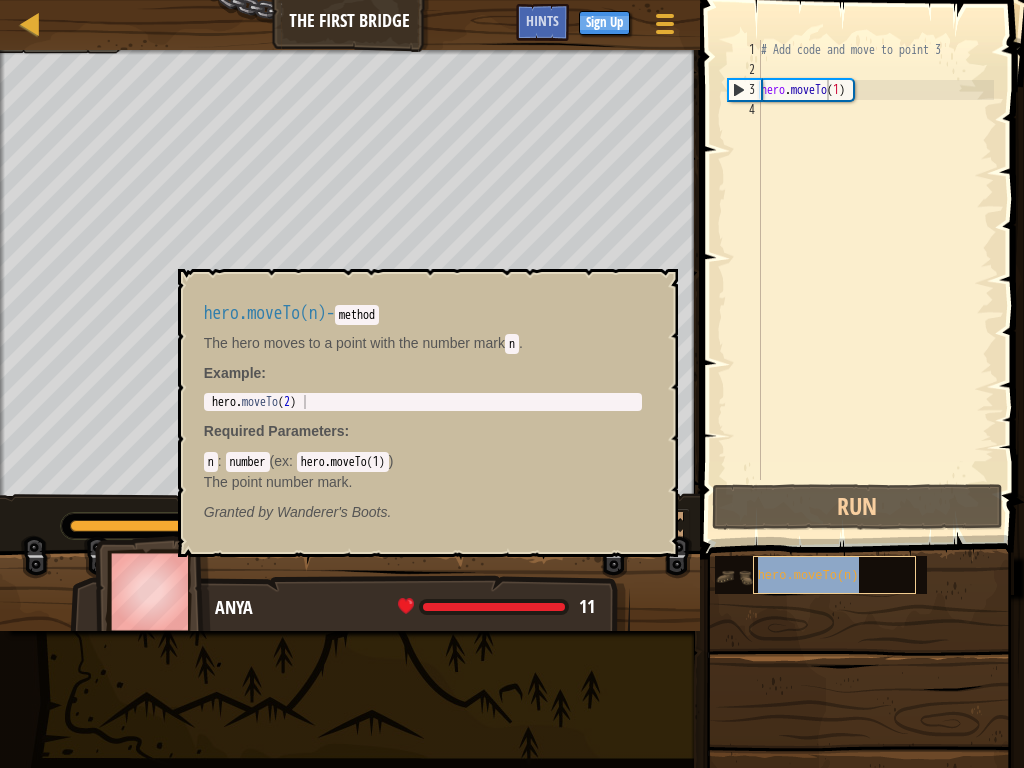 click on "hero.moveTo(n)" at bounding box center [835, 575] 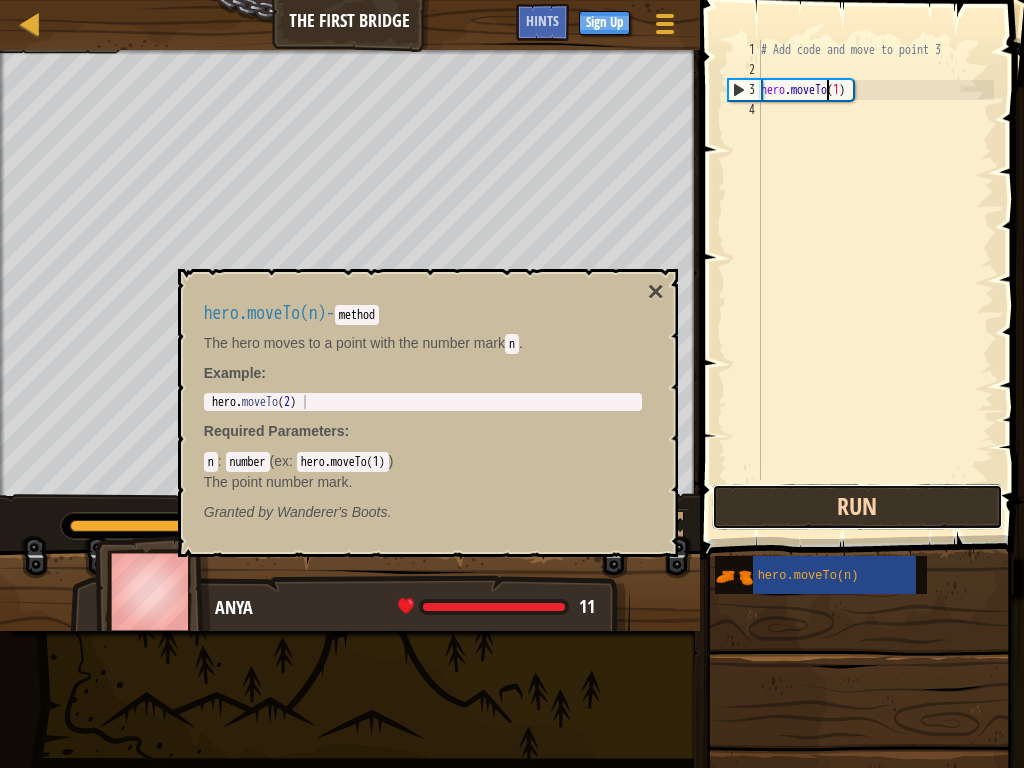 click on "Run" at bounding box center (857, 507) 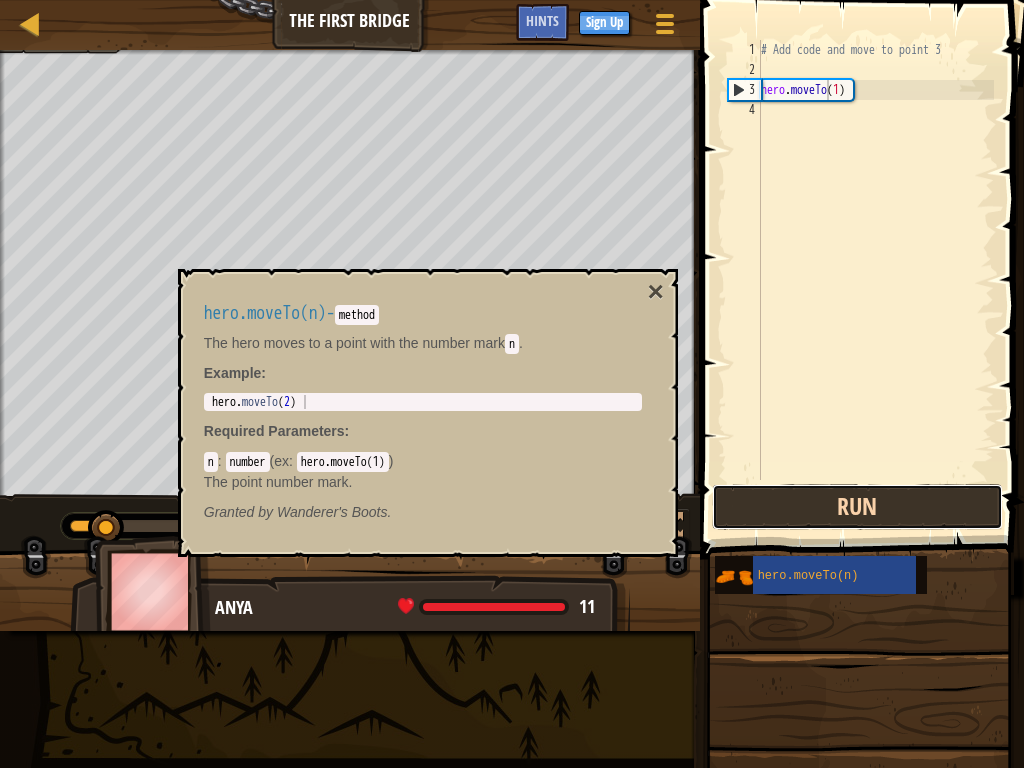 click on "Run" at bounding box center (857, 507) 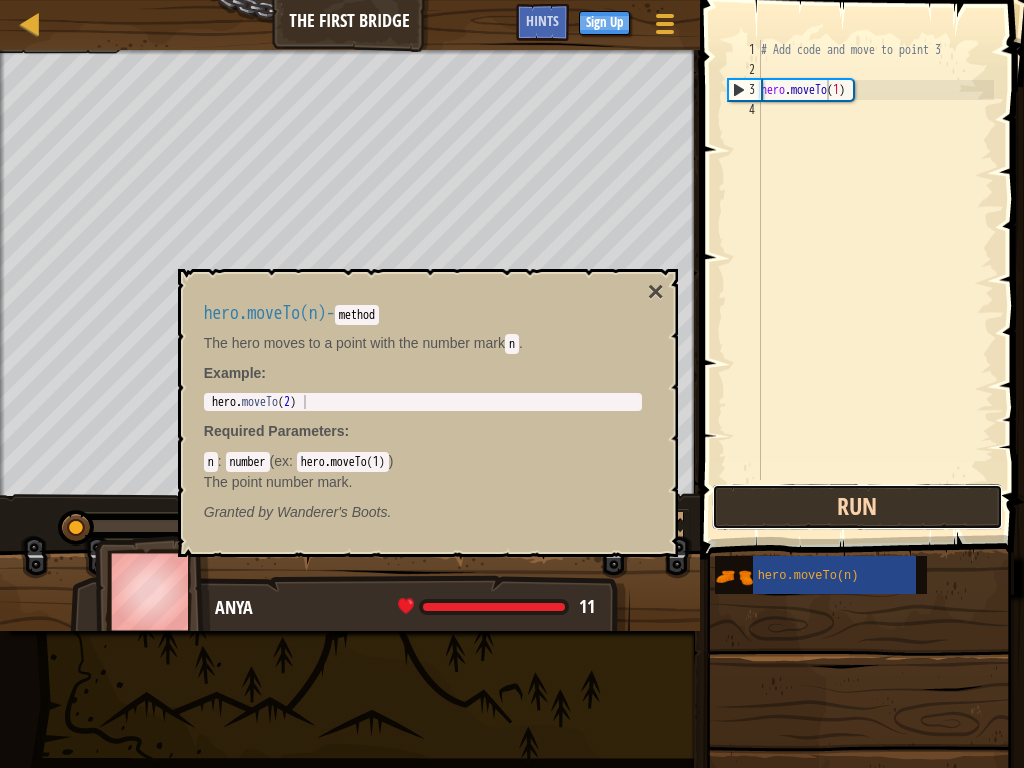 click on "Run" at bounding box center (857, 507) 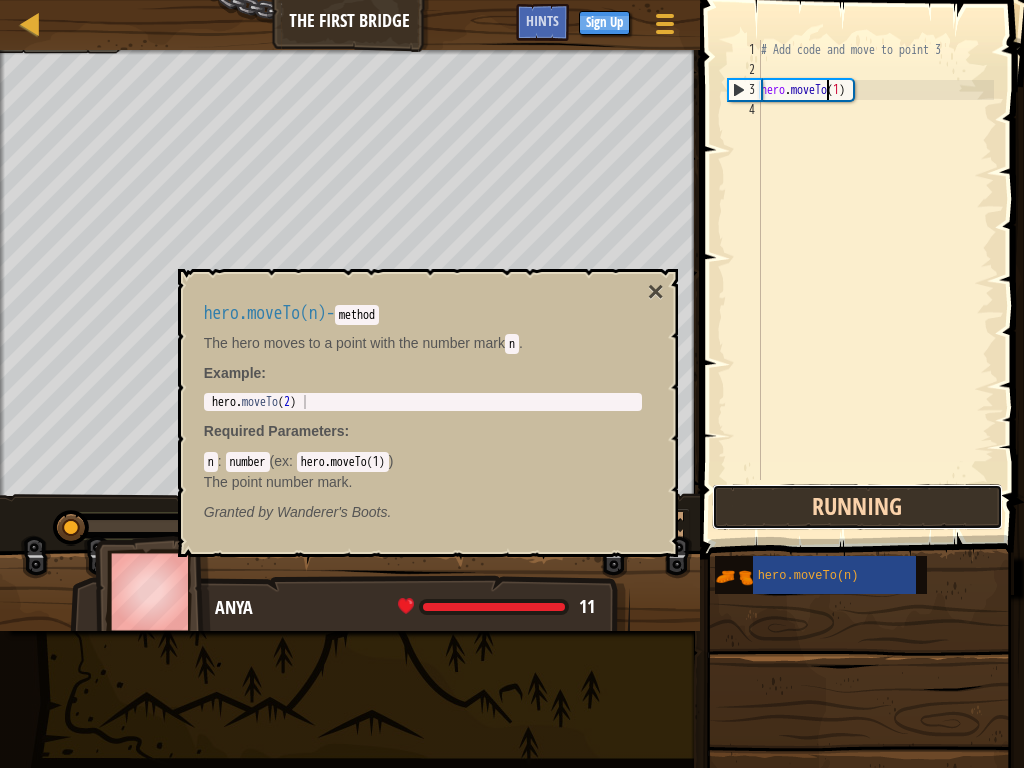 click on "Running" at bounding box center [857, 507] 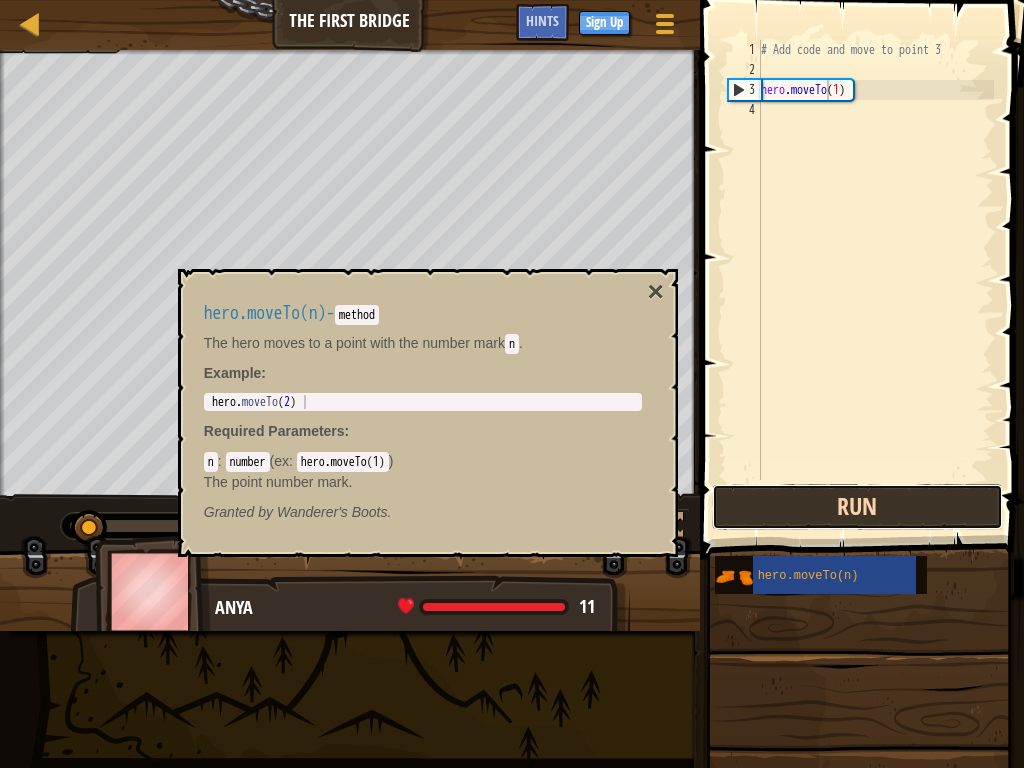 click on "Run" at bounding box center (857, 507) 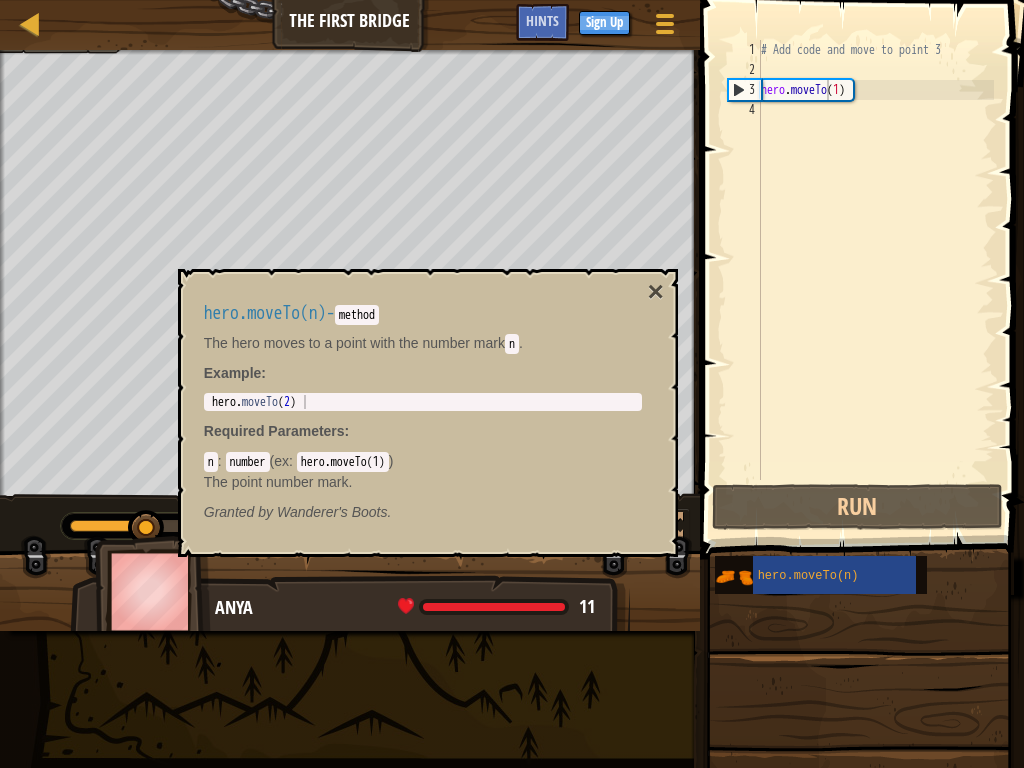 click on "hero.moveTo(n)  -  method The hero moves to a point with the number mark  n .
Example : 1 hero . moveTo ( 2 )     ההההההההההההההההההההההההההההההההההההההההההההההההההההההההההההההההההההההההההההההההההההההההההההההההההההההההההההההההההההההההההההההההההההההההההההההההההההההההההההההההההההההההההההההההההההההההההההההההההההההההההההההההההההההההההההההההההההההההההההההההההההההההההההההההה XXXXXXXXXXXXXXXXXXXXXXXXXXXXXXXXXXXXXXXXXXXXXXXXXXXXXXXXXXXXXXXXXXXXXXXXXXXXXXXXXXXXXXXXXXXXXXXXXXXXXXXXXXXXXXXXXXXXXXXXXXXXXXXXXXXXXXXXXXXXXXXXXXXXXXXXXXXXXXXXXXXXXXXXXXXXXXXXXXXXXXXXXXXXXXXXXXXXXXXXXXXXXXXXXXXXXXXXXXXXXXXXXXXXXXXXXXXXXXXXXXXXXXXXXXXXXXXX Required Parameters : n : number  ( ex : hero.moveTo(1) ) The point number mark.
Granted by Wanderer's Boots. ×" at bounding box center [428, 413] 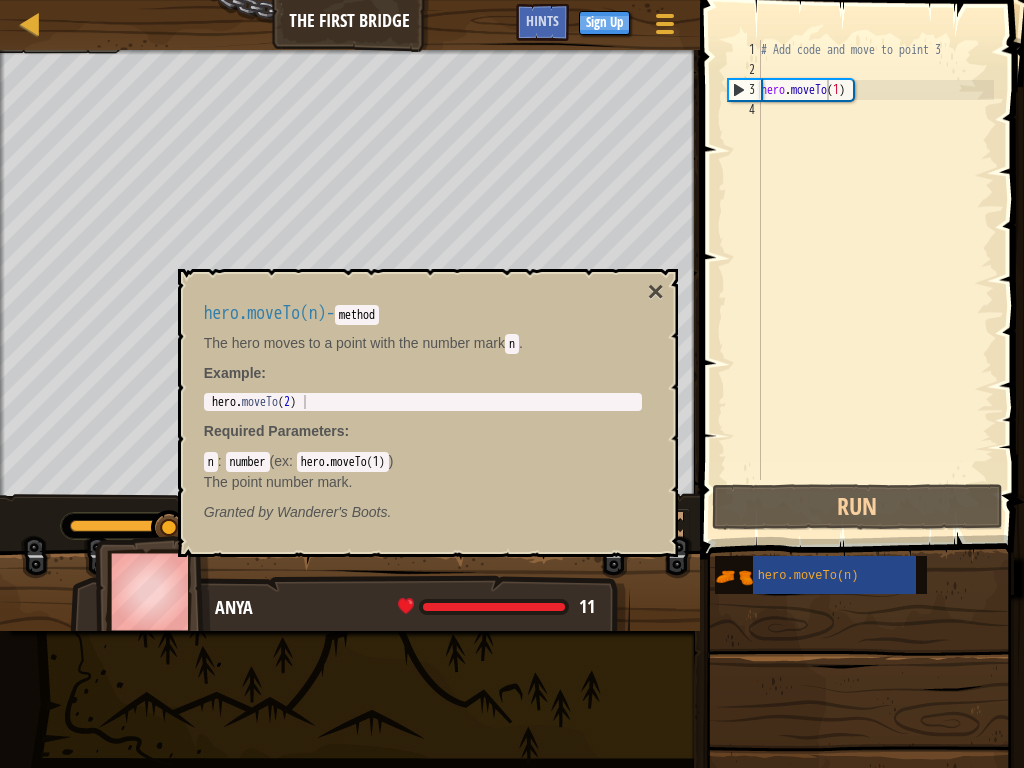 click on "hero.moveTo(n)  -  method The hero moves to a point with the number mark  n .
Example : 1 hero . moveTo ( 2 )     ההההההההההההההההההההההההההההההההההההההההההההההההההההההההההההההההההההההההההההההההההההההההההההההההההההההההההההההההההההההההההההההההההההההההההההההההההההההההההההההההההההההההההההההההההההההההההההההההההההההההההההההההההההההההההההההההההההההההההההההההההההההההההההההההה XXXXXXXXXXXXXXXXXXXXXXXXXXXXXXXXXXXXXXXXXXXXXXXXXXXXXXXXXXXXXXXXXXXXXXXXXXXXXXXXXXXXXXXXXXXXXXXXXXXXXXXXXXXXXXXXXXXXXXXXXXXXXXXXXXXXXXXXXXXXXXXXXXXXXXXXXXXXXXXXXXXXXXXXXXXXXXXXXXXXXXXXXXXXXXXXXXXXXXXXXXXXXXXXXXXXXXXXXXXXXXXXXXXXXXXXXXXXXXXXXXXXXXXXXXXXXXXX Required Parameters : n : number  ( ex : hero.moveTo(1) ) The point number mark.
Granted by Wanderer's Boots. ×" at bounding box center (428, 413) 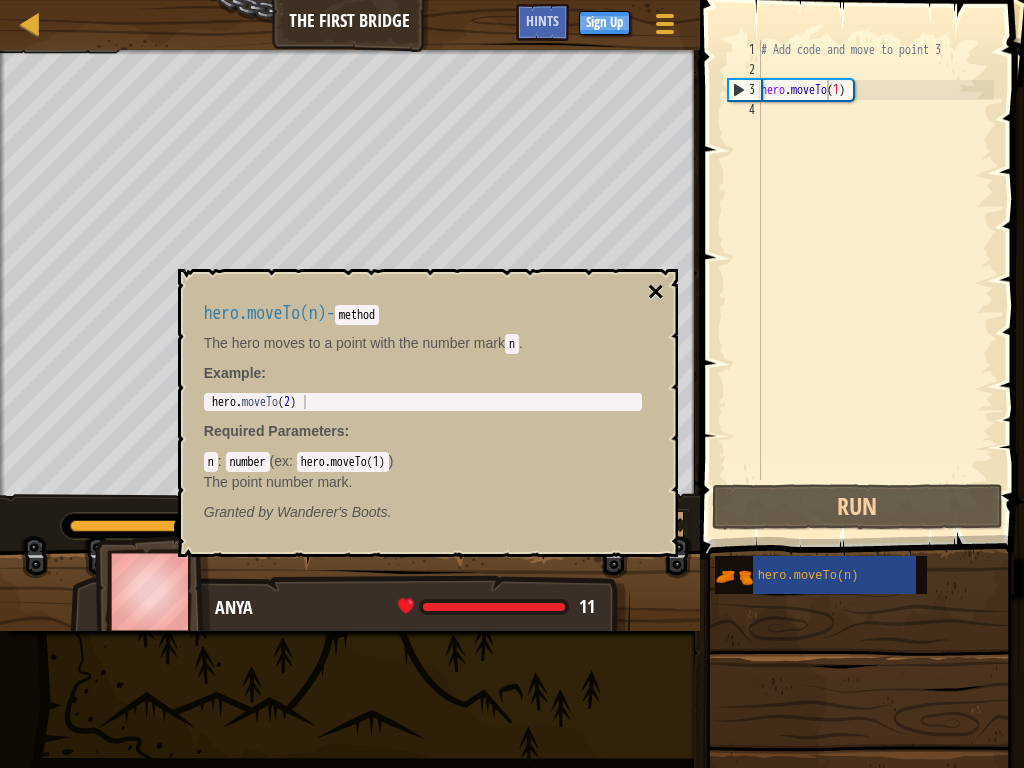 click on "×" at bounding box center (655, 292) 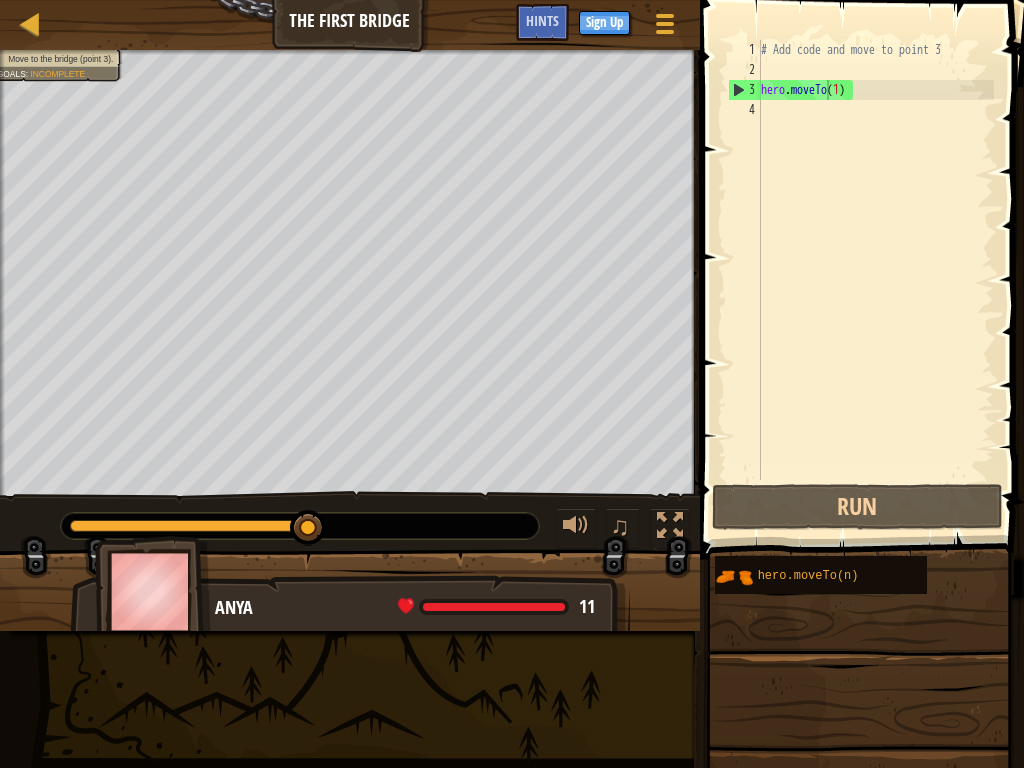 drag, startPoint x: 751, startPoint y: 571, endPoint x: 768, endPoint y: 550, distance: 27.018513 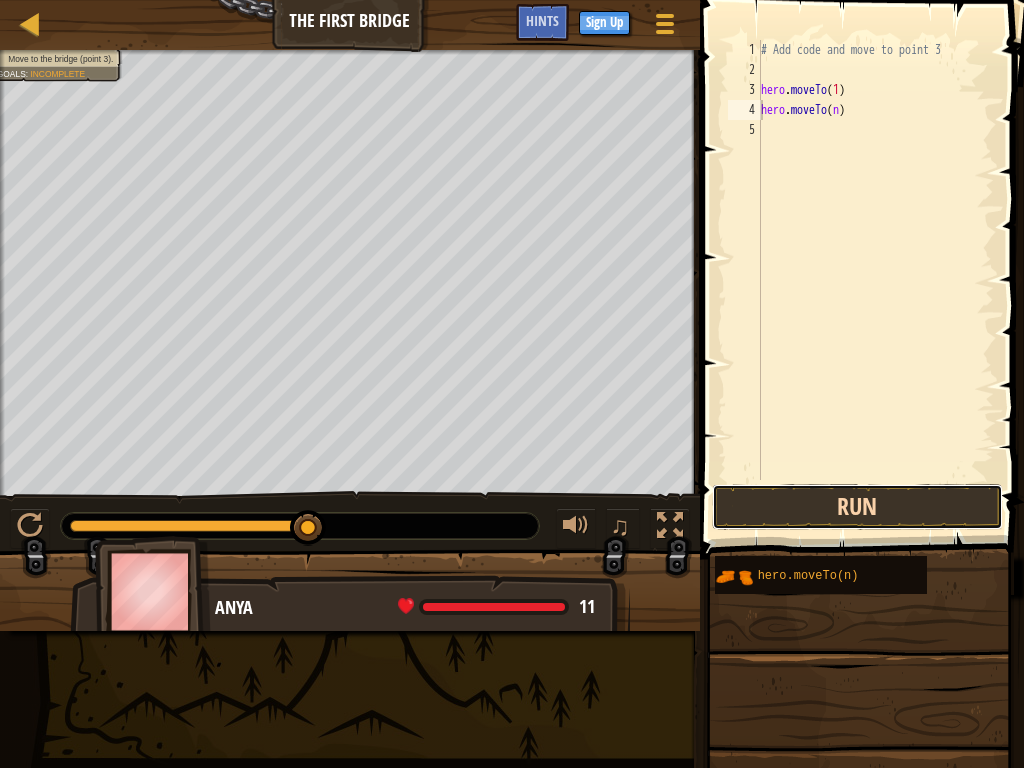 click on "Run" at bounding box center (857, 507) 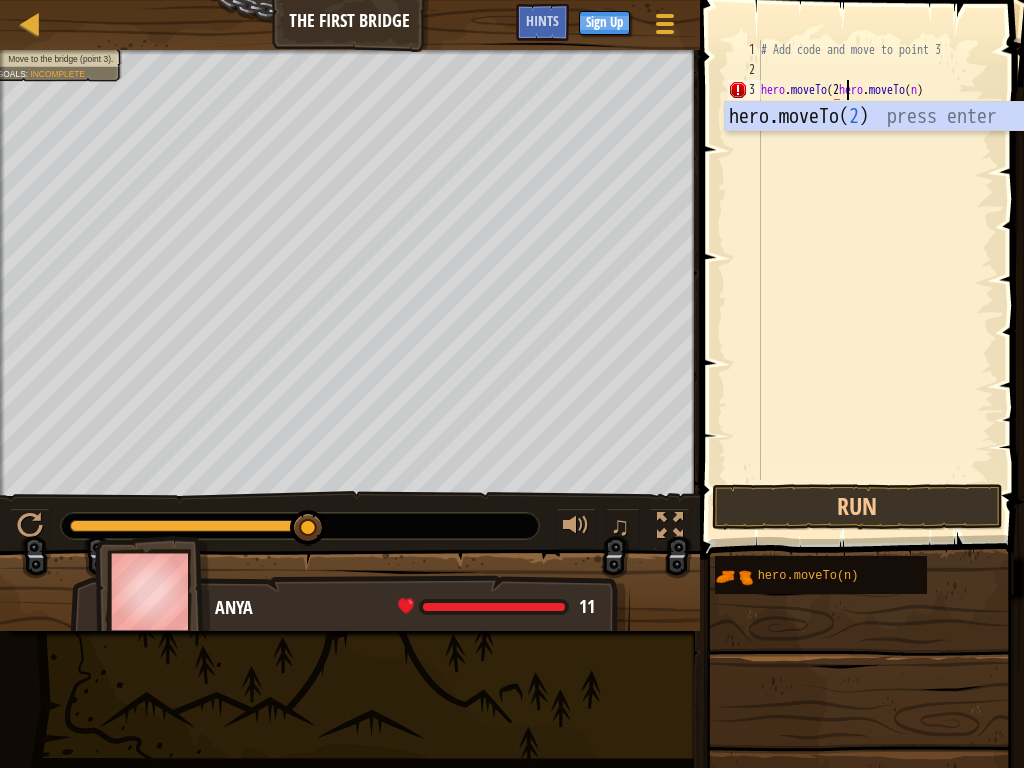 scroll, scrollTop: 9, scrollLeft: 7, axis: both 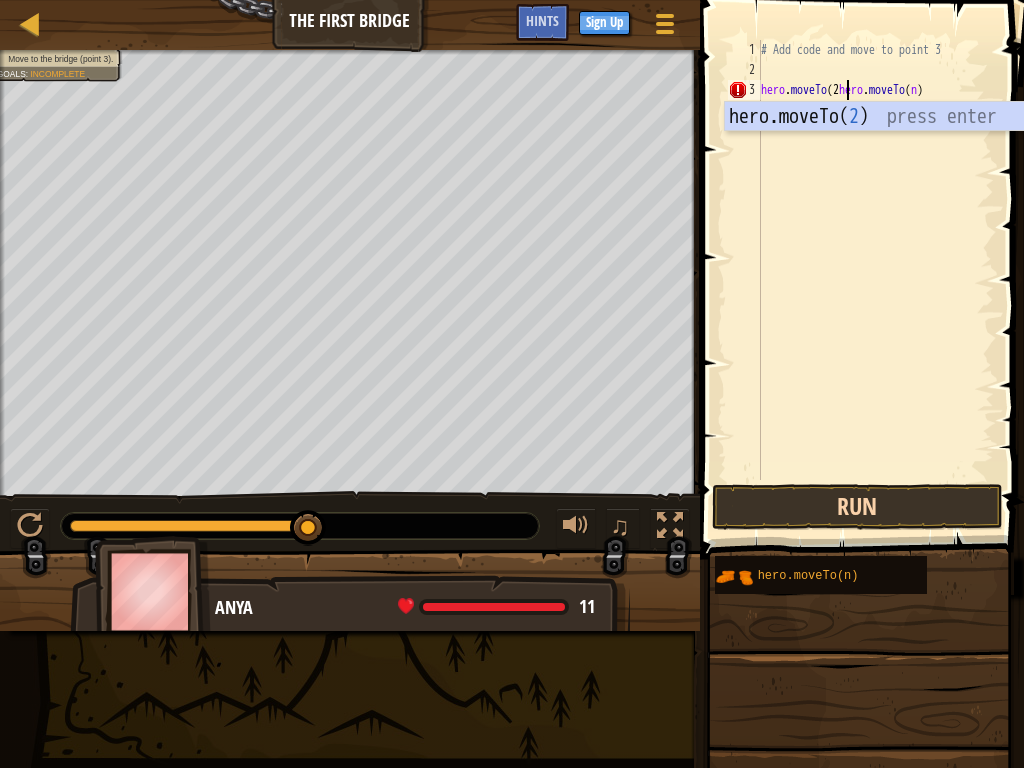 type on "hero.moveTo(2hero.moveTo(n)" 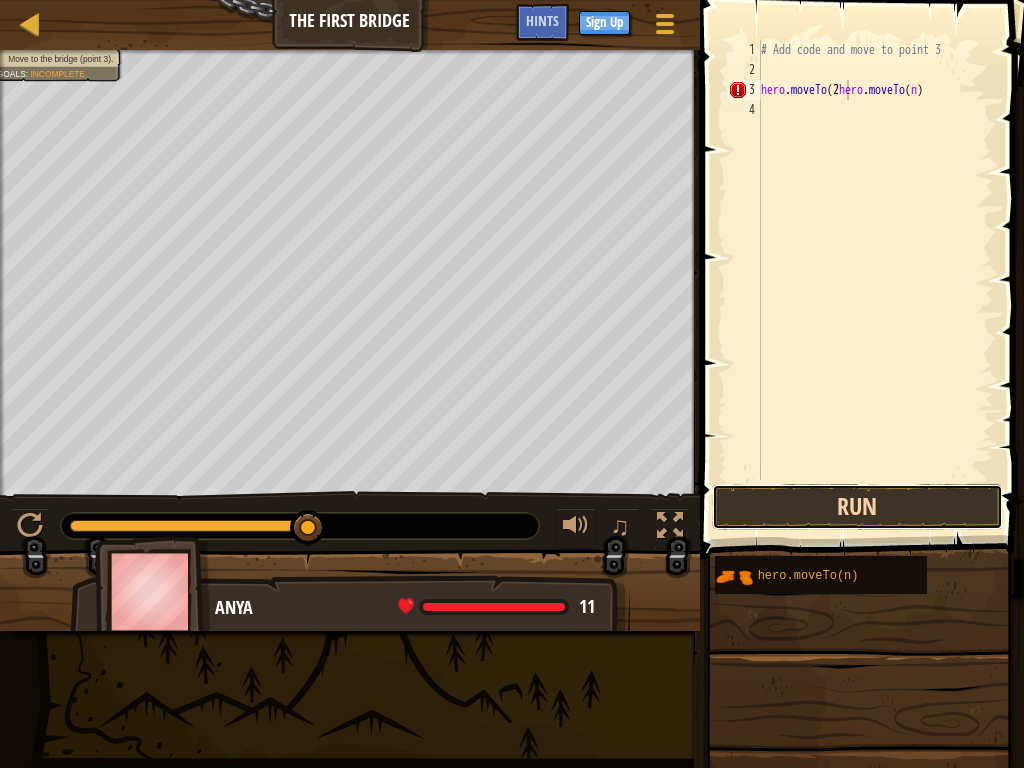 click on "Run" at bounding box center [857, 507] 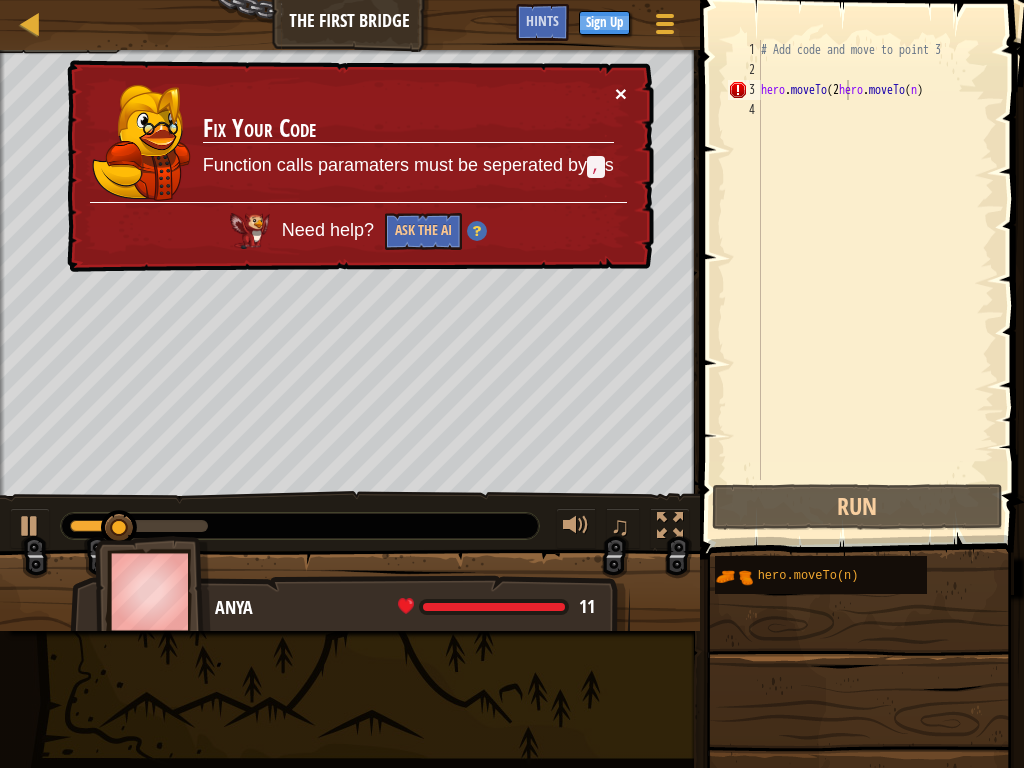 click on "×" at bounding box center (621, 93) 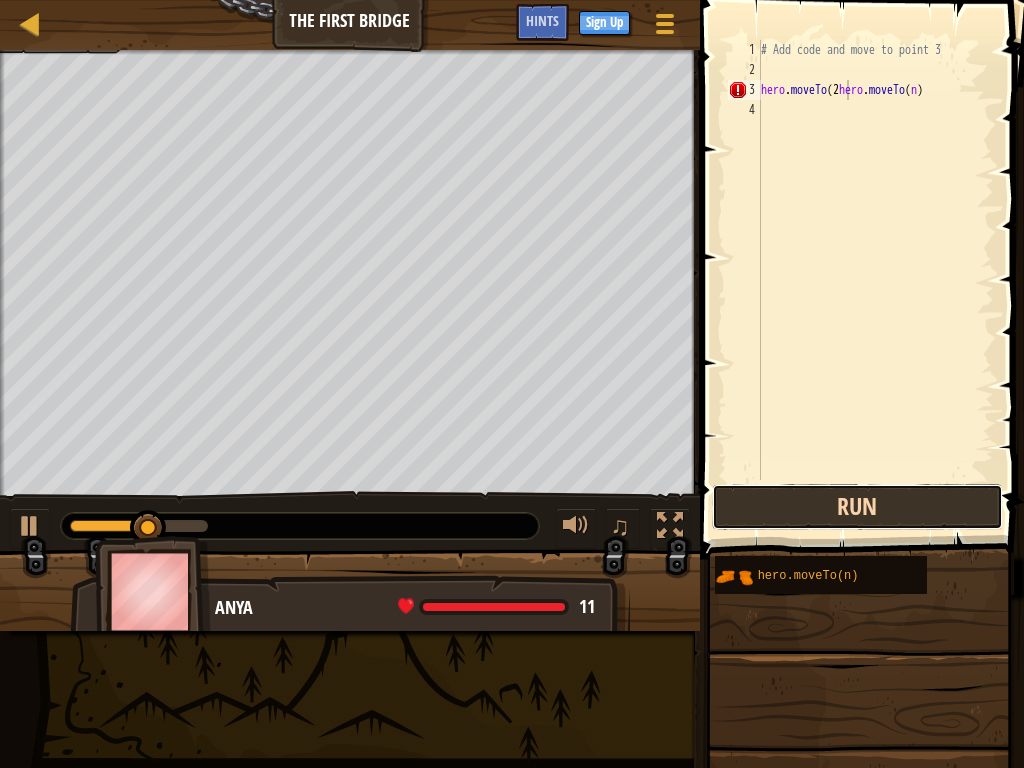 click on "Run" at bounding box center [857, 507] 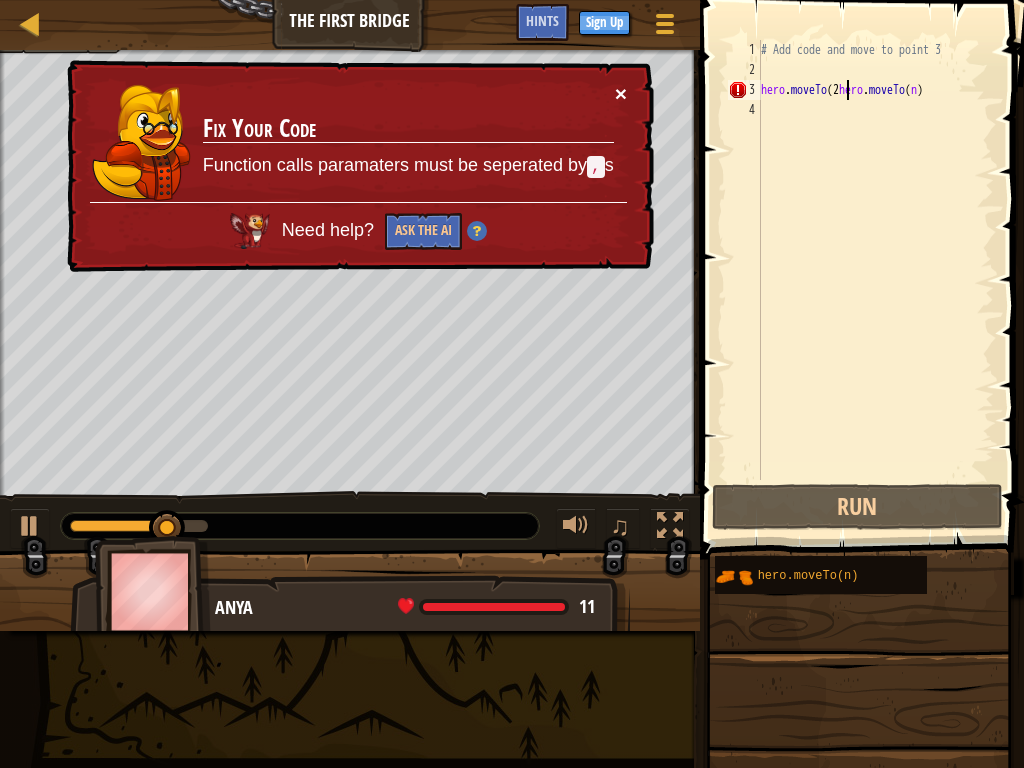 click on "×" at bounding box center (621, 93) 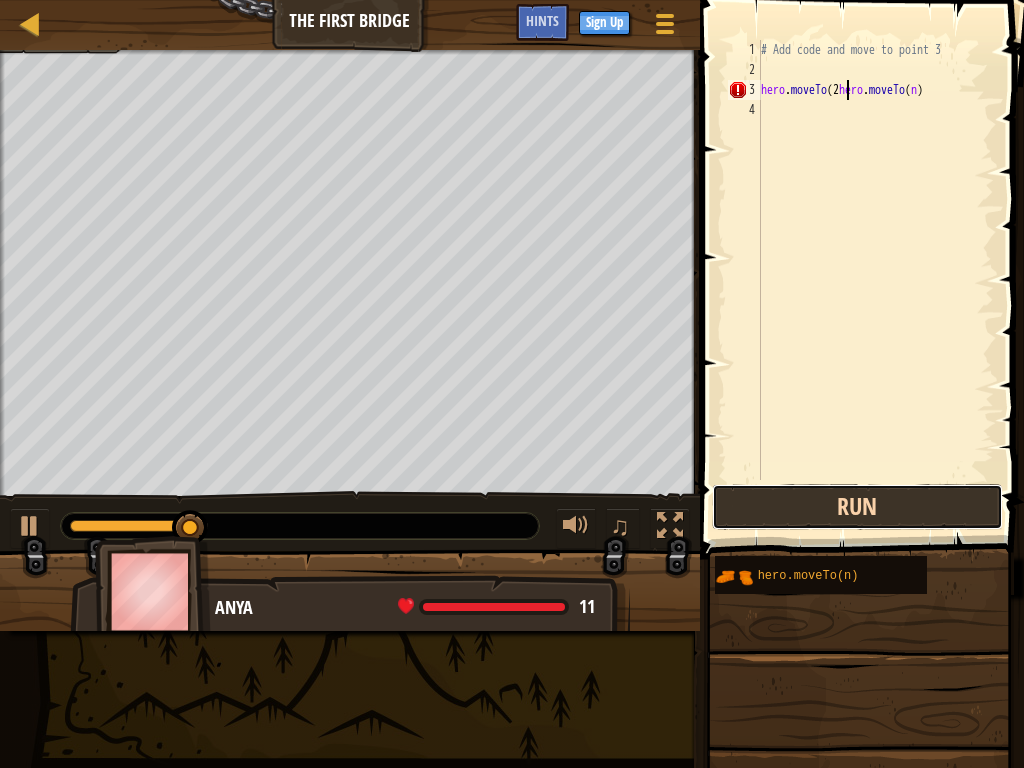 click on "Run" at bounding box center [857, 507] 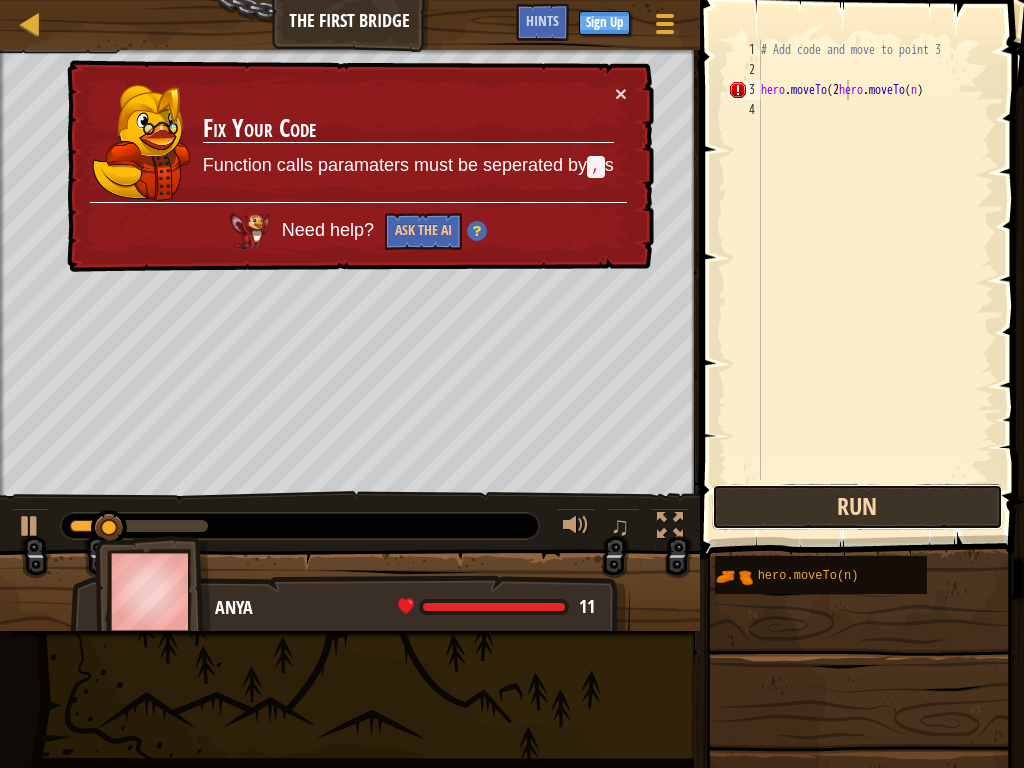 click on "Run" at bounding box center (857, 507) 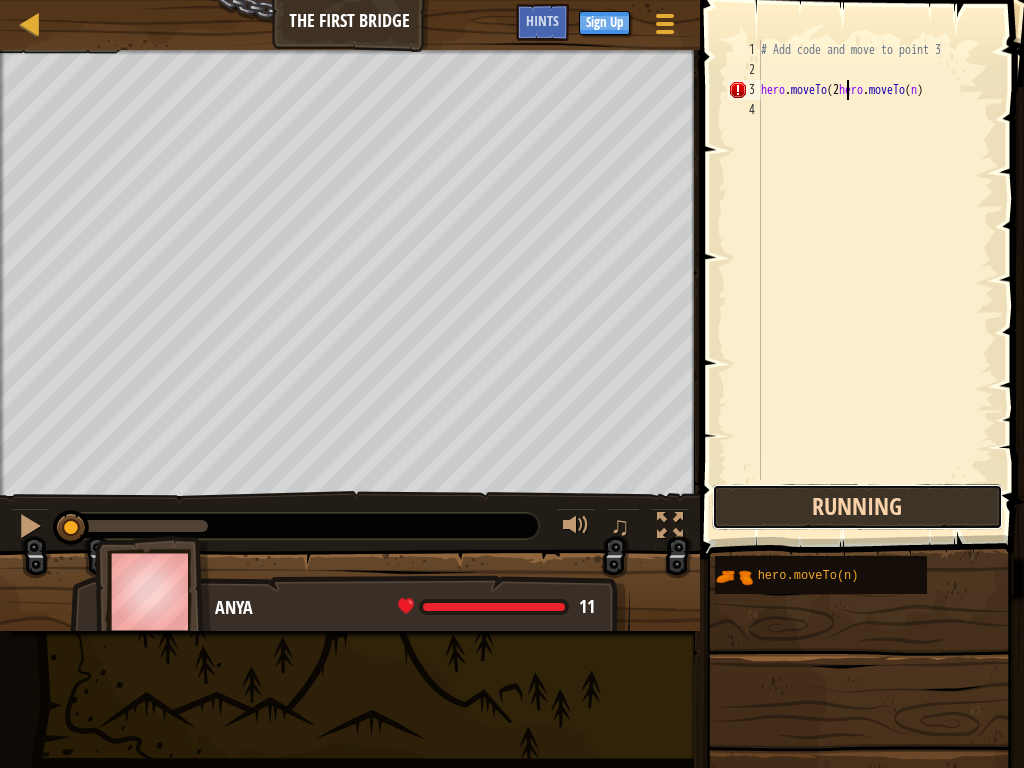 click on "Running" at bounding box center [857, 507] 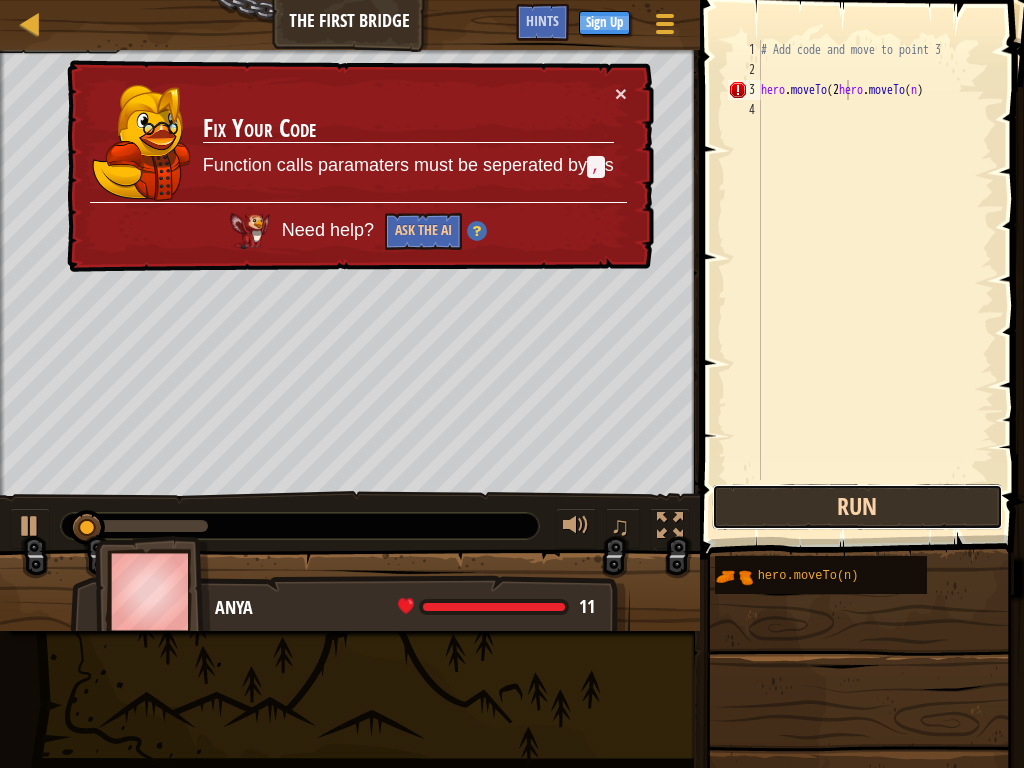 click on "Run" at bounding box center [857, 507] 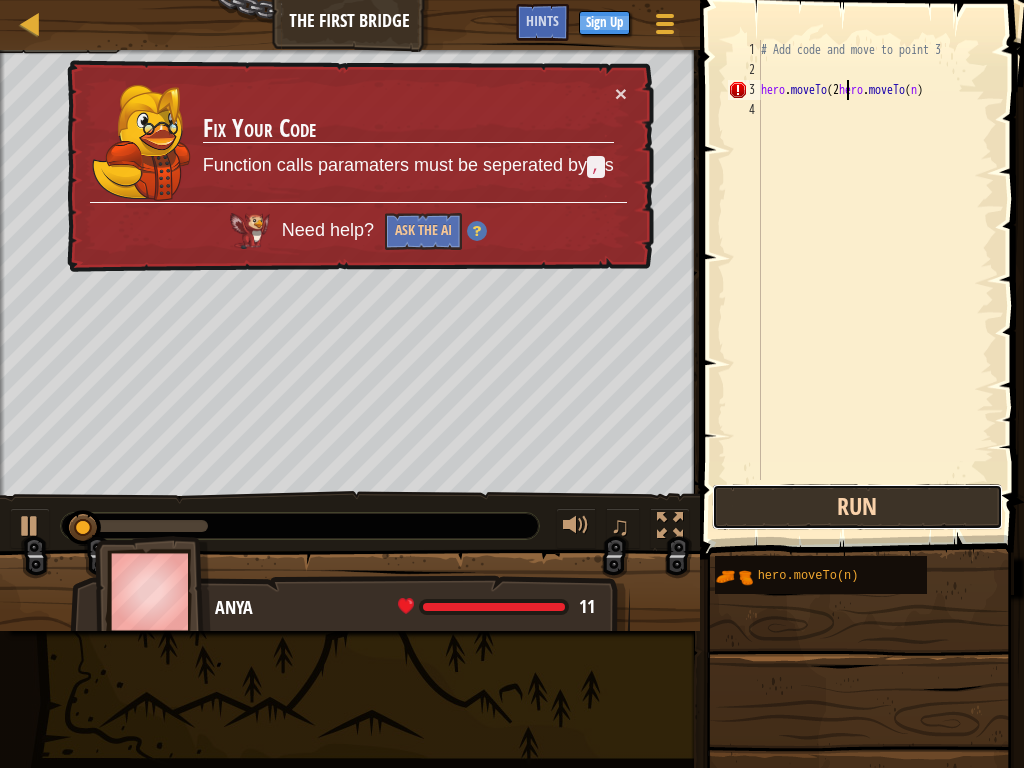 click on "Run" at bounding box center (857, 507) 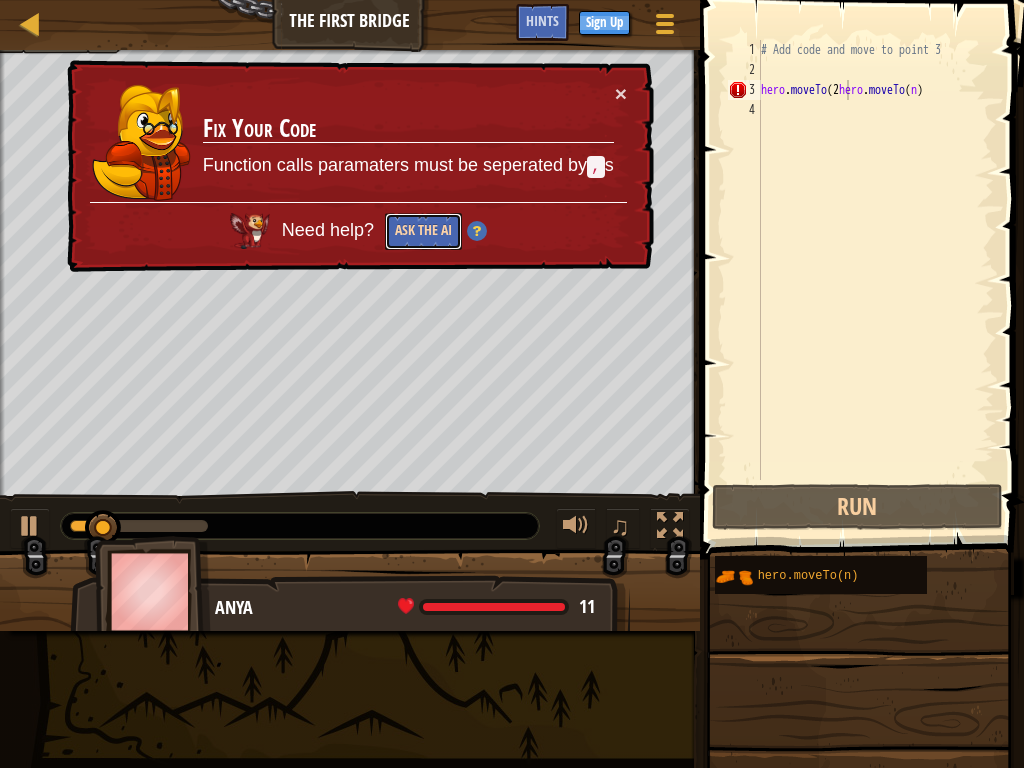 click on "Ask the AI" at bounding box center [423, 231] 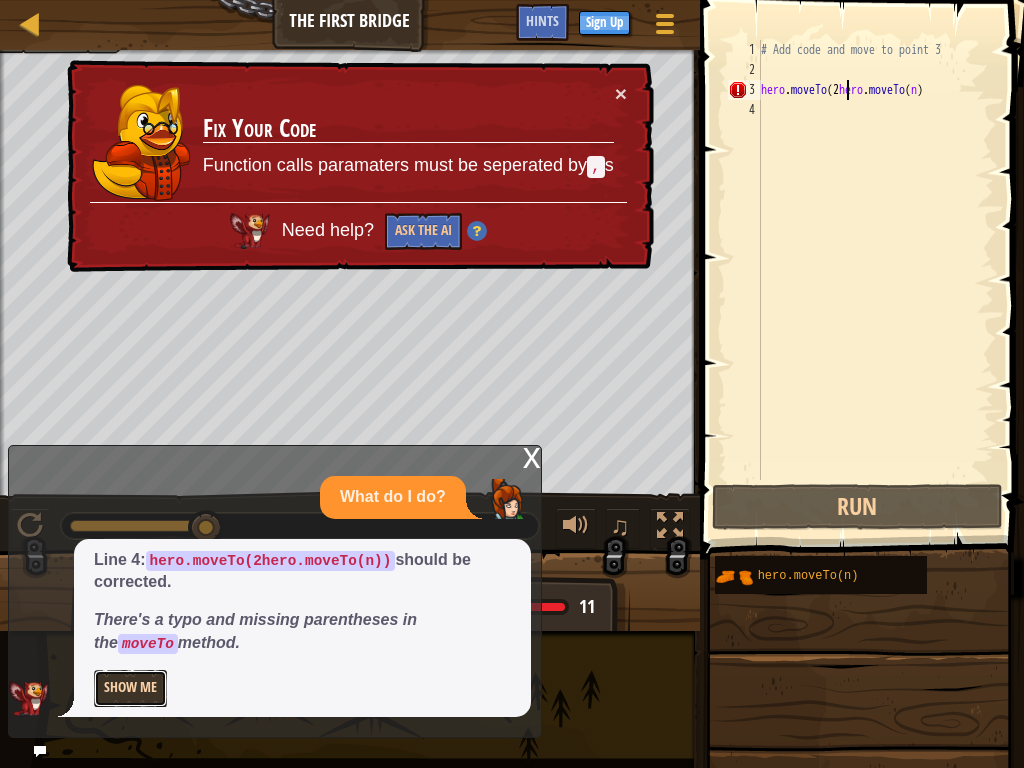 click on "Show Me" at bounding box center (130, 688) 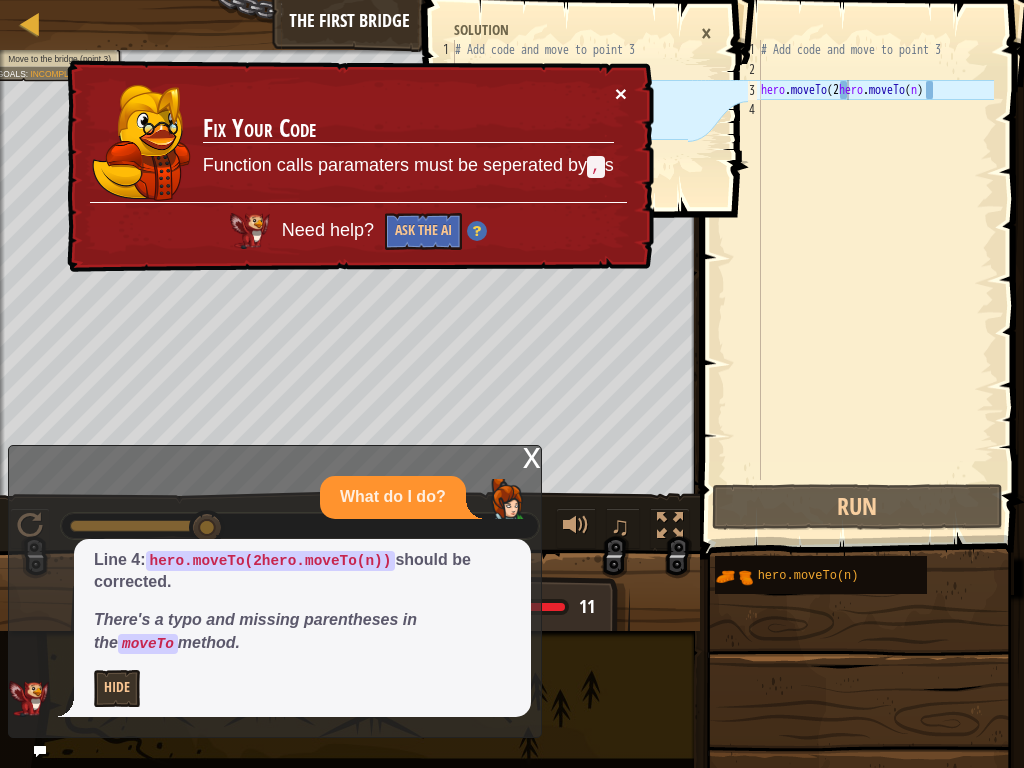 click on "×" at bounding box center [621, 93] 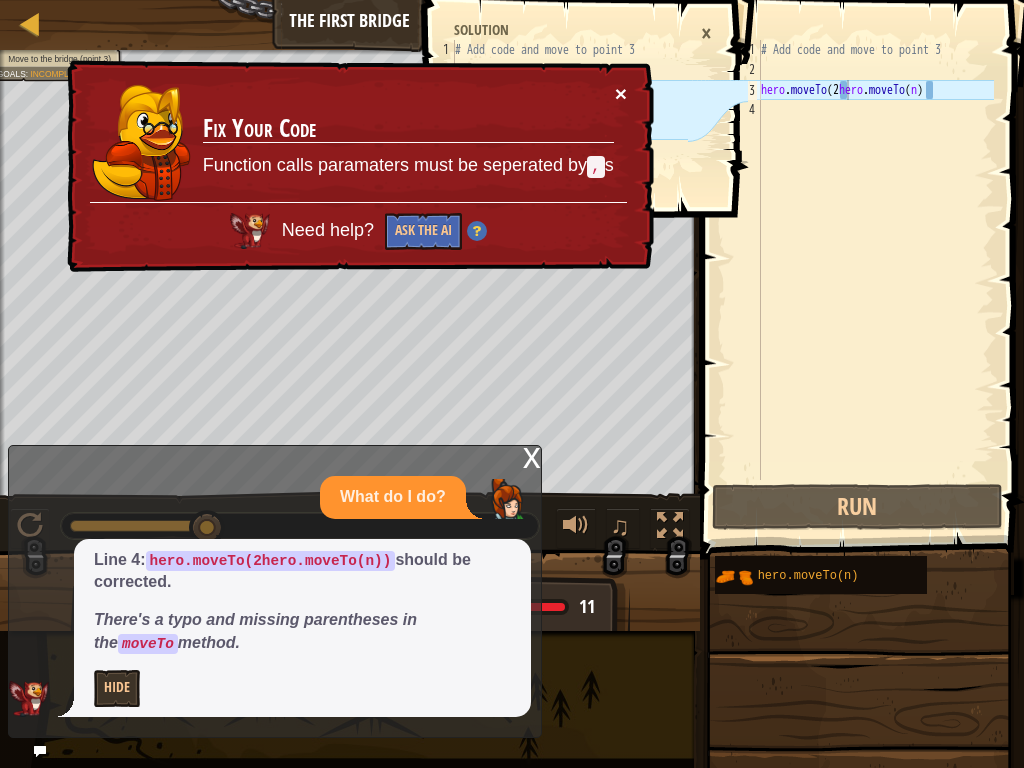 click on "# Add code and move to point 3 hero . moveTo ( 1 ) # Move to point 3 hero . moveTo ( 3 )" at bounding box center (569, 140) 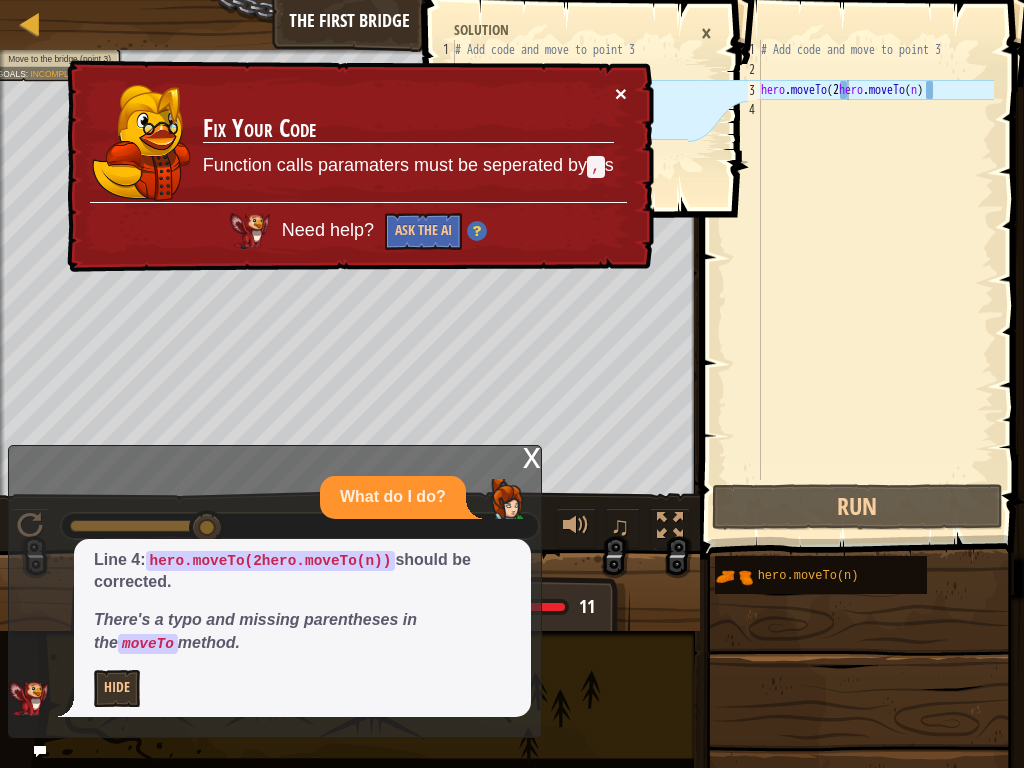 type on "hero.moveTo(1)" 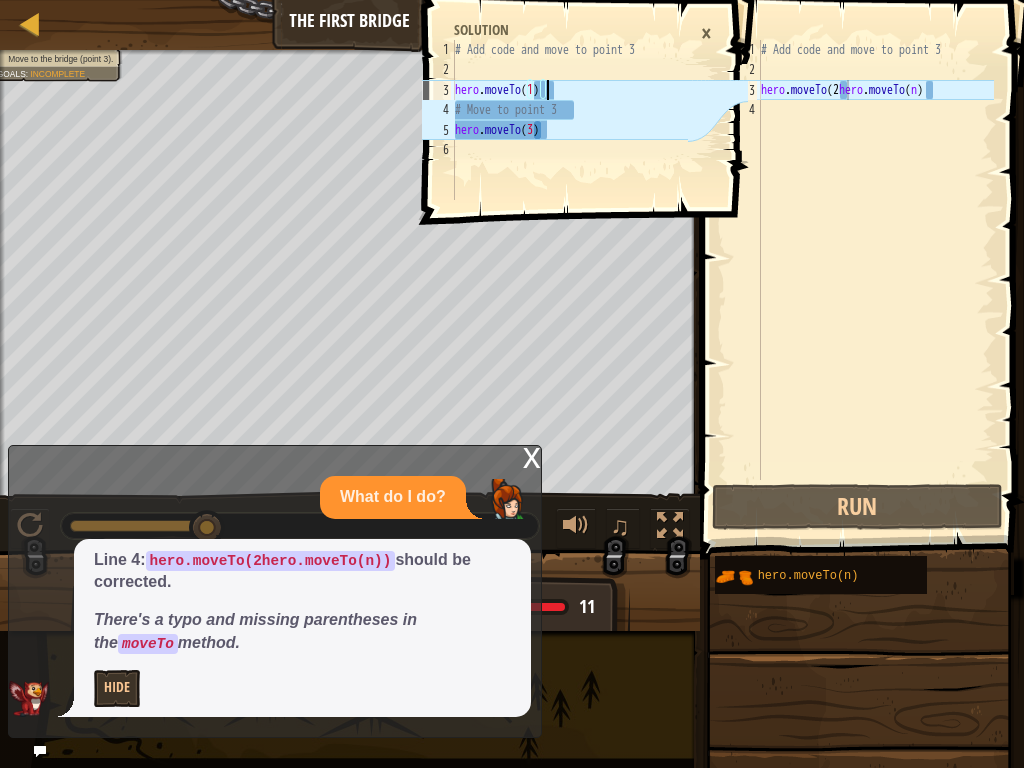 click on "# Add code and move to point 3 hero . moveTo ( 2 hero . moveTo ( n )" at bounding box center [875, 280] 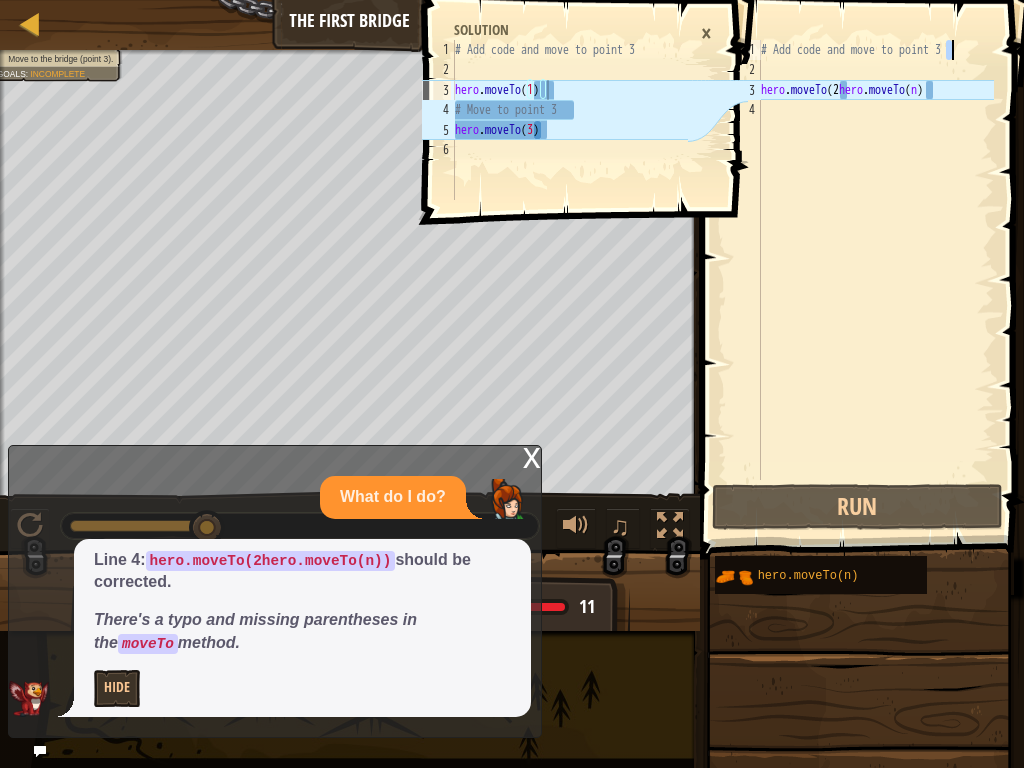 drag, startPoint x: 953, startPoint y: 55, endPoint x: 952, endPoint y: 117, distance: 62.008064 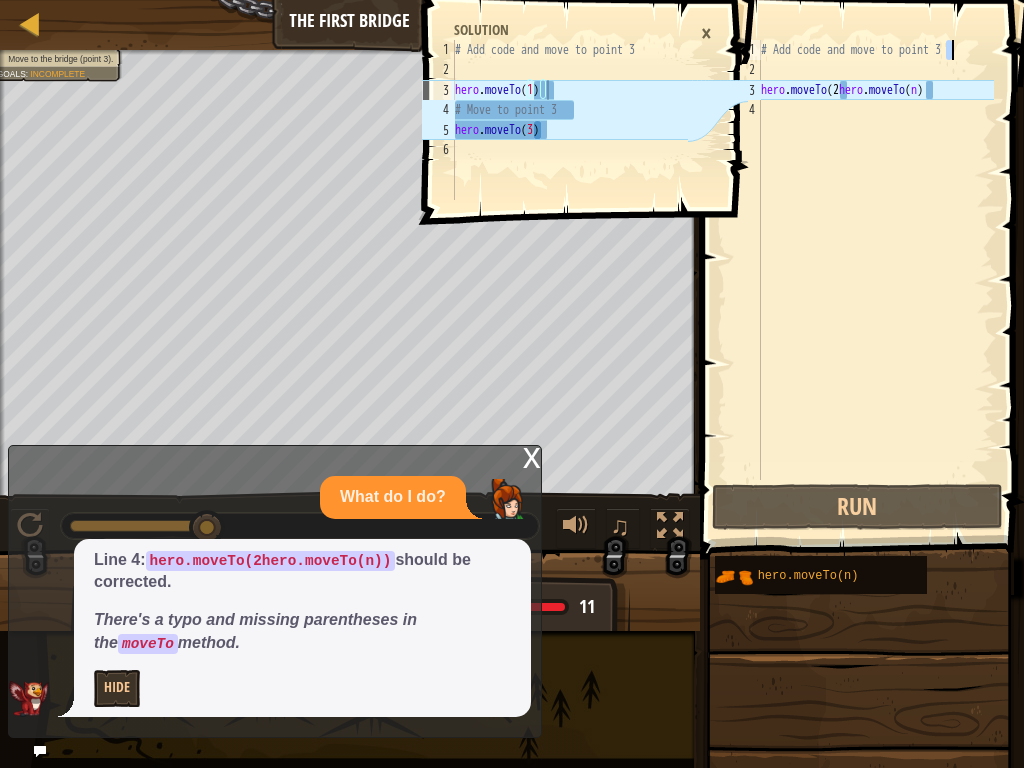 click on "# Add code and move to point 3 hero . moveTo ( 2 hero . moveTo ( n )" at bounding box center (875, 280) 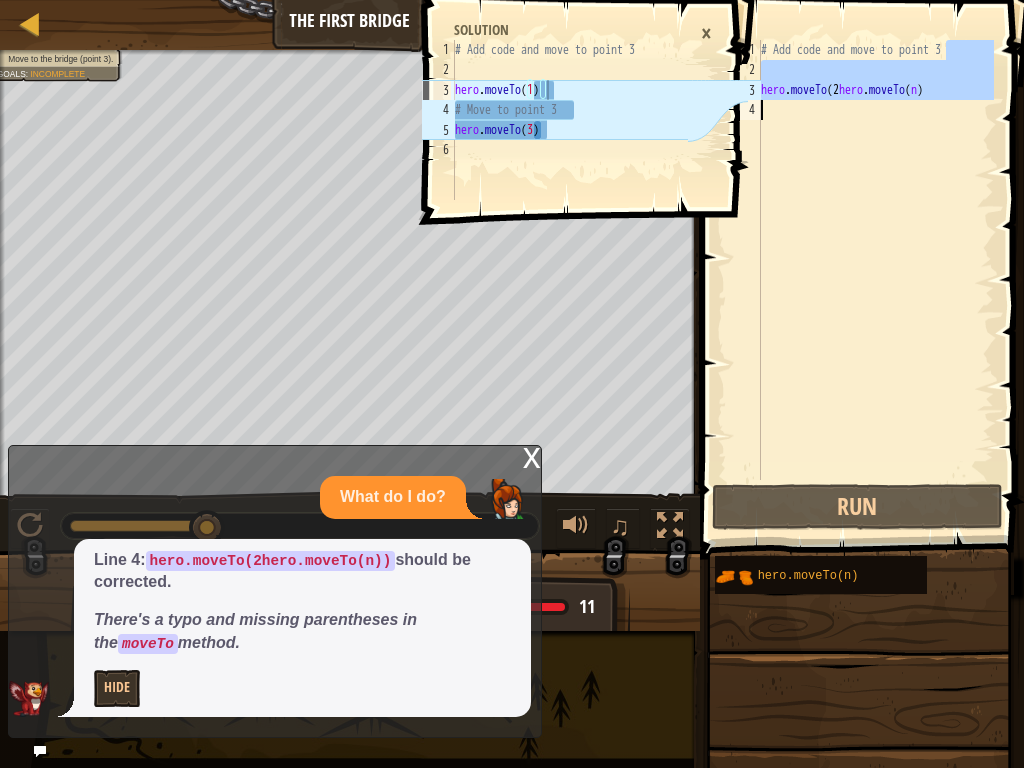 click on "# Add code and move to point 3 hero . moveTo ( 2 hero . moveTo ( n )" at bounding box center (875, 260) 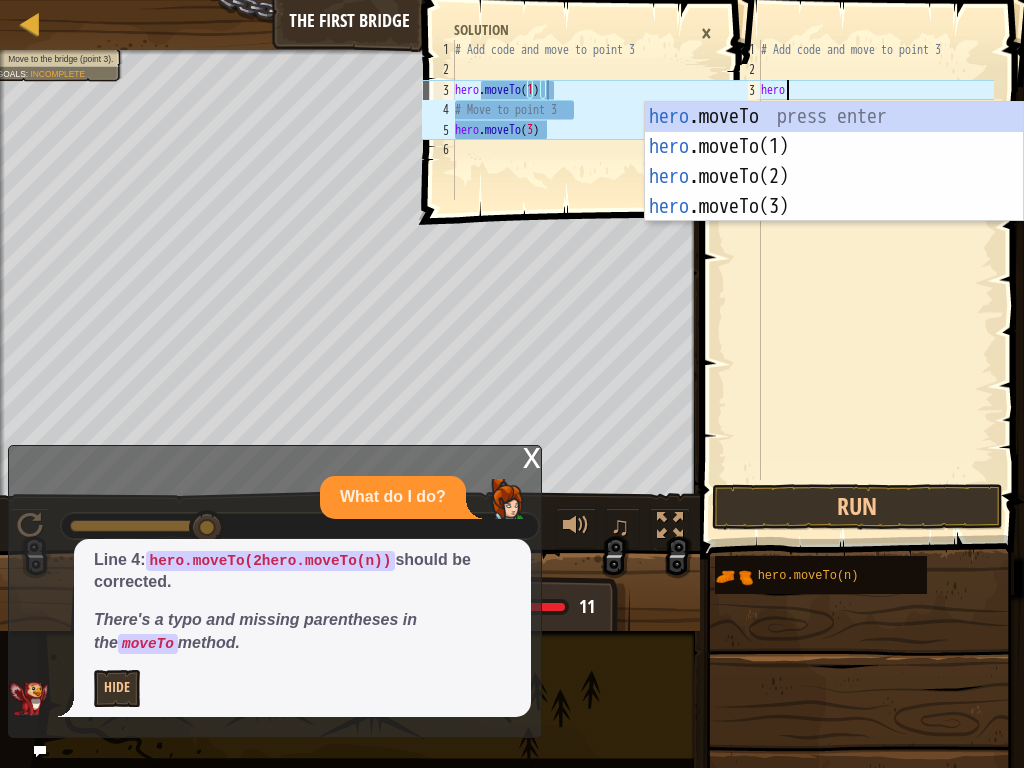 scroll, scrollTop: 9, scrollLeft: 1, axis: both 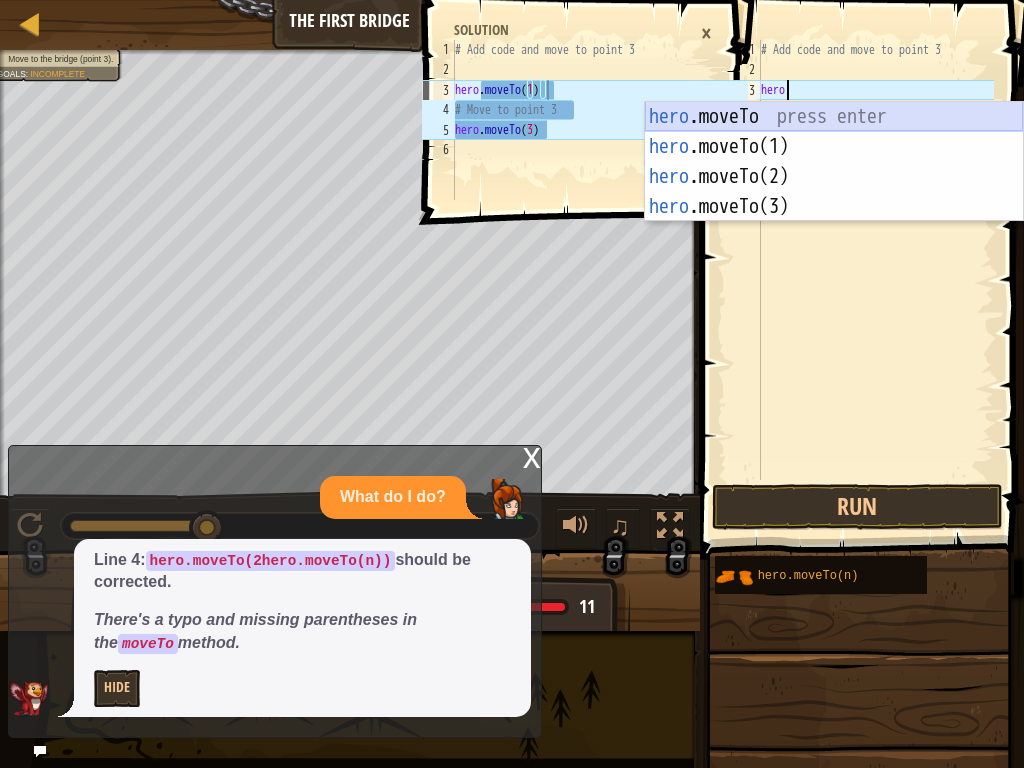 click on "hero .moveTo press enter hero .moveTo(1) press enter hero .moveTo(2) press enter hero .moveTo(3) press enter" at bounding box center [834, 192] 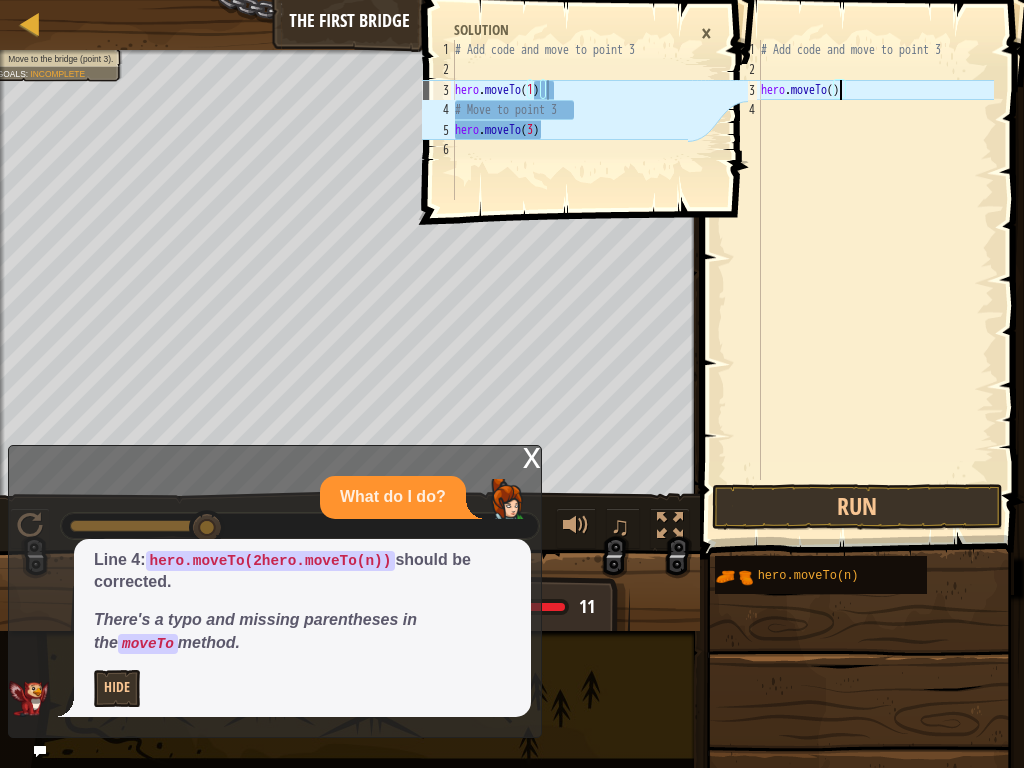 type on "hero.moveTo(1)" 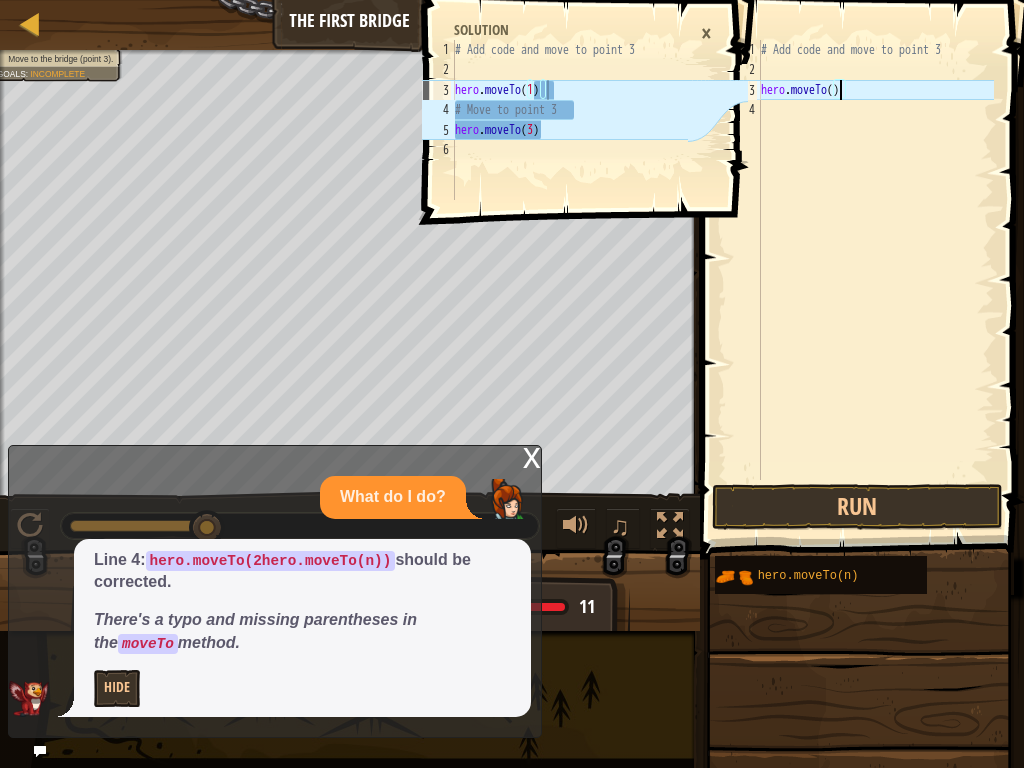 scroll, scrollTop: 9, scrollLeft: 6, axis: both 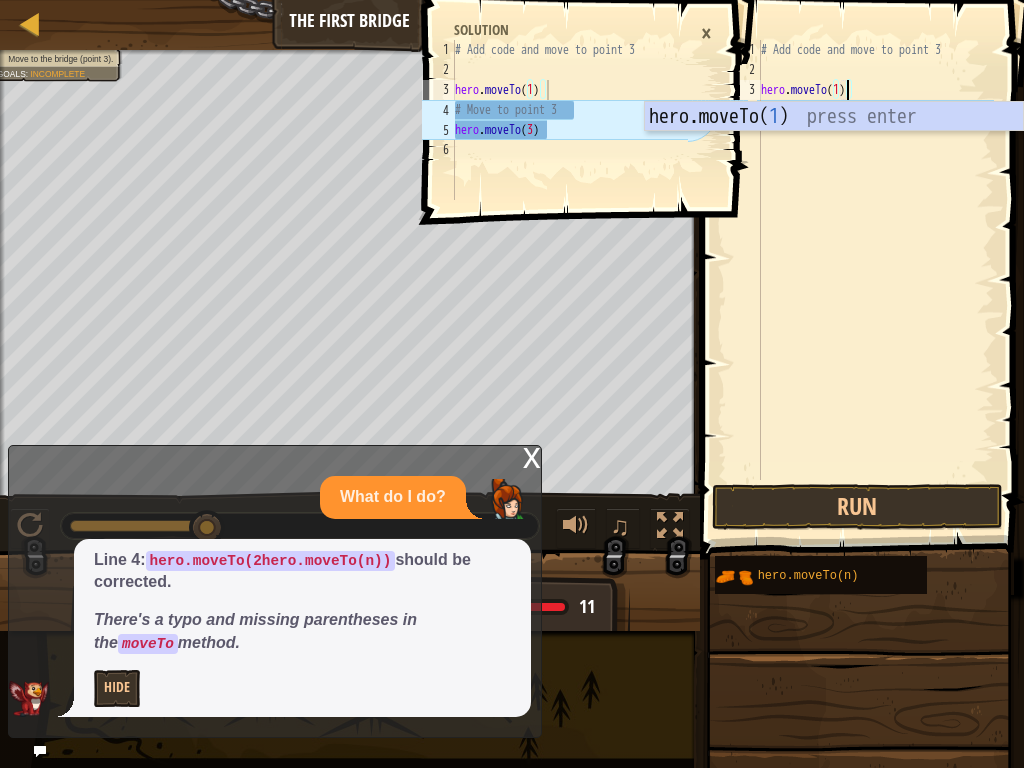click on "# Add code and move to point 3 hero . moveTo ( 1 )" at bounding box center (875, 280) 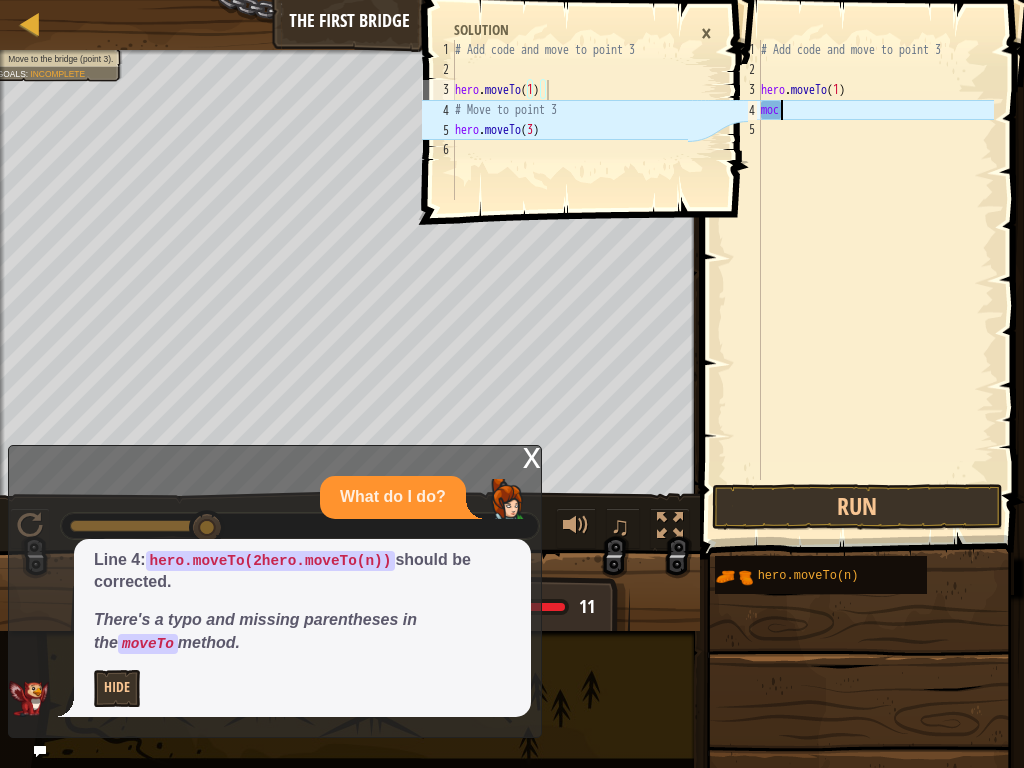 scroll, scrollTop: 9, scrollLeft: 0, axis: vertical 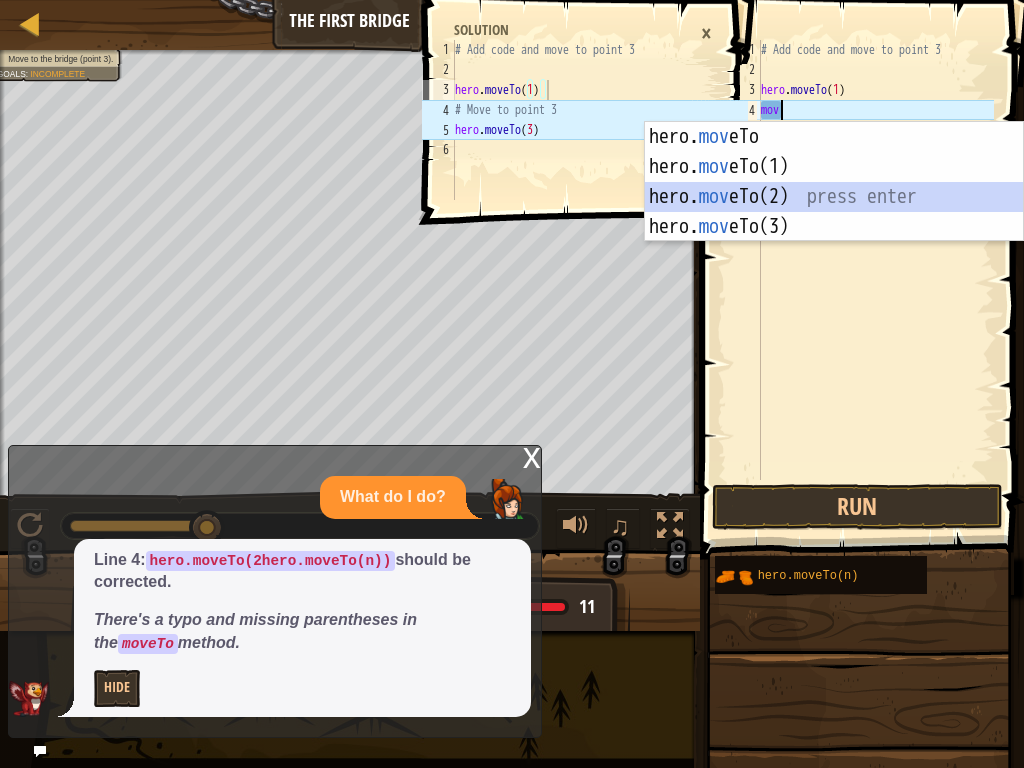 click on "hero. mov eTo press enter hero. mov eTo(1) press enter hero. mov eTo(2) press enter hero. mov eTo(3) press enter" at bounding box center [834, 212] 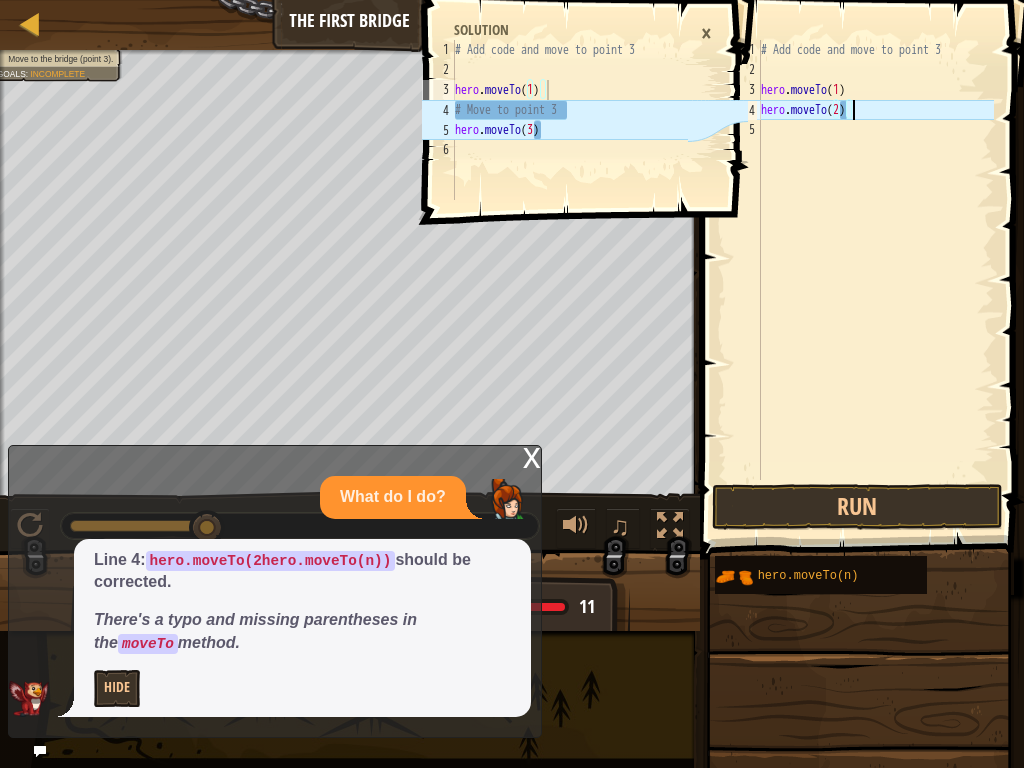 click on "# Add code and move to point 3 hero . moveTo ( 1 ) hero . moveTo ( 2 )" at bounding box center (875, 280) 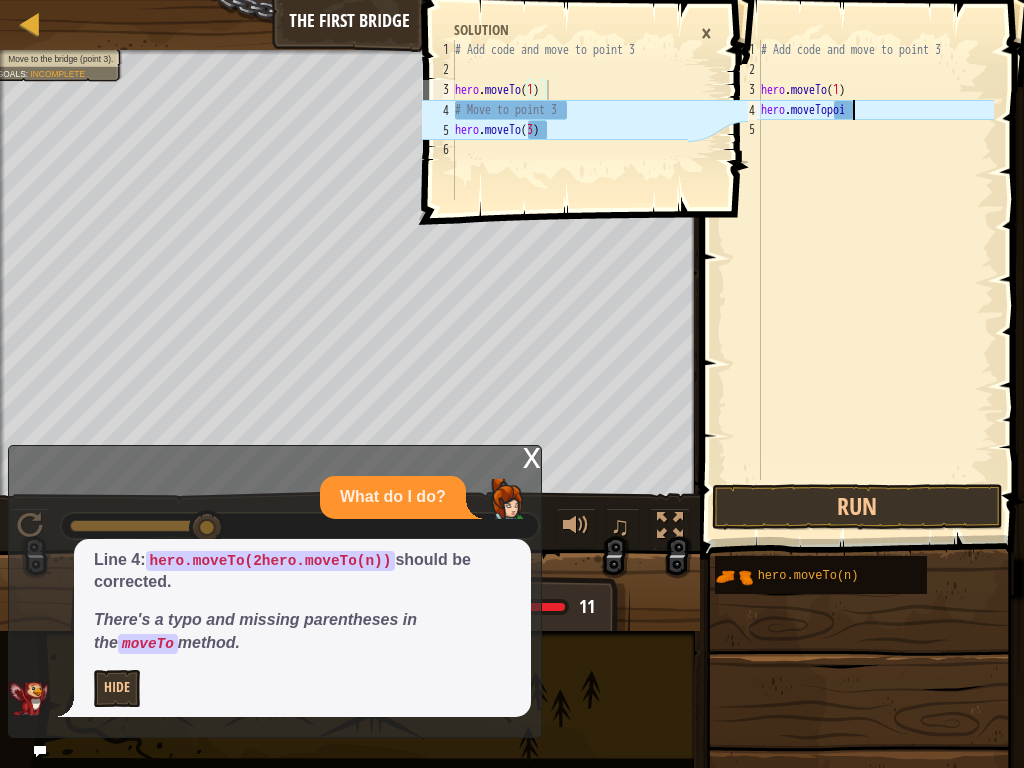 scroll, scrollTop: 9, scrollLeft: 7, axis: both 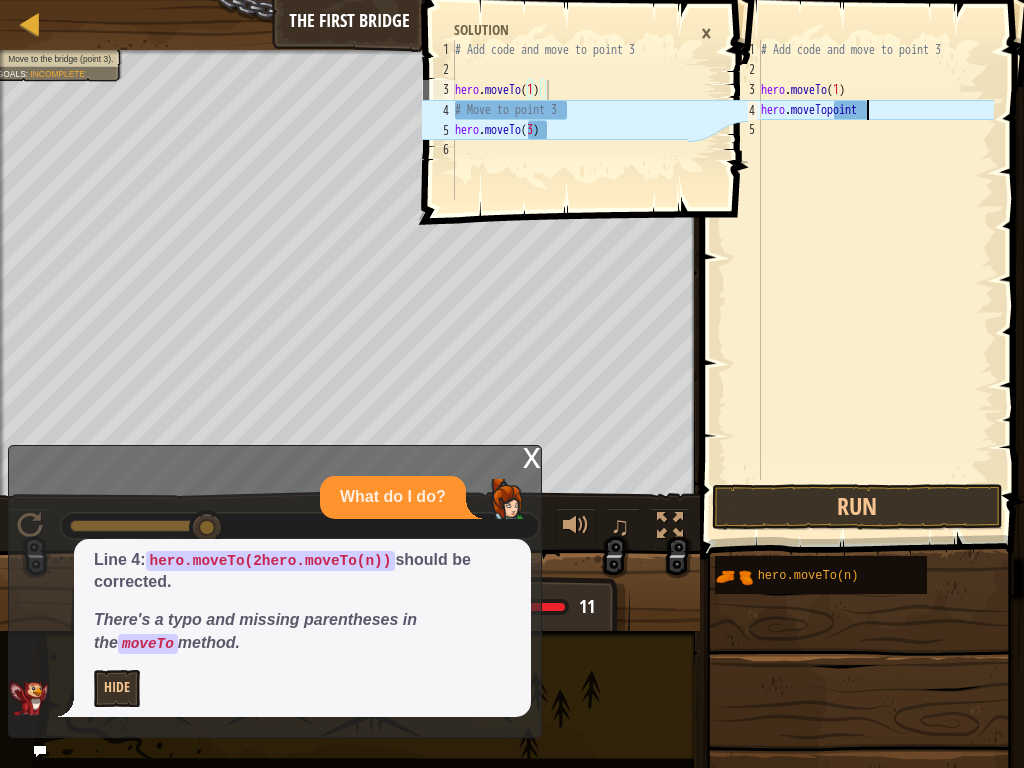 type on "hero.moveTopoint3" 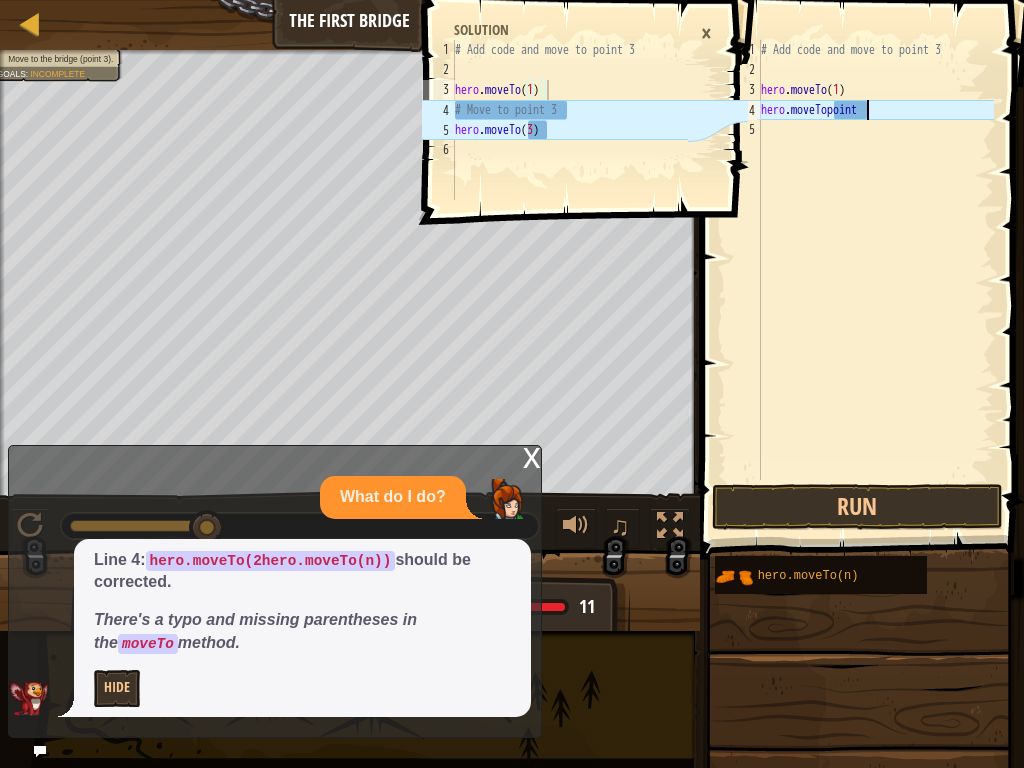 scroll, scrollTop: 9, scrollLeft: 8, axis: both 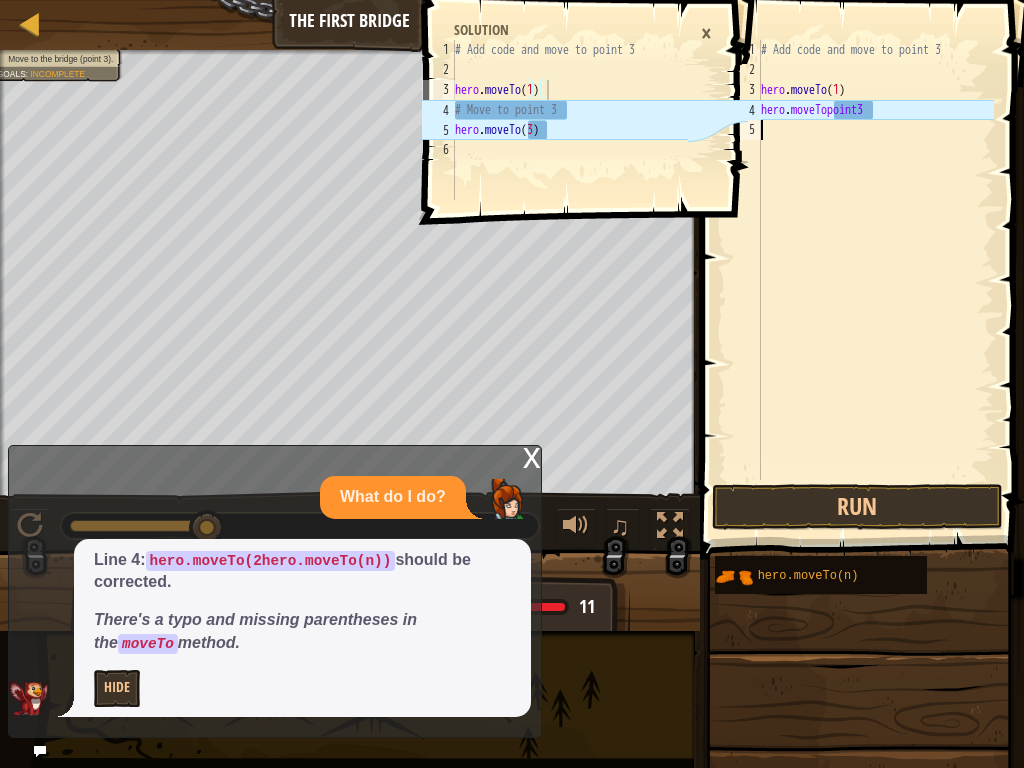 click on "# Add code and move to point 3 hero . moveTo ( 1 ) hero . moveTopoint3" at bounding box center [875, 280] 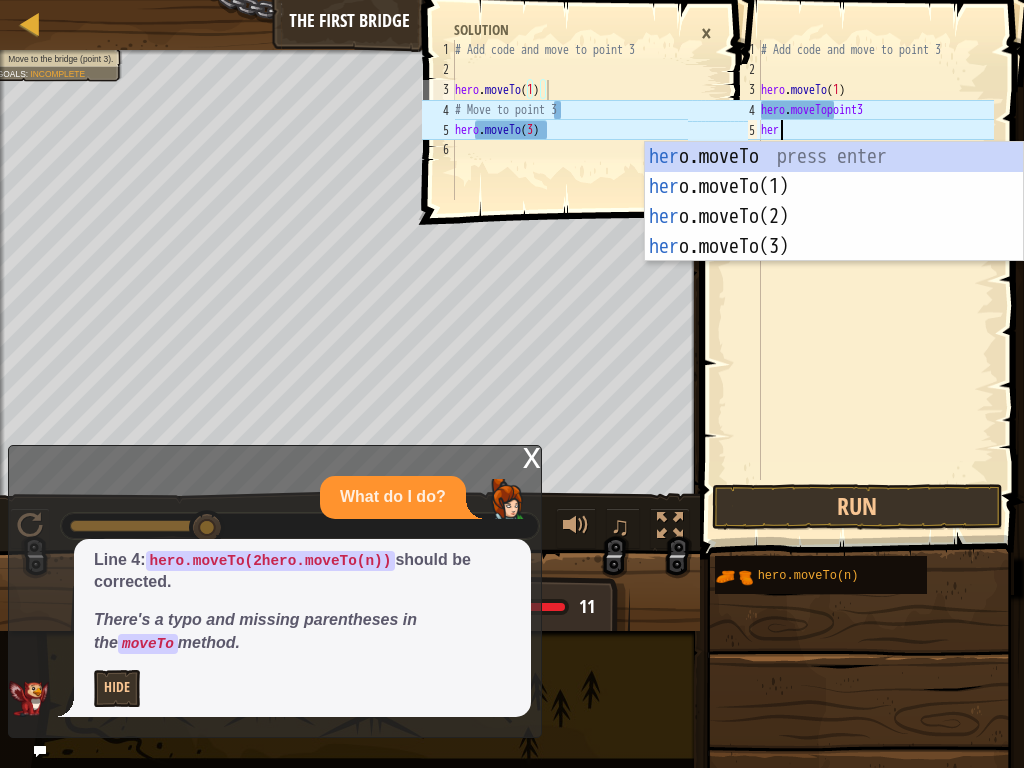 scroll, scrollTop: 9, scrollLeft: 1, axis: both 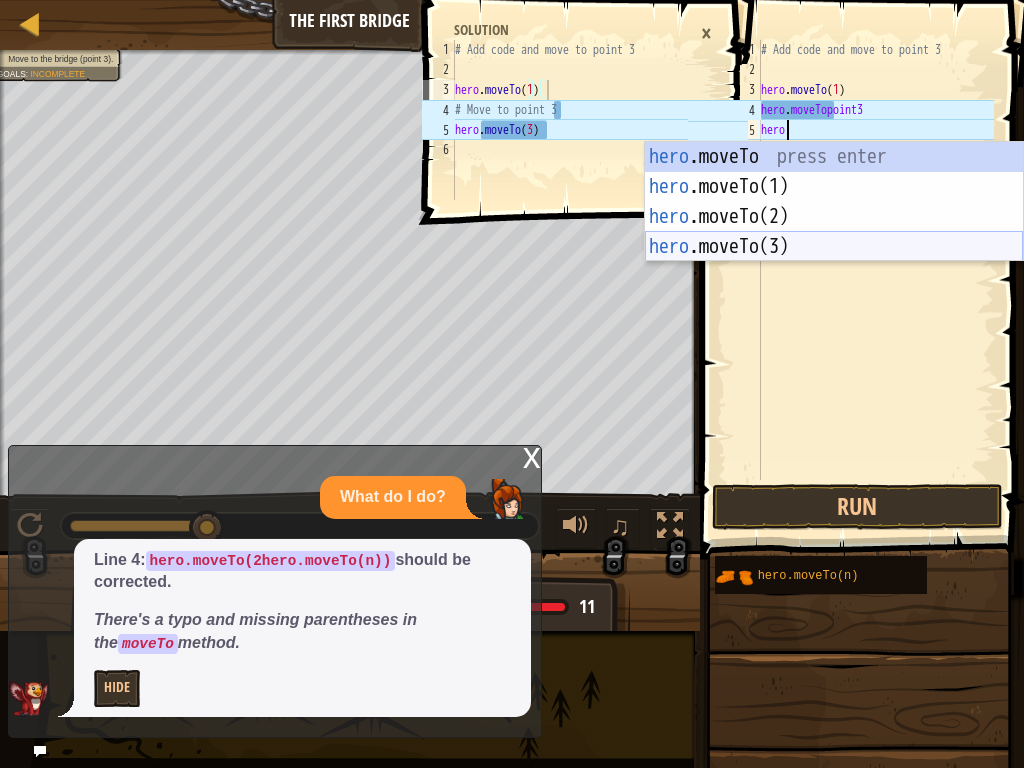 click on "hero .moveTo press enter hero .moveTo(1) press enter hero .moveTo(2) press enter hero .moveTo(3) press enter" at bounding box center (834, 232) 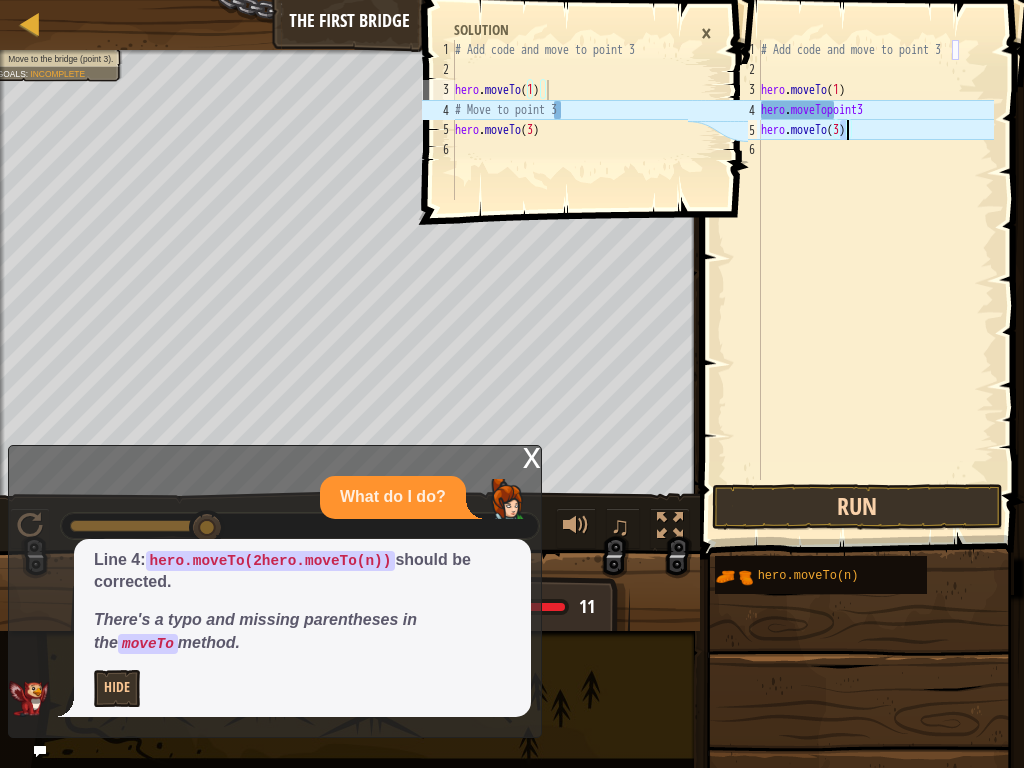 type on "hero.moveTo(3)" 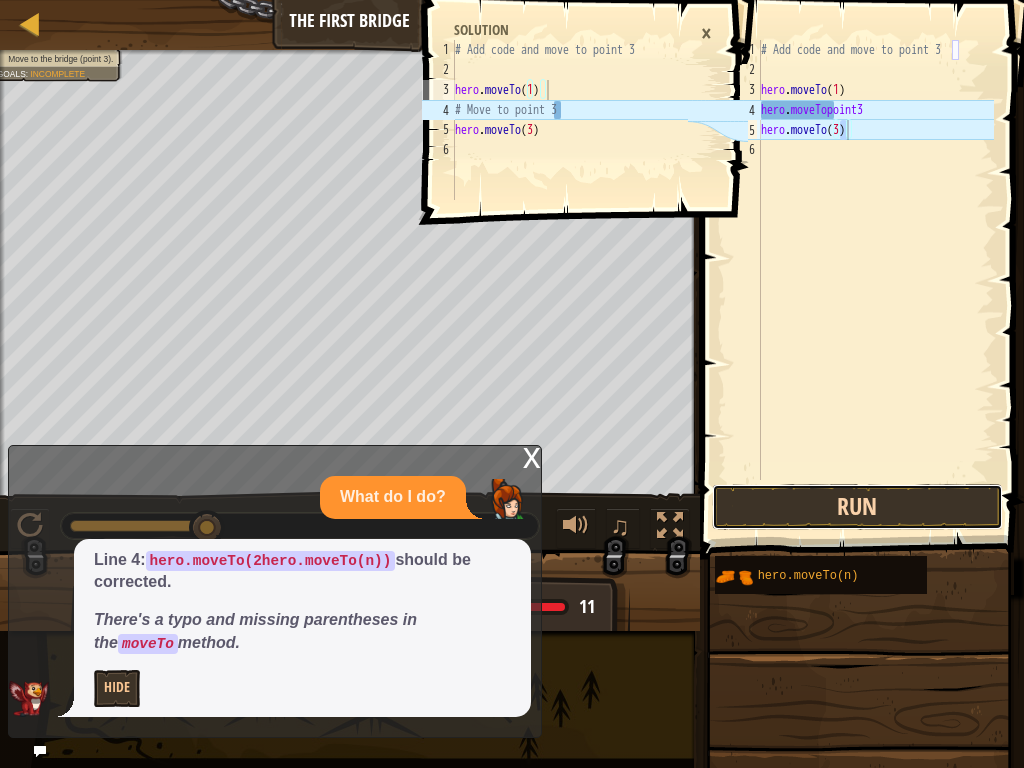 click on "Run" at bounding box center (857, 507) 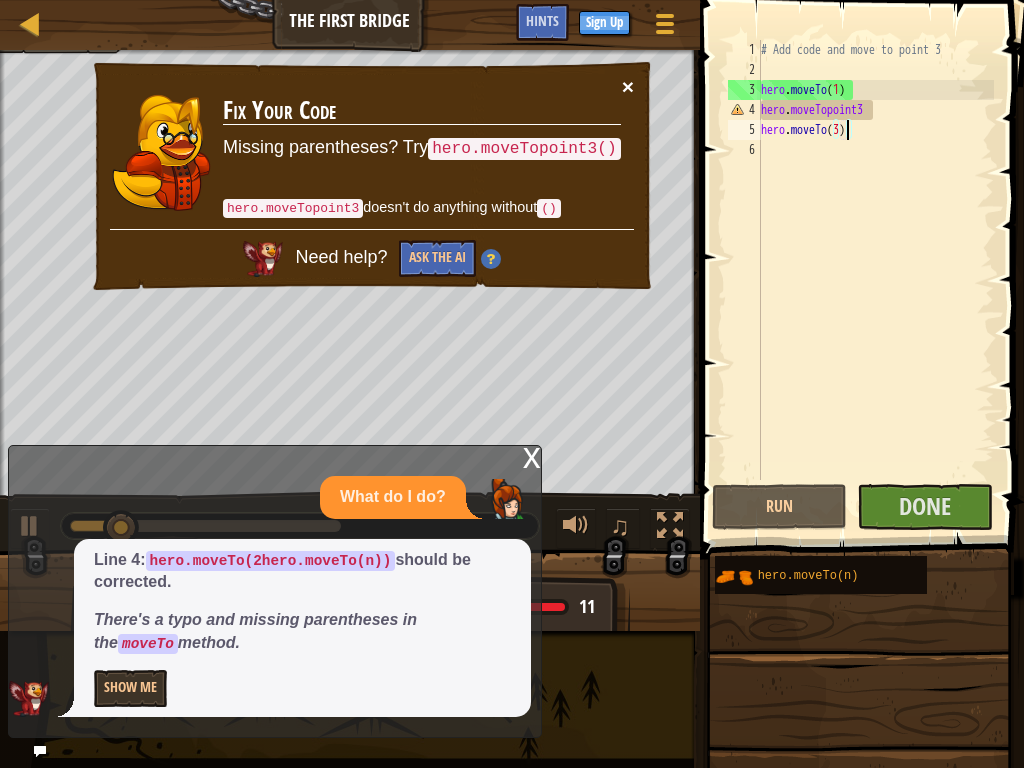 click on "×" at bounding box center (628, 86) 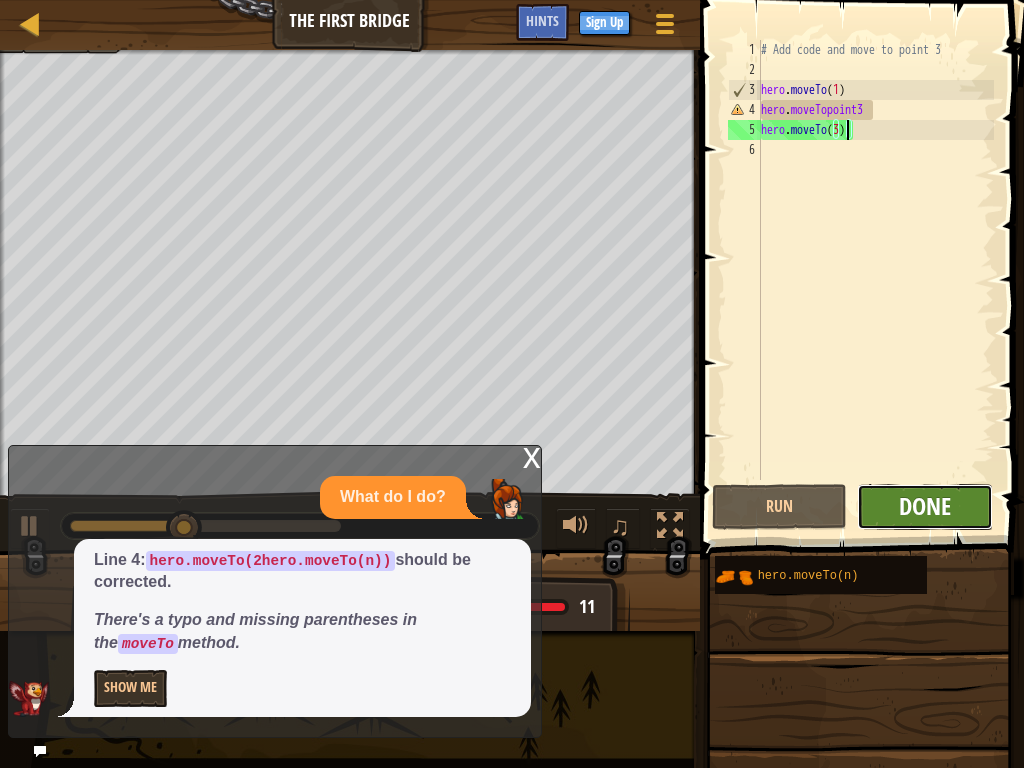 click on "Done" at bounding box center [925, 506] 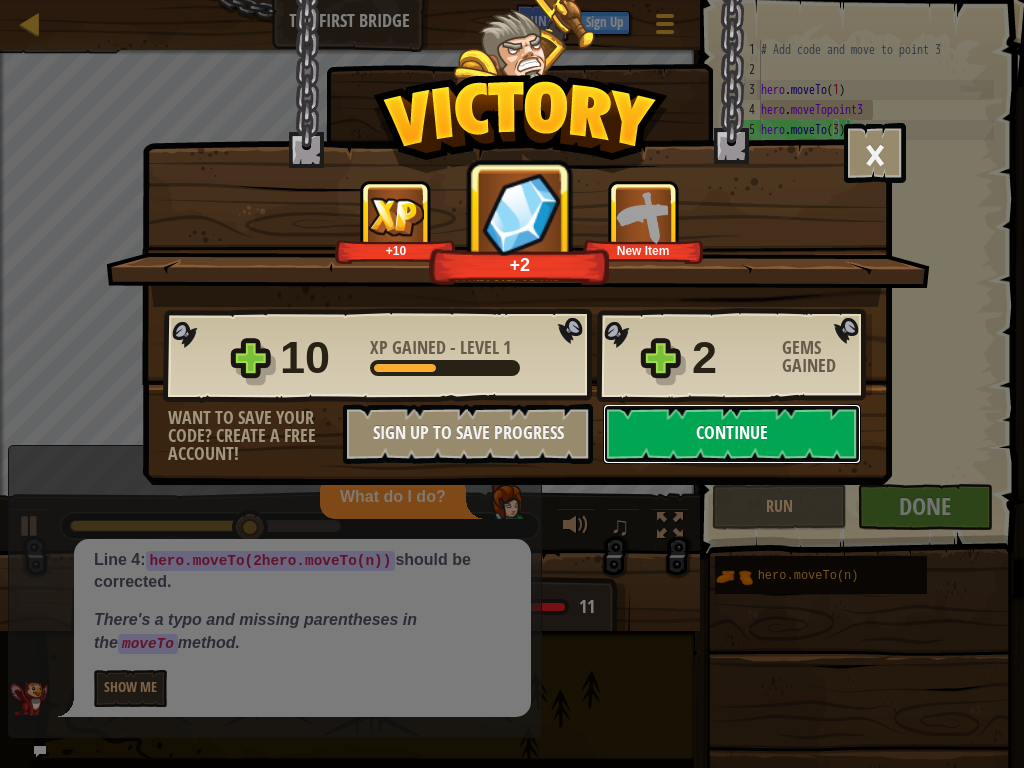 click on "Continue" at bounding box center [732, 434] 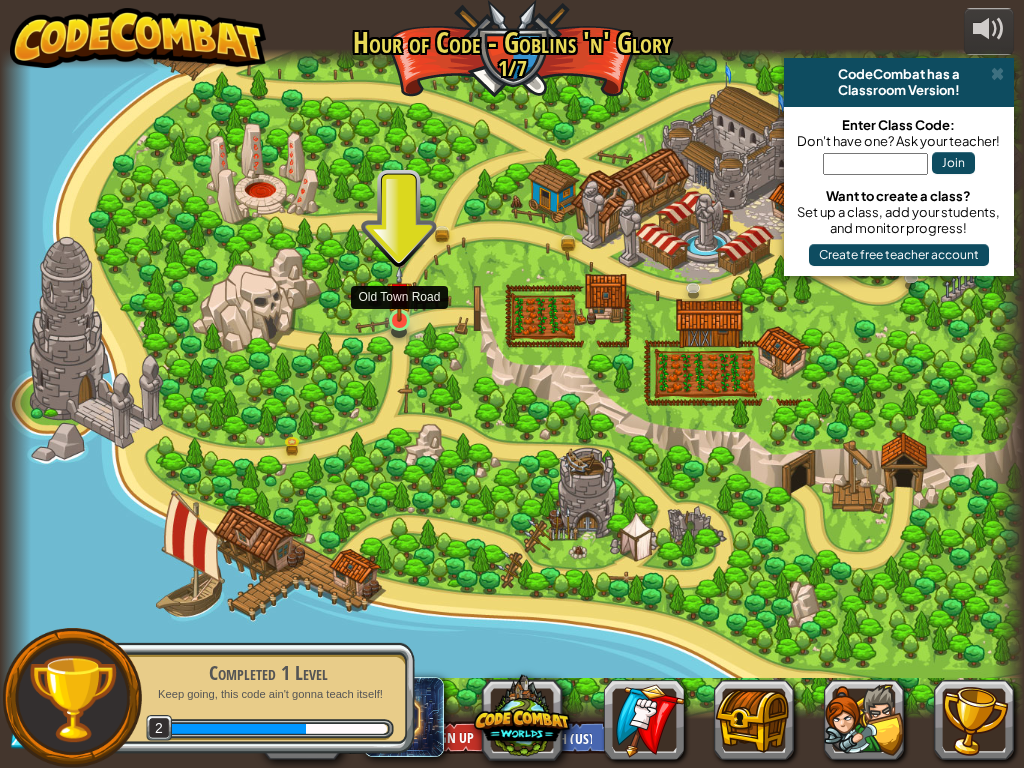 click at bounding box center (399, 294) 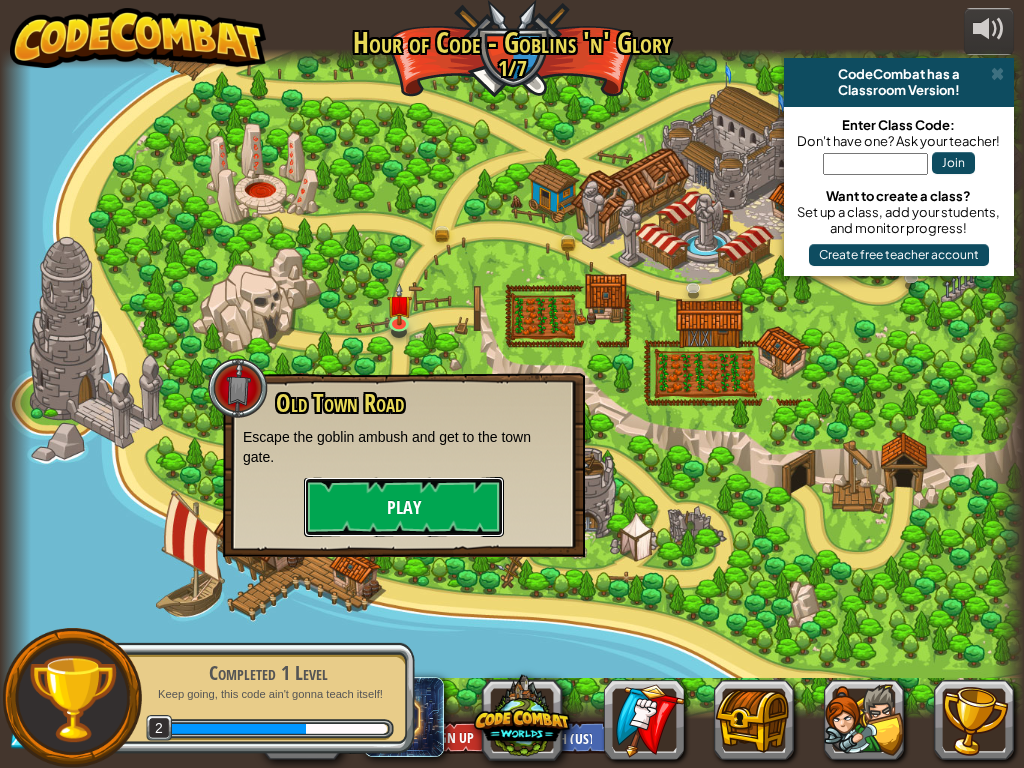 click on "Play" at bounding box center [404, 507] 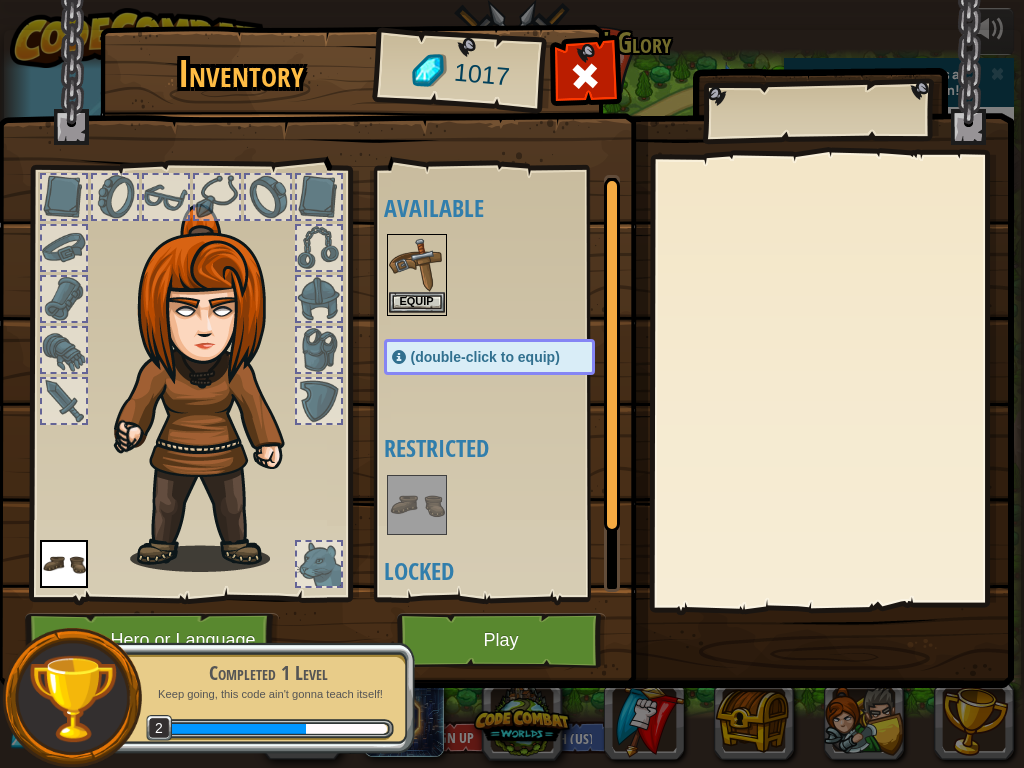 click at bounding box center [417, 264] 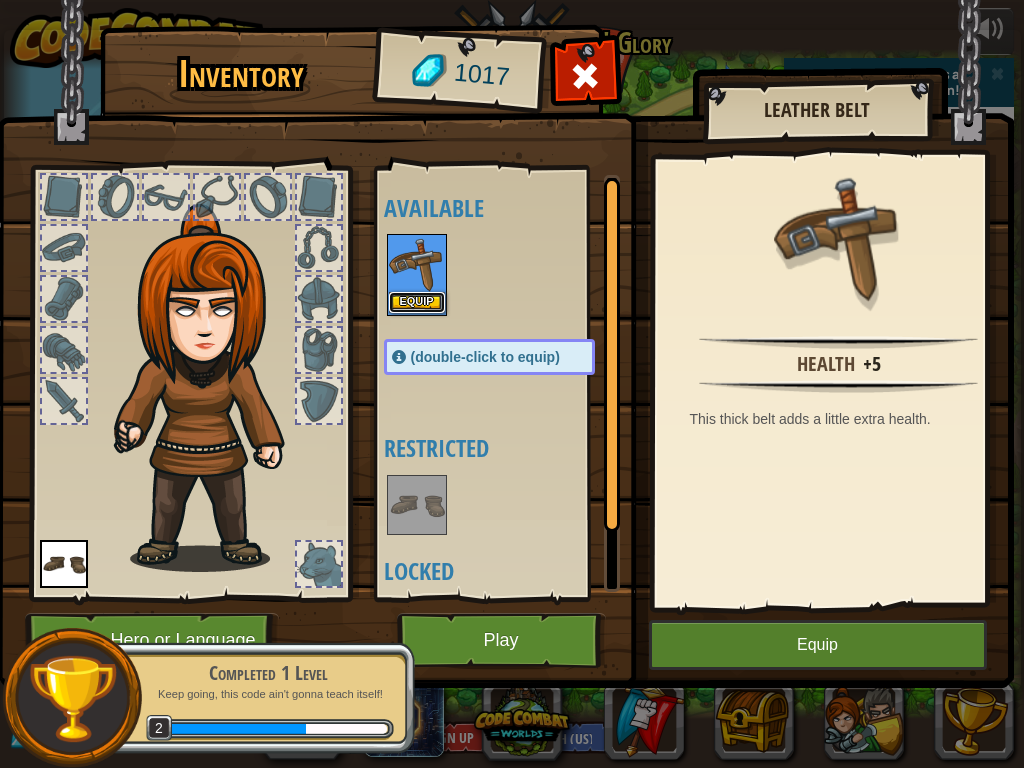 click on "Equip" at bounding box center (417, 302) 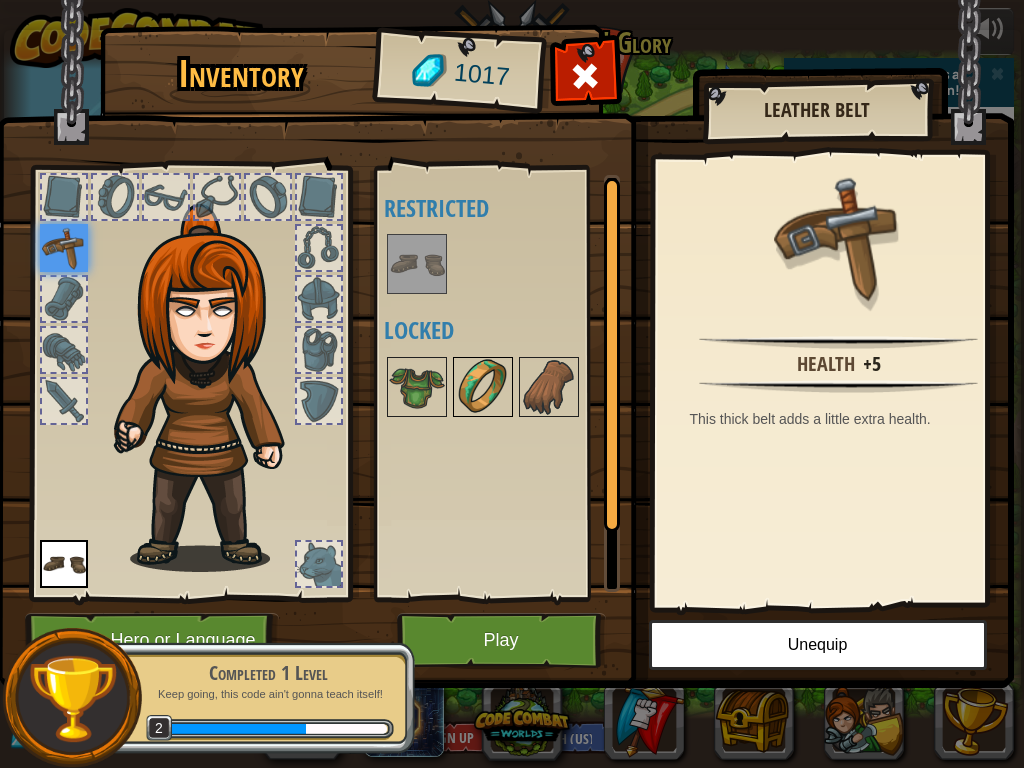 click at bounding box center (483, 387) 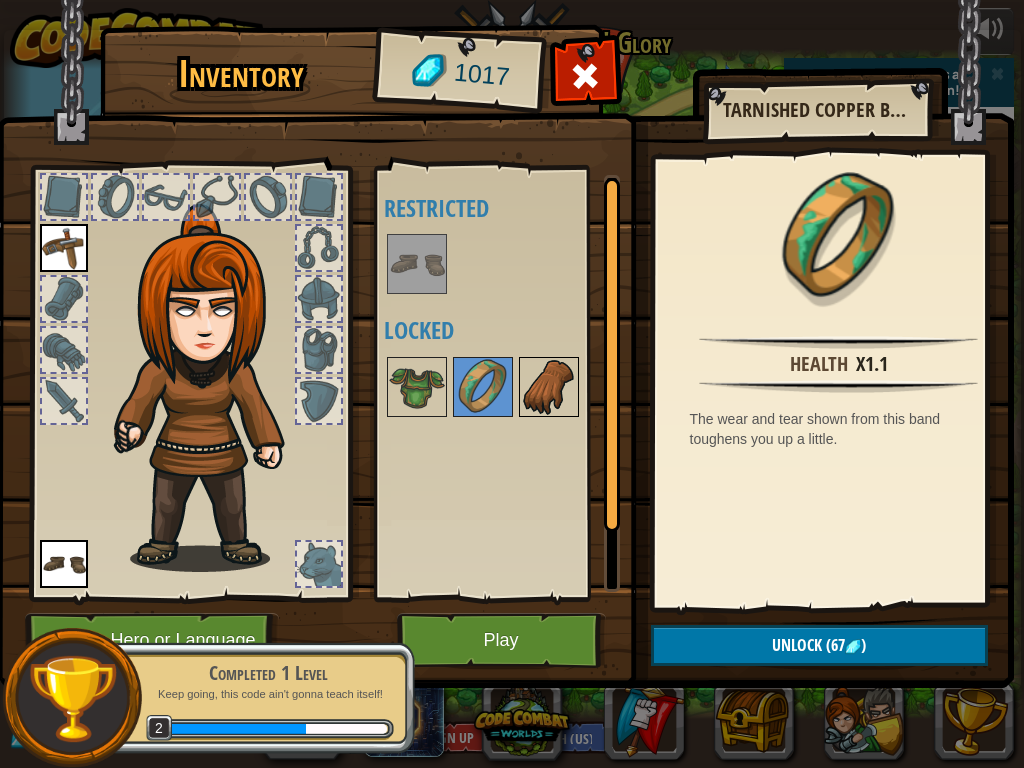 click at bounding box center (549, 387) 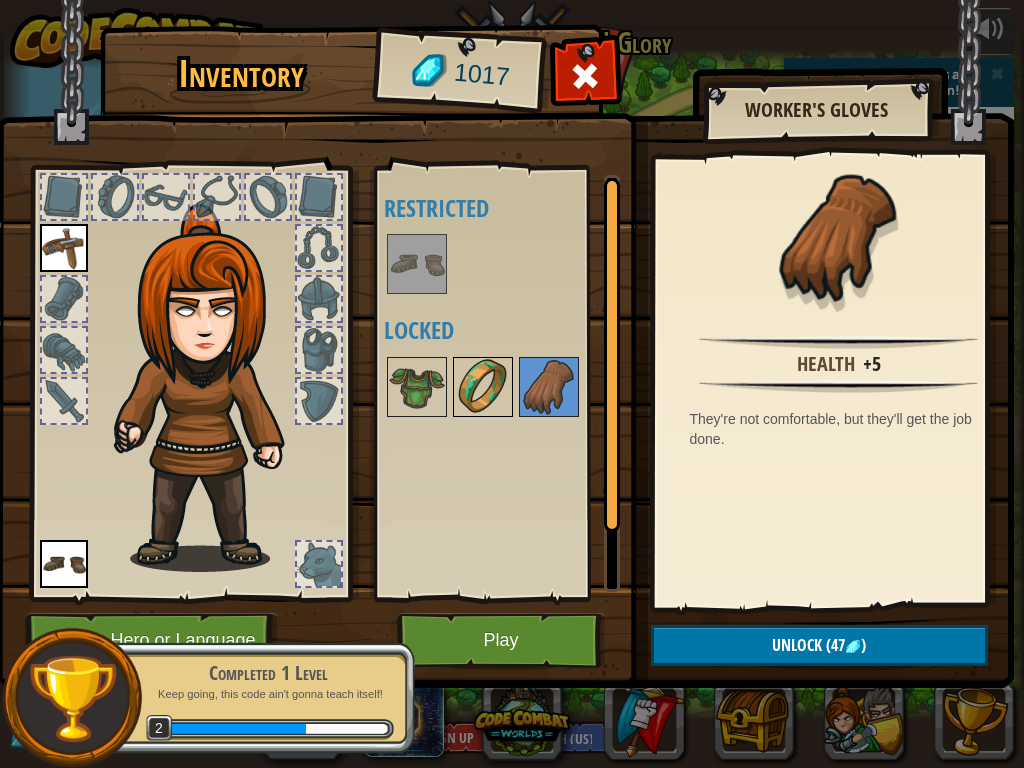 click at bounding box center (483, 387) 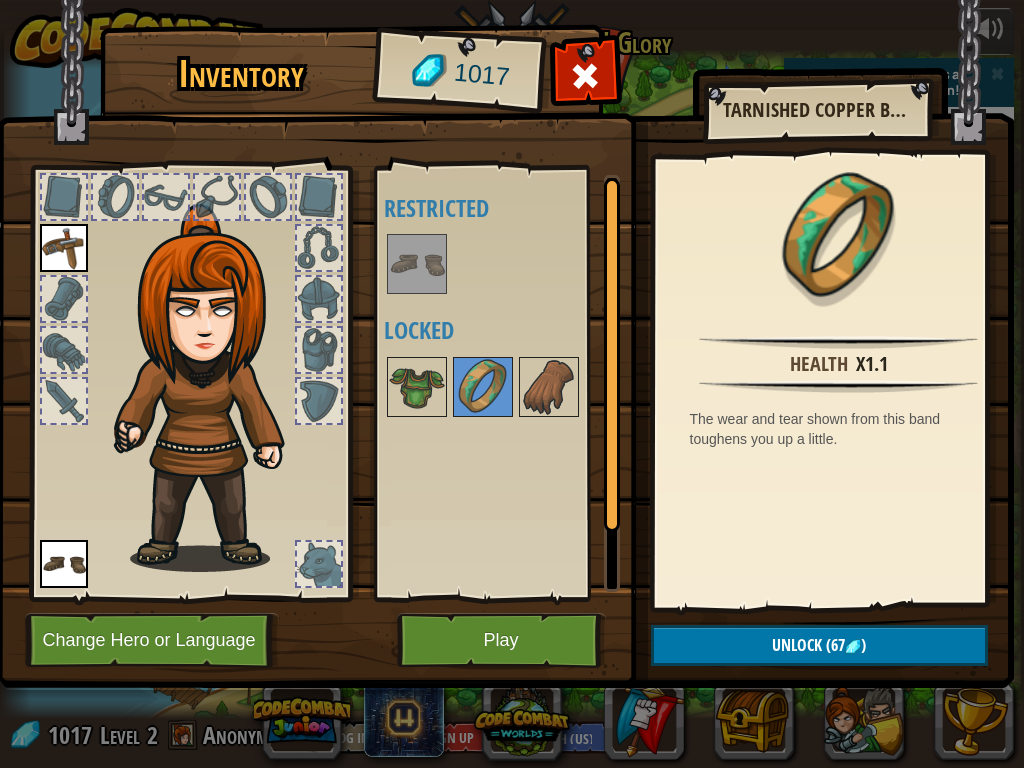 click at bounding box center (319, 350) 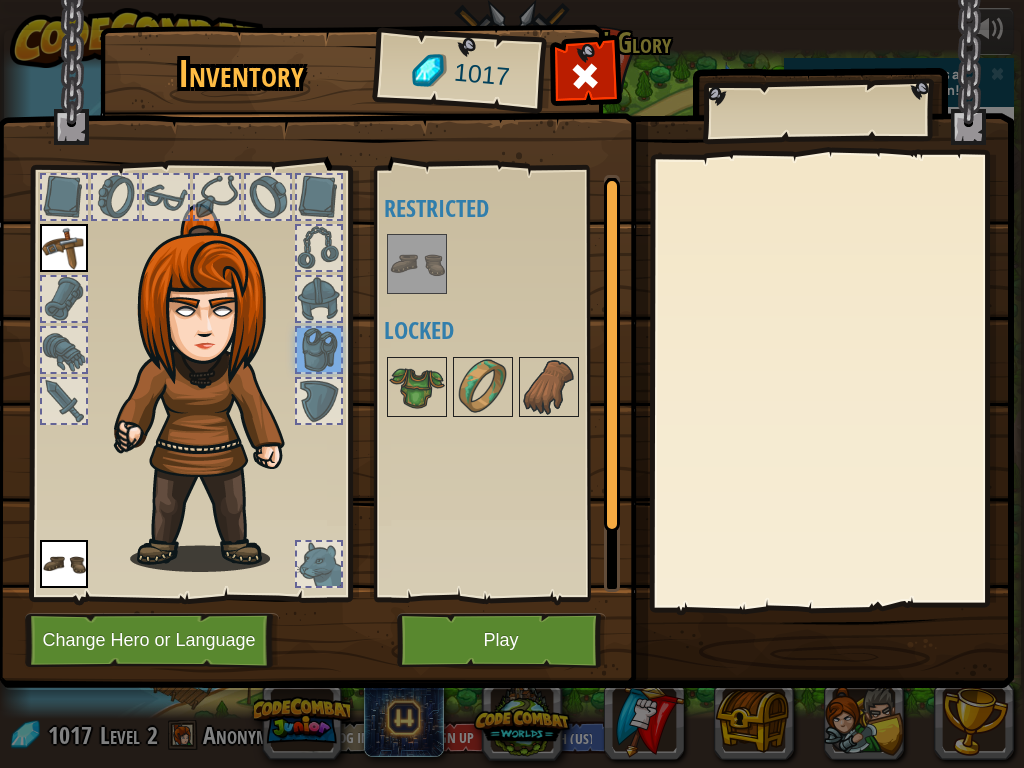 click at bounding box center (319, 248) 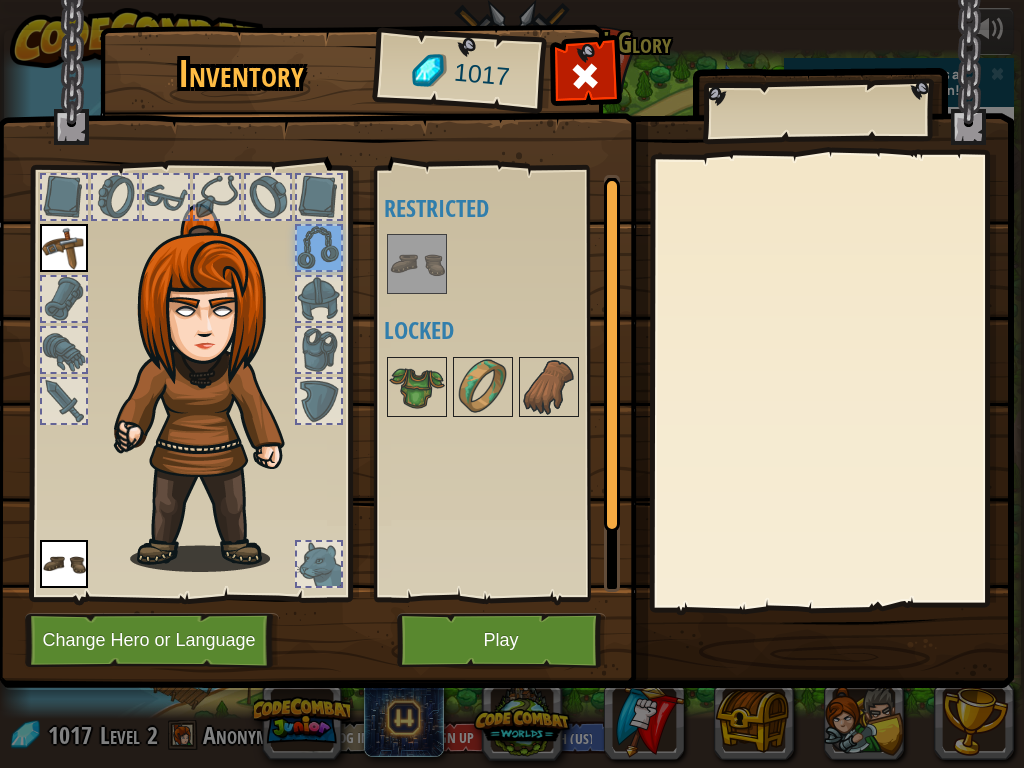 click at bounding box center [509, 387] 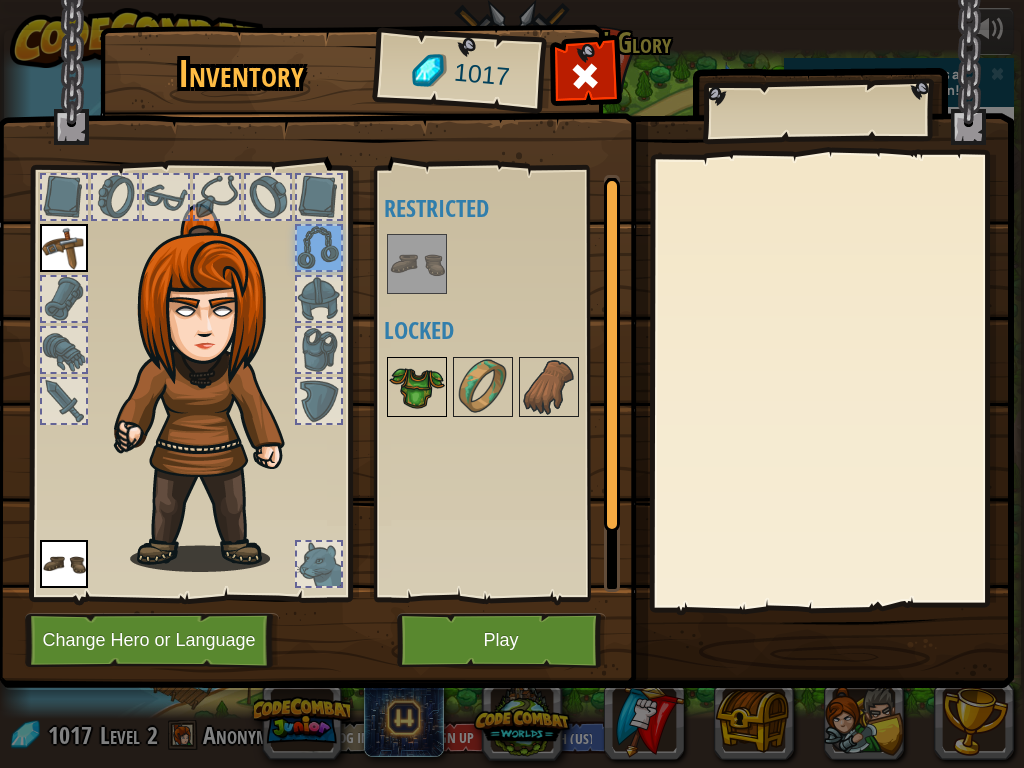 click at bounding box center [417, 387] 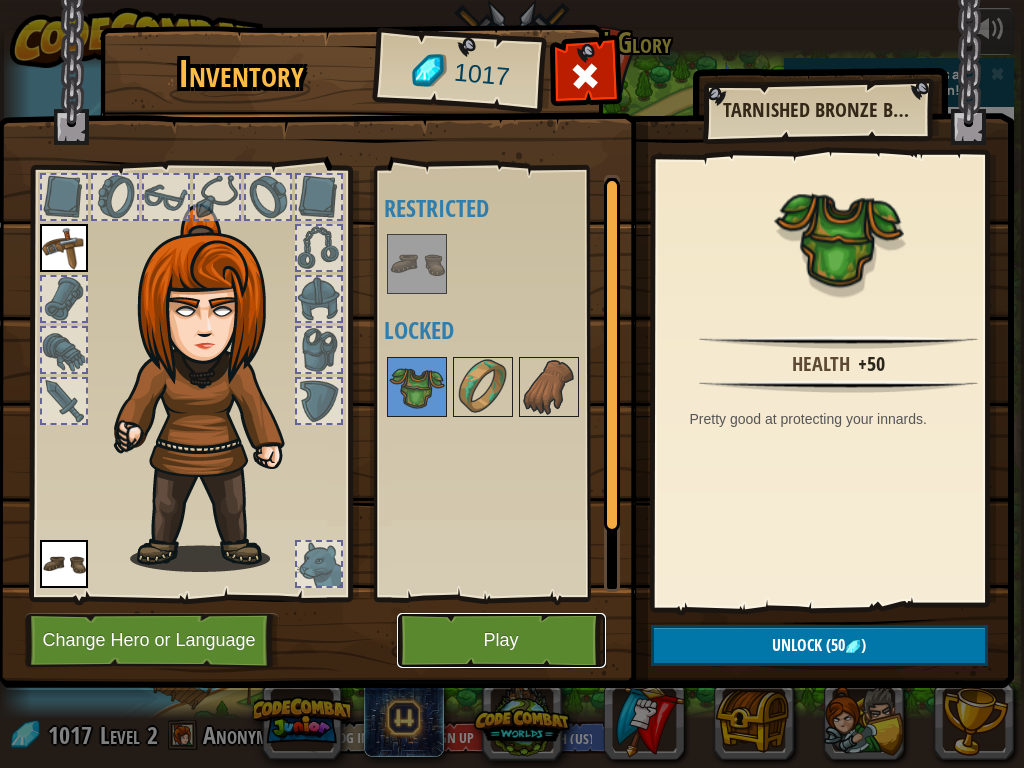 click on "Play" at bounding box center [501, 640] 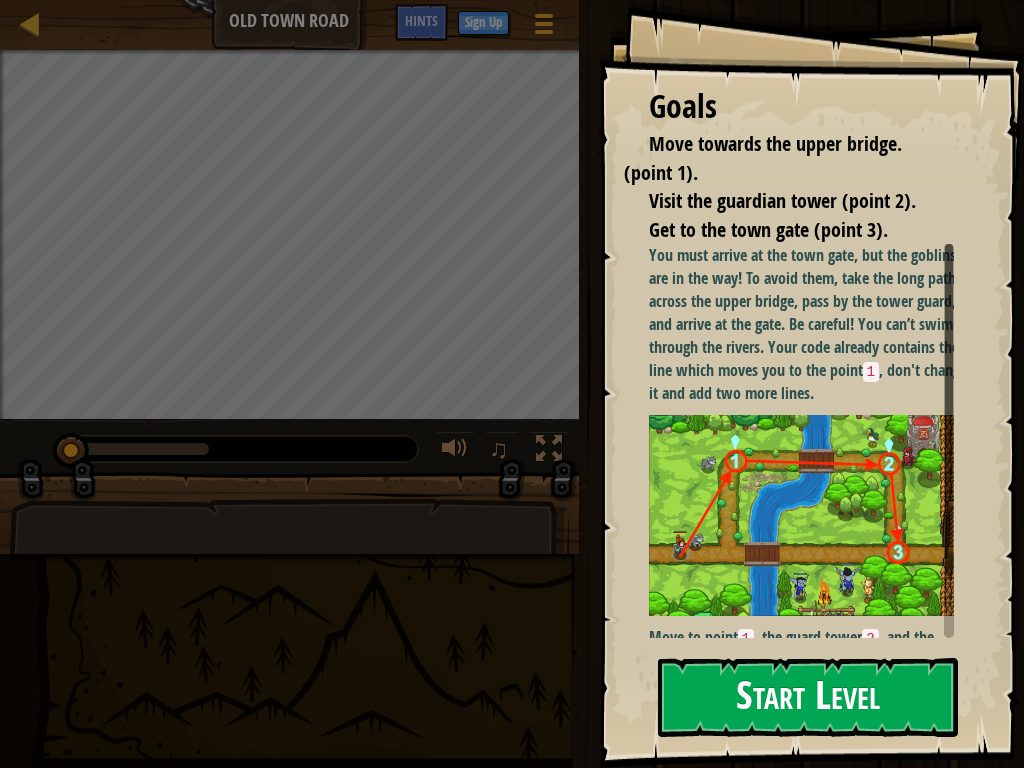 click on "Start Level" at bounding box center (808, 697) 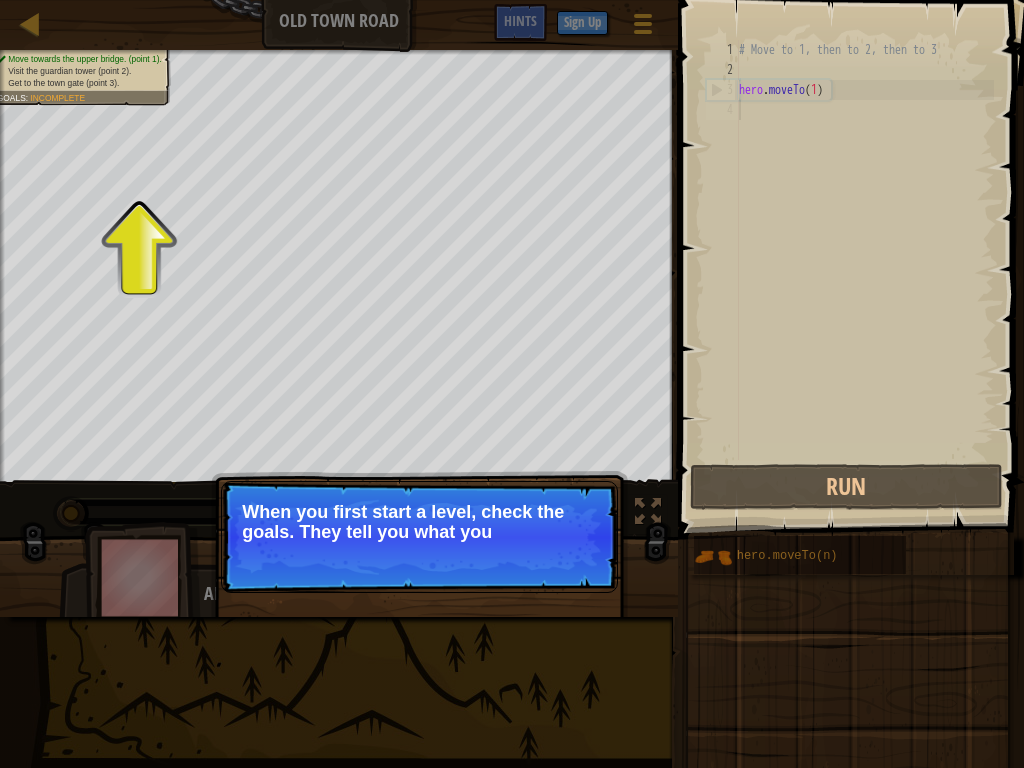 click on "Continue  When you first start a level, check the goals. They tell you what you" at bounding box center (419, 537) 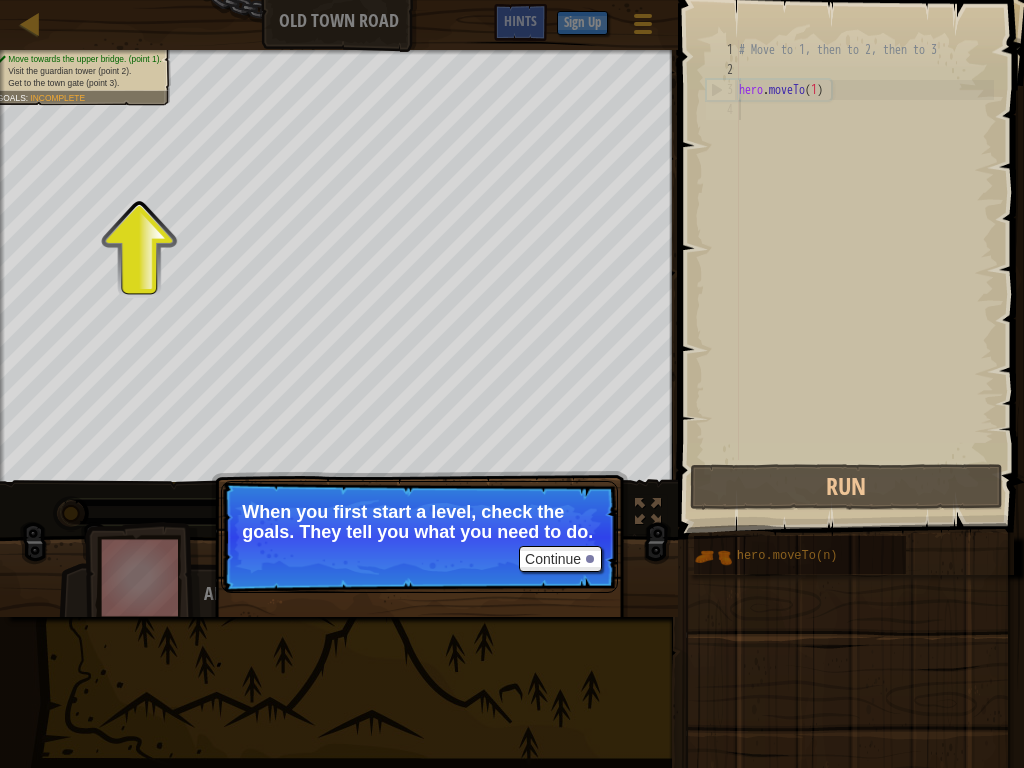 drag, startPoint x: 410, startPoint y: 504, endPoint x: 415, endPoint y: 540, distance: 36.345562 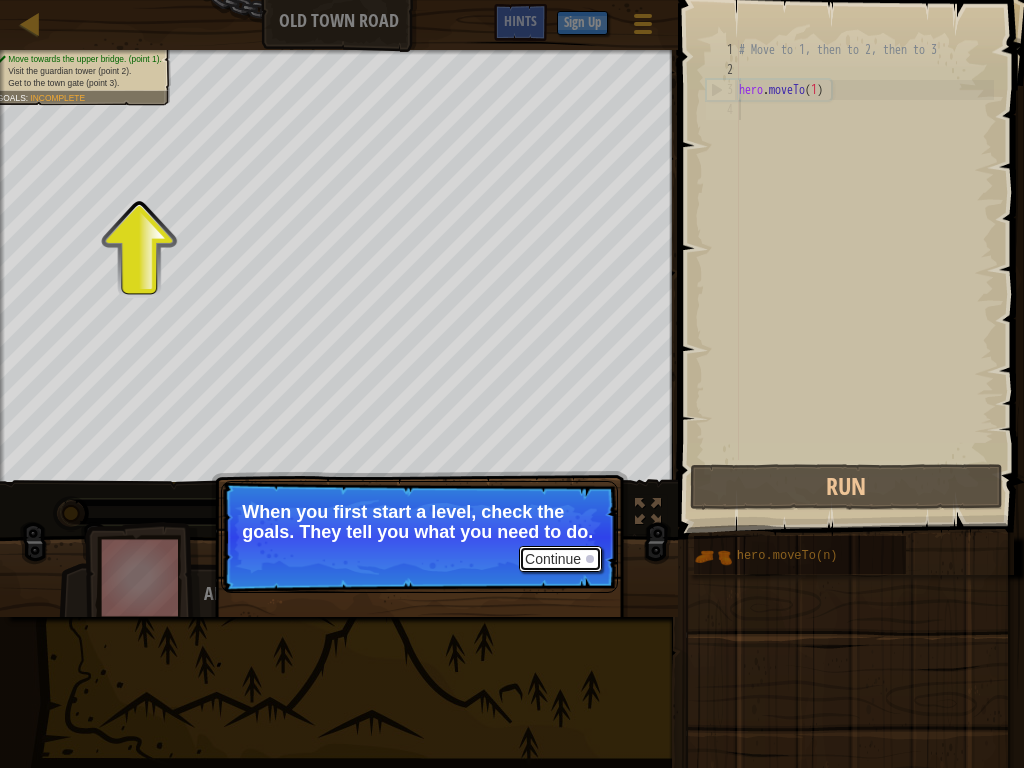 click on "Continue" at bounding box center (560, 559) 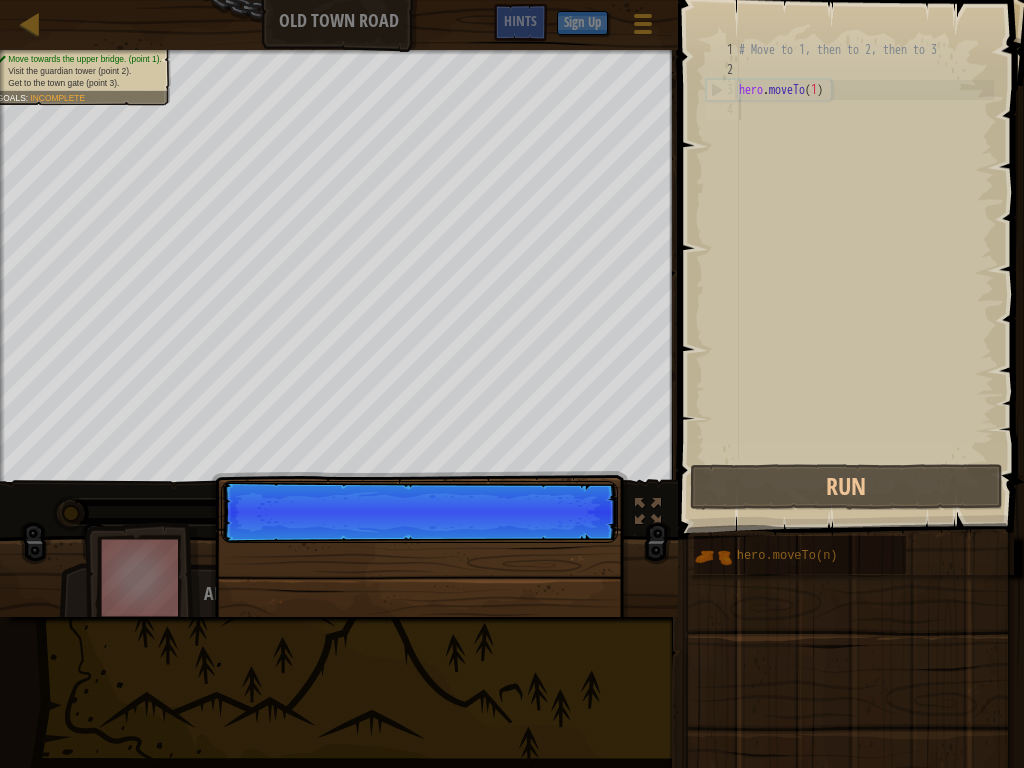 scroll, scrollTop: 9, scrollLeft: 0, axis: vertical 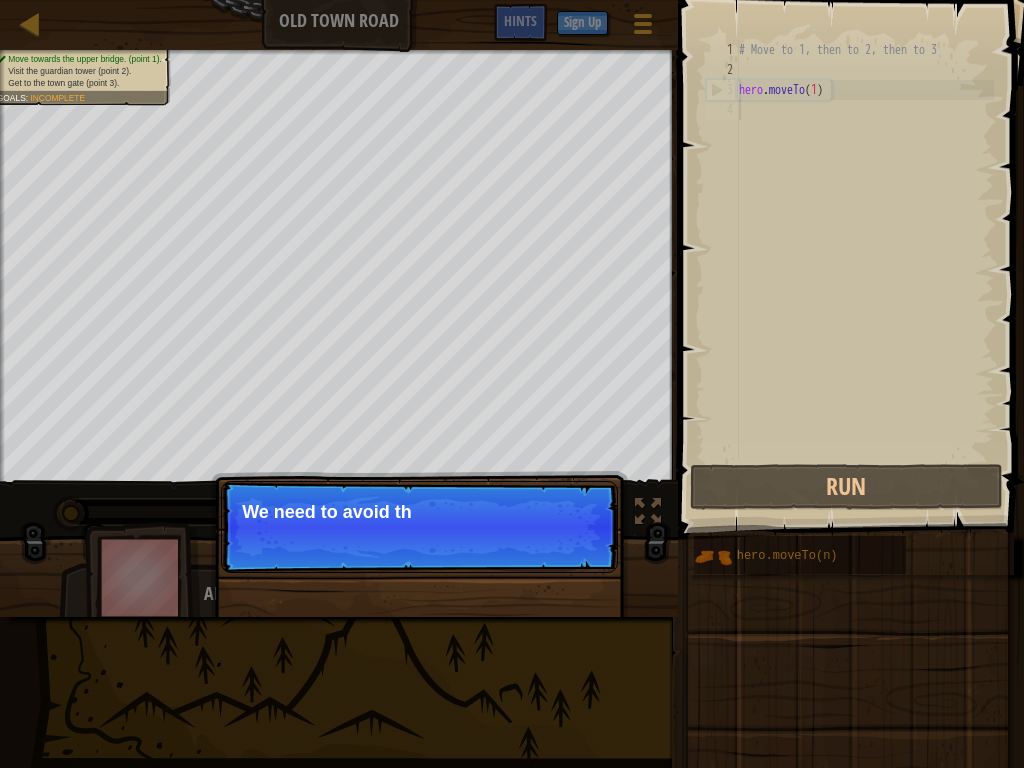 click on "Continue  We need to avoid th" at bounding box center [419, 527] 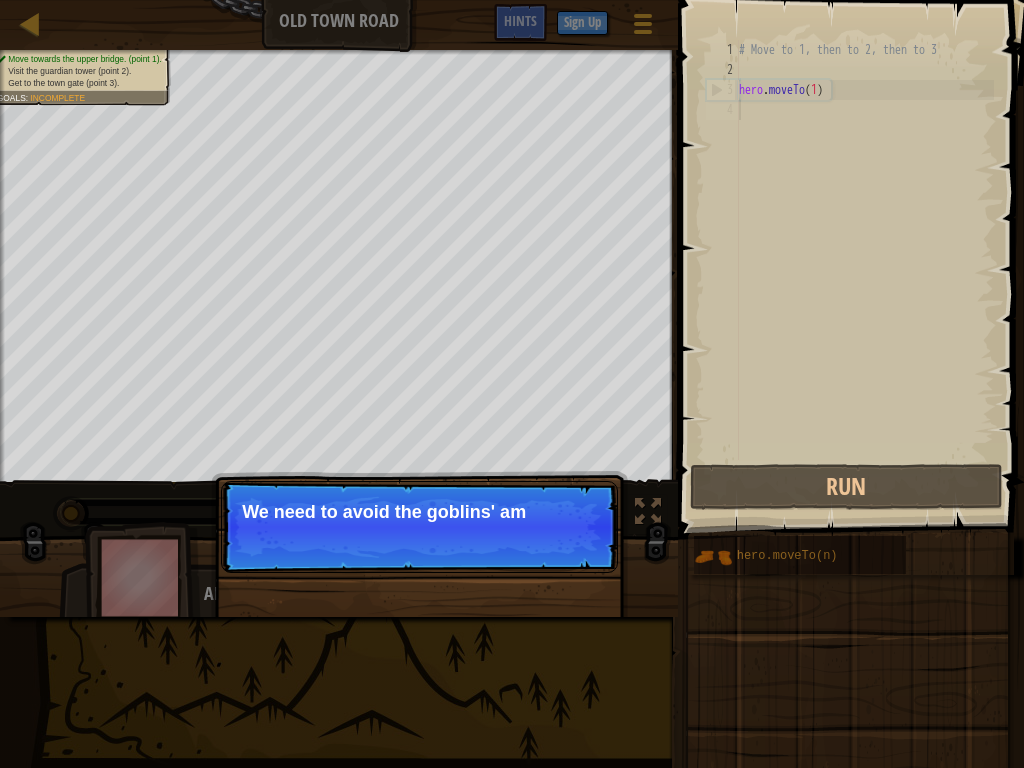 click on "Continue  We need to avoid the goblins' am" at bounding box center (419, 527) 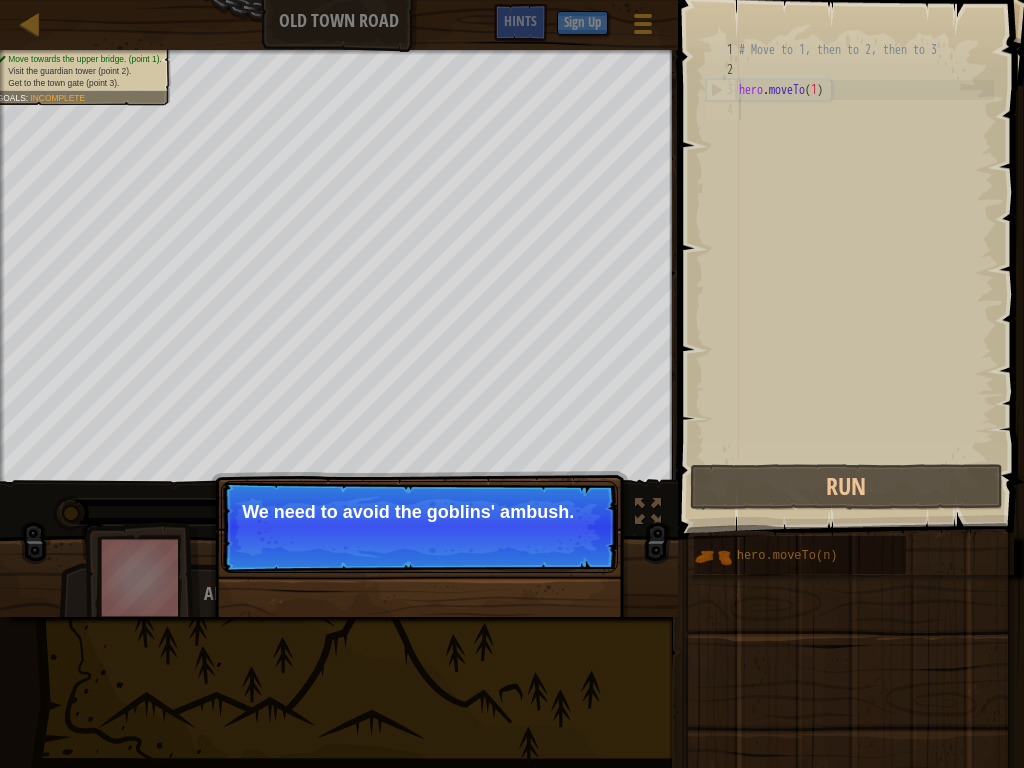 click on "Continue" at bounding box center [560, 539] 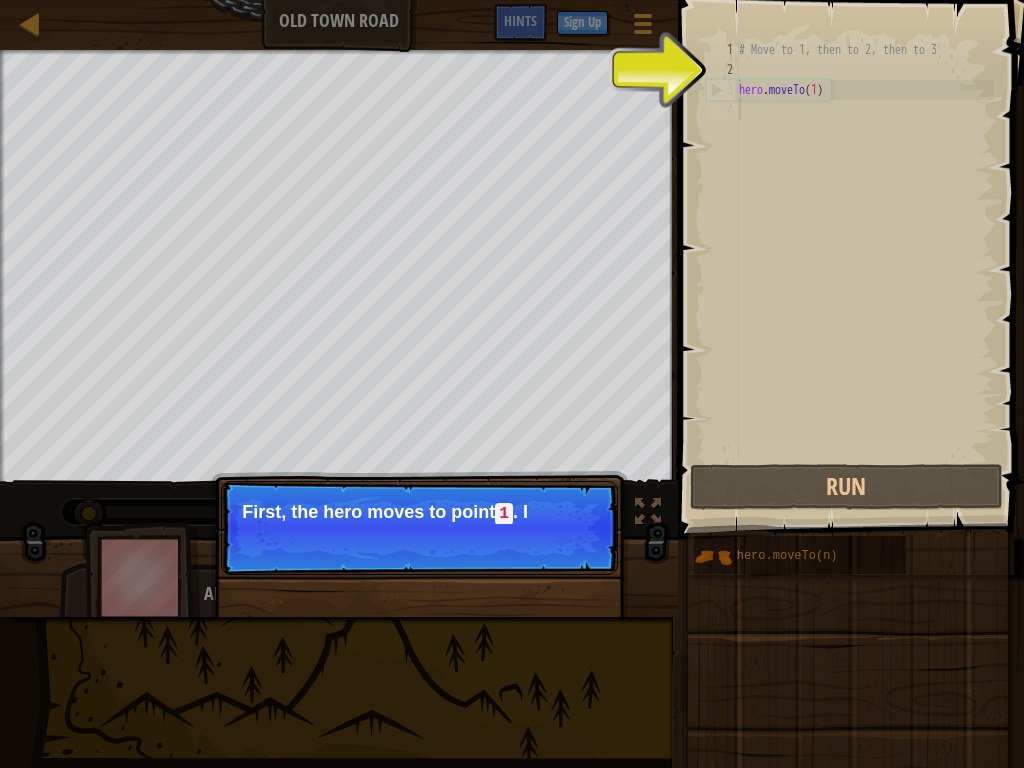 click on "Continue  First, the hero moves to point  1 . I" at bounding box center (419, 528) 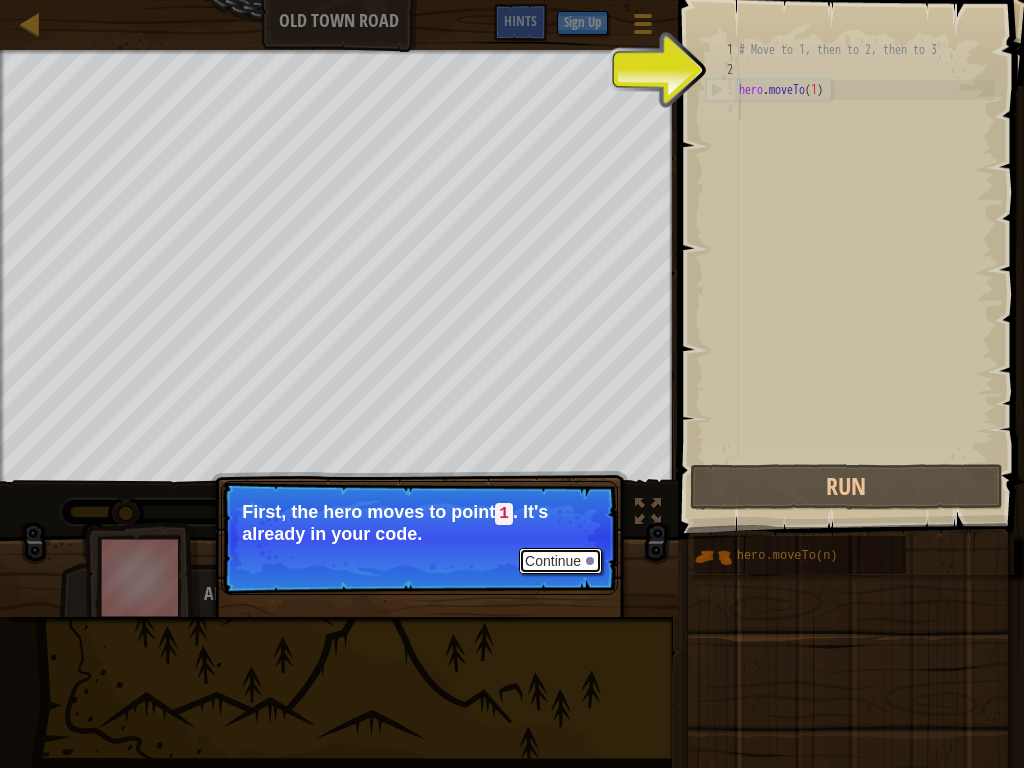 click on "Continue" at bounding box center (560, 561) 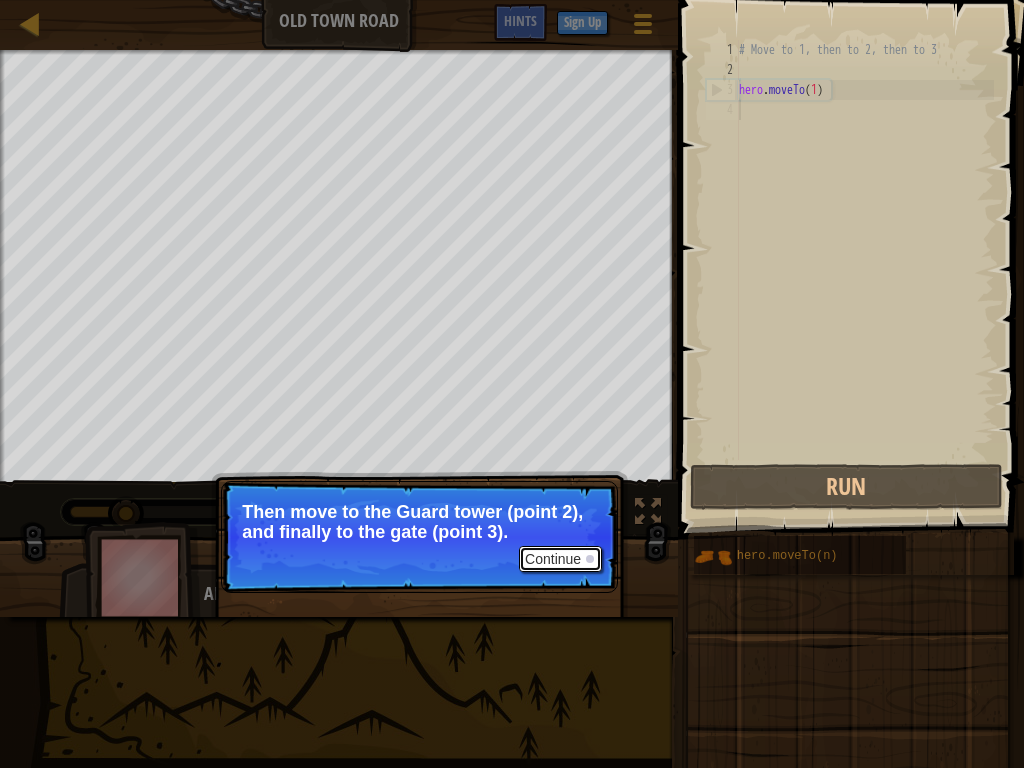 click on "Continue" at bounding box center [560, 559] 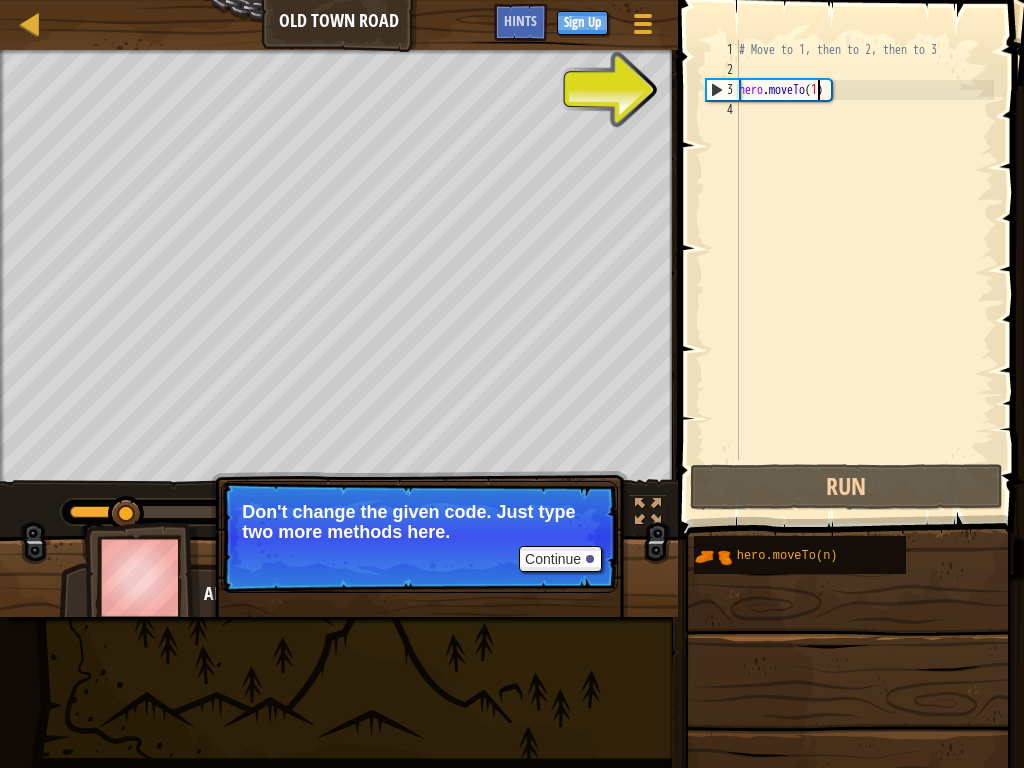click on "# Move to 1, then to 2, then to 3 hero . moveTo ( 1 )" at bounding box center [864, 270] 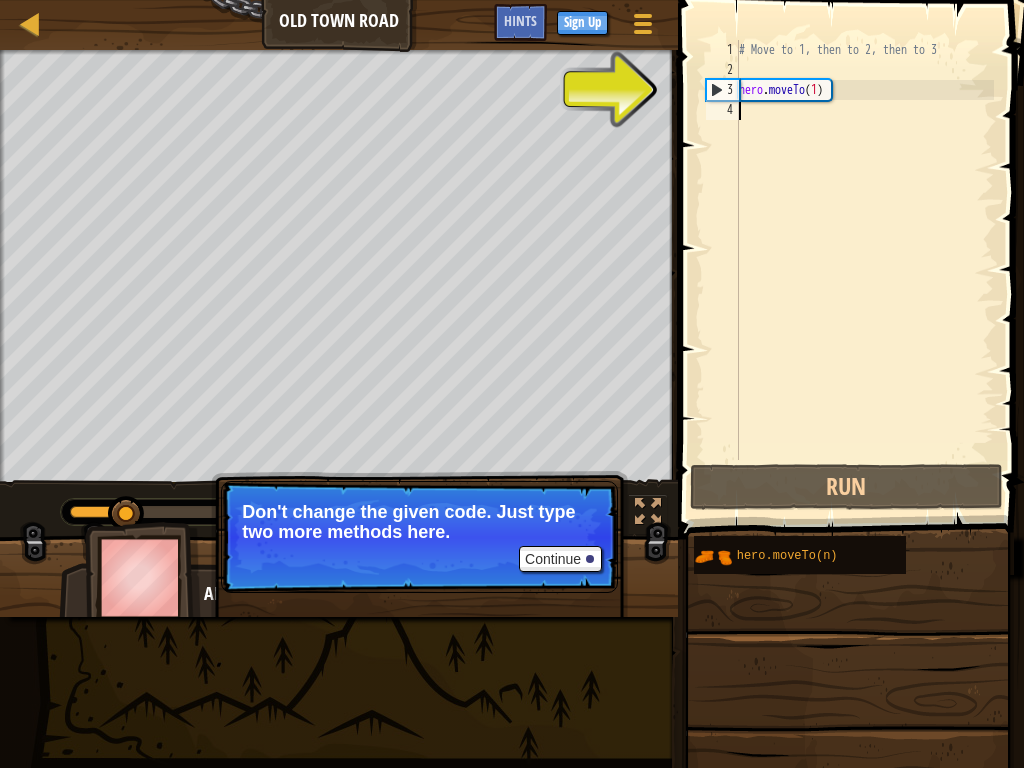 click on "# Move to 1, then to 2, then to 3 hero . moveTo ( 1 )" at bounding box center (864, 270) 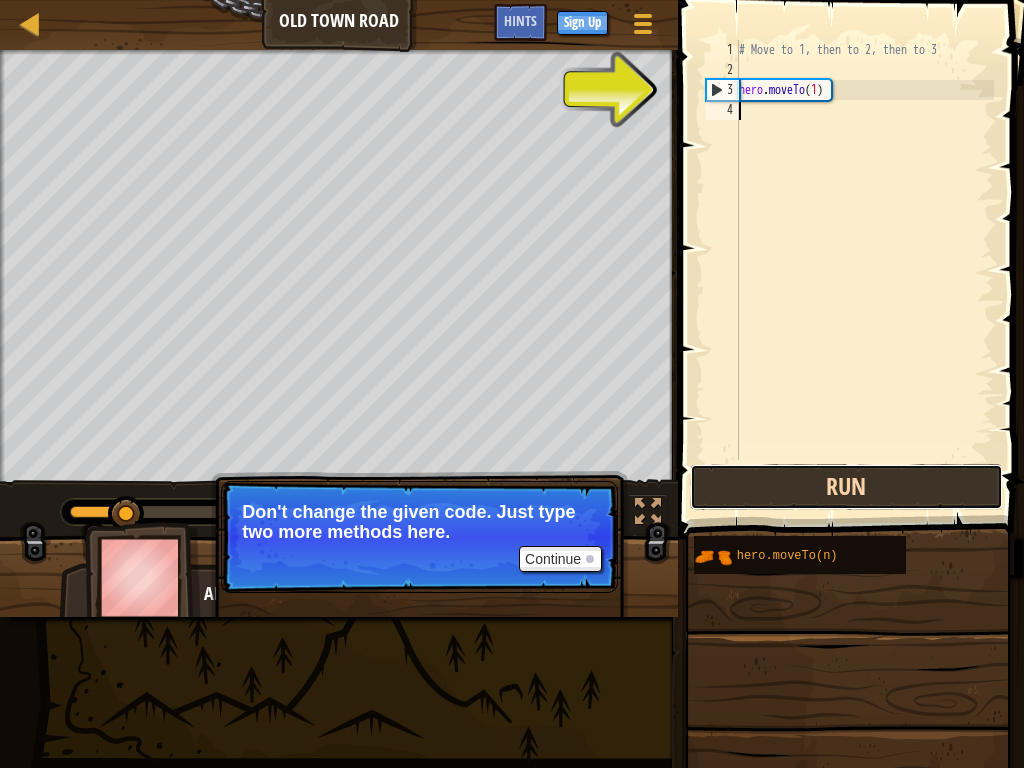 click on "Run" at bounding box center [846, 487] 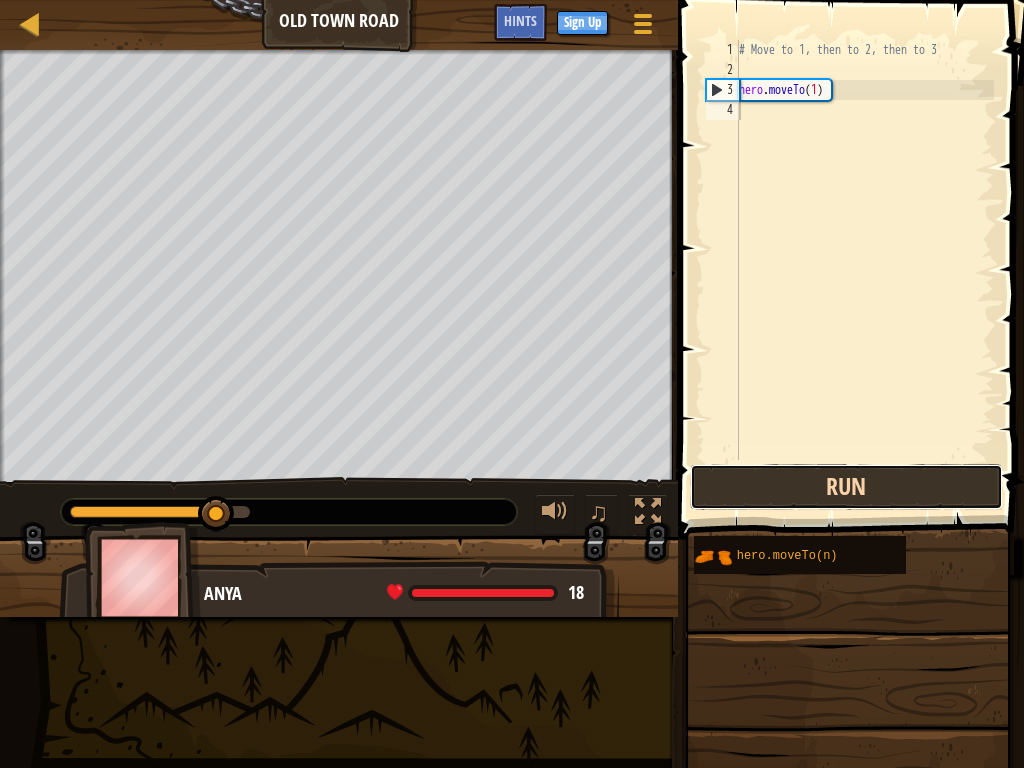 click on "Run" at bounding box center [846, 487] 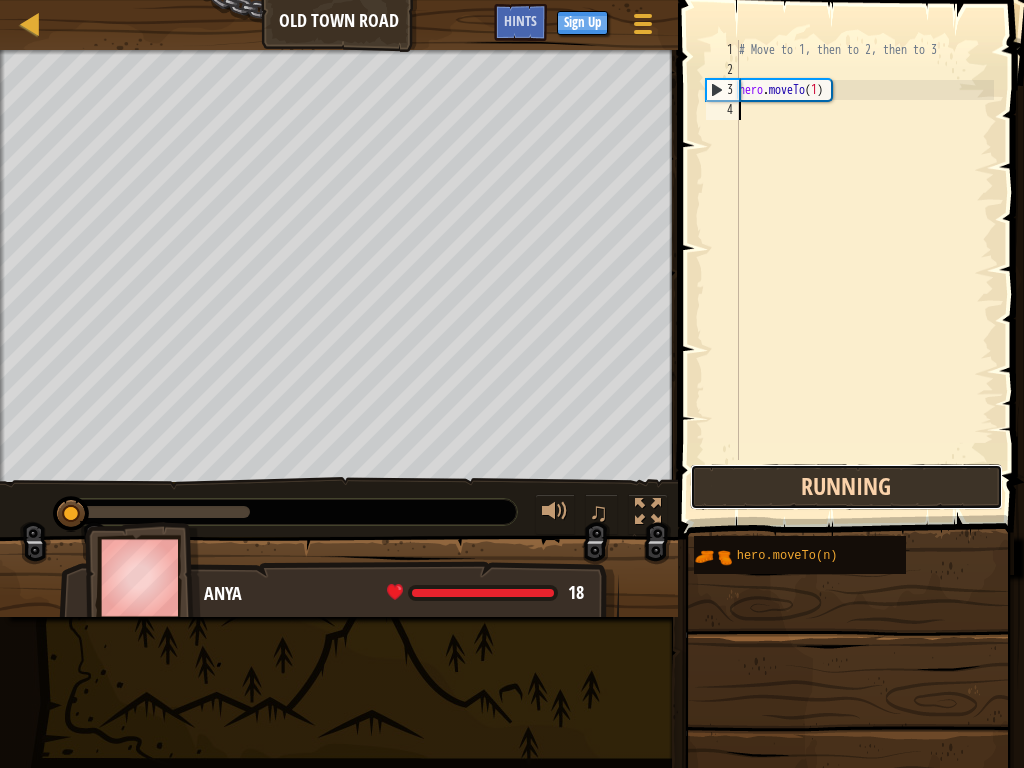 click on "Running" at bounding box center [846, 487] 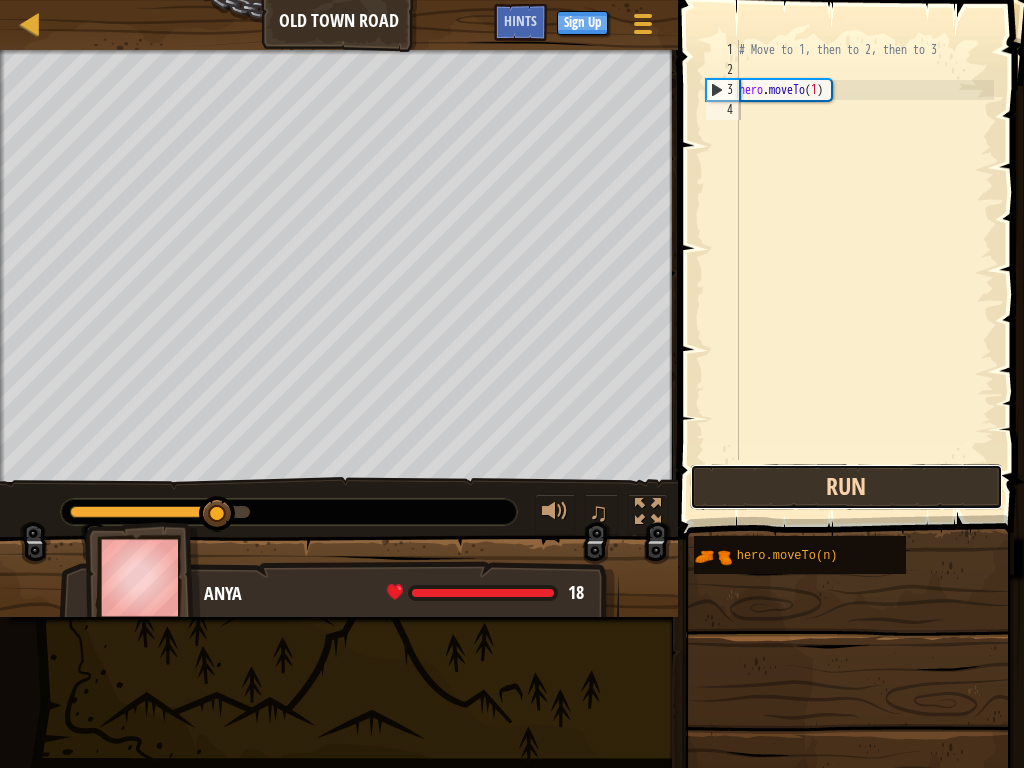 click on "Run" at bounding box center [846, 487] 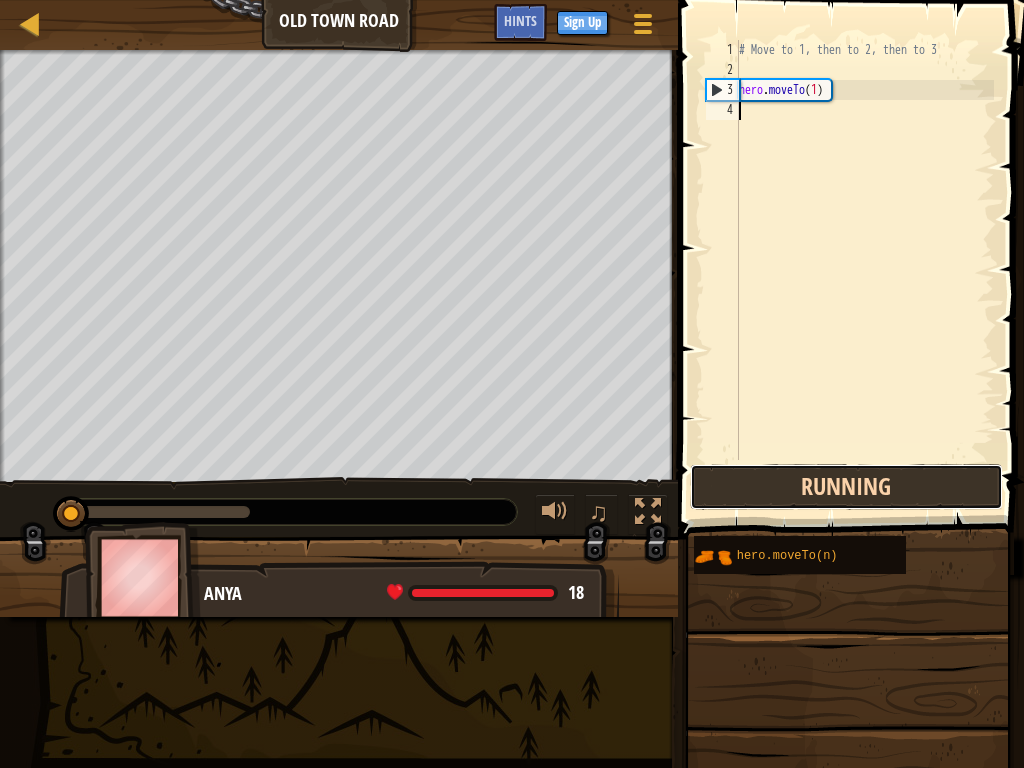 click on "Running" at bounding box center (846, 487) 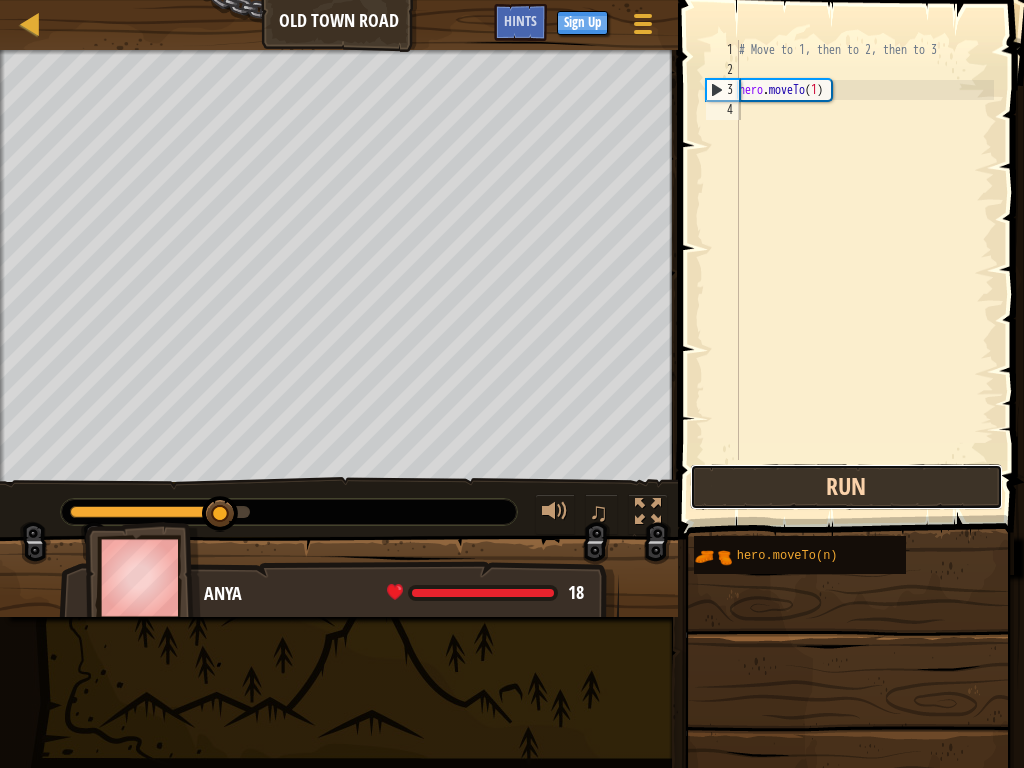 click on "Run" at bounding box center [846, 487] 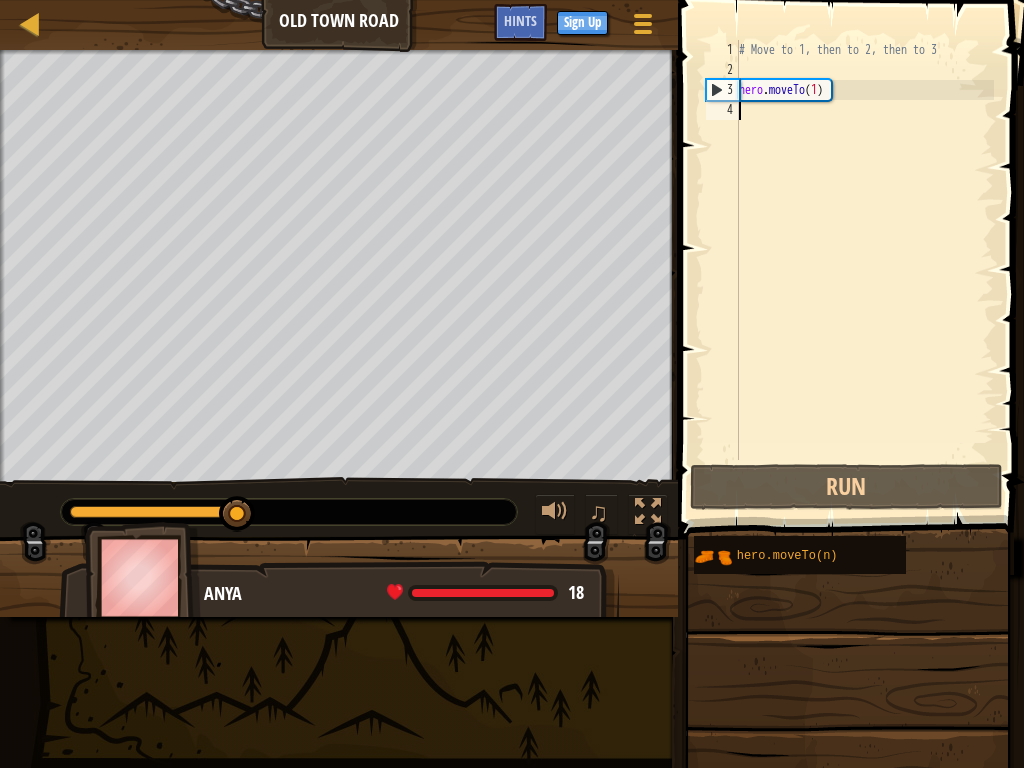 click on "4" at bounding box center [722, 110] 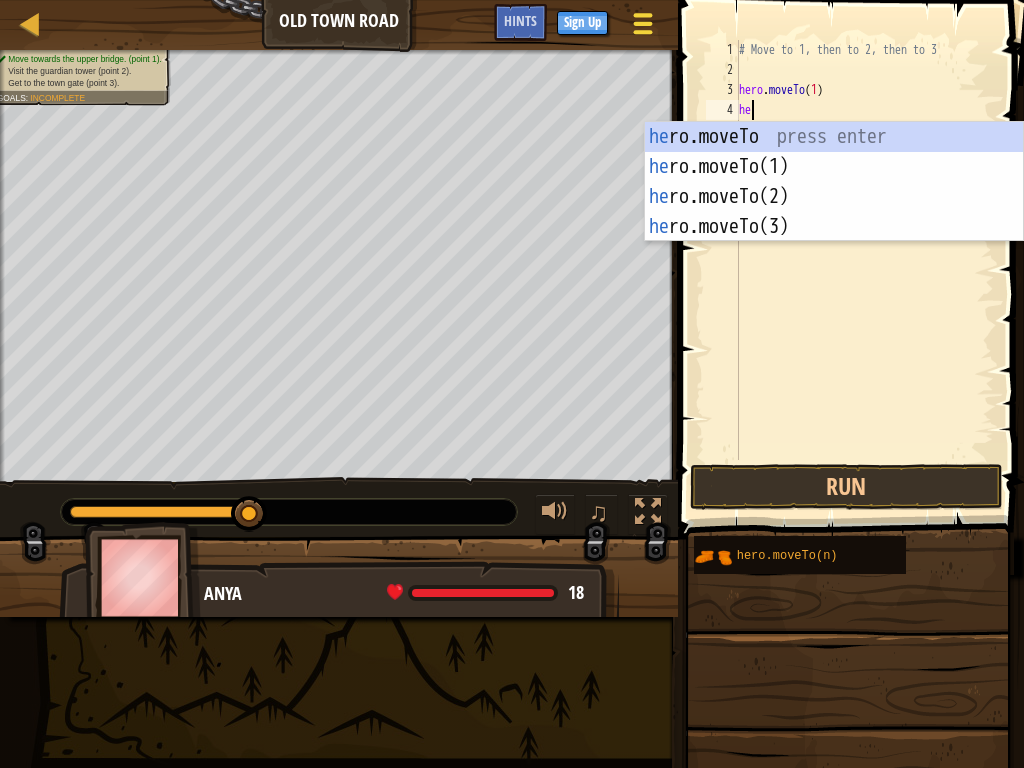 scroll, scrollTop: 9, scrollLeft: 1, axis: both 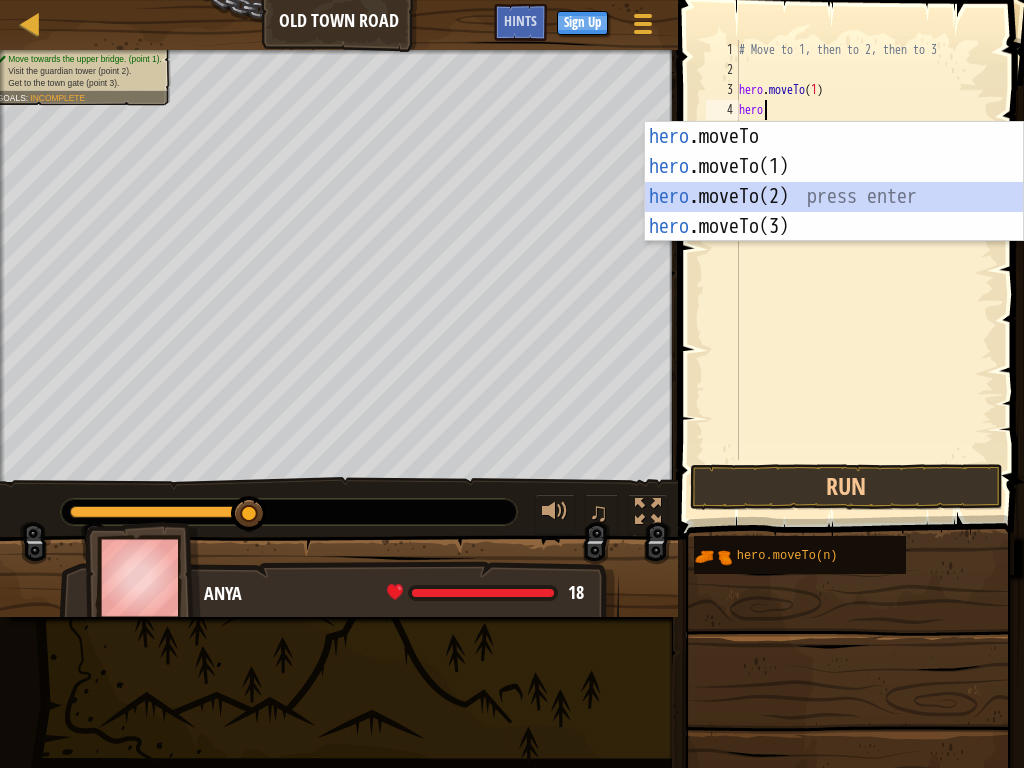 click on "hero .moveTo press enter hero .moveTo(1) press enter hero .moveTo(2) press enter hero .moveTo(3) press enter" at bounding box center (834, 212) 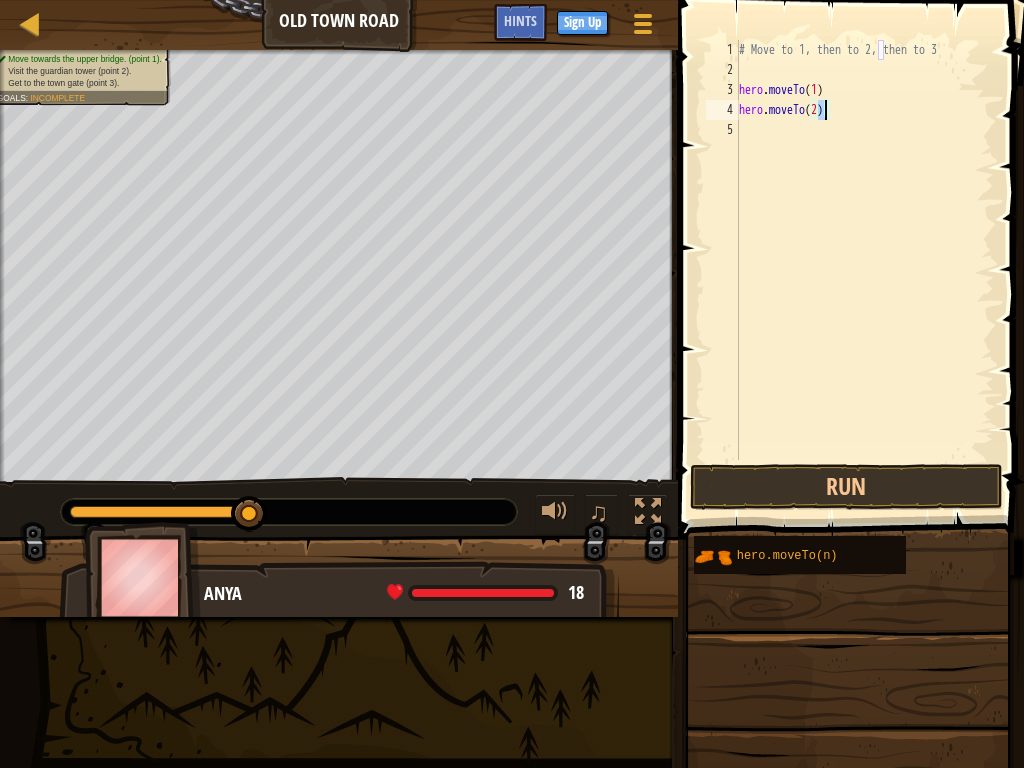 click on "# Move to 1, then to 2, then to 3 hero . moveTo ( 1 ) hero . moveTo ( 2 )" at bounding box center (864, 270) 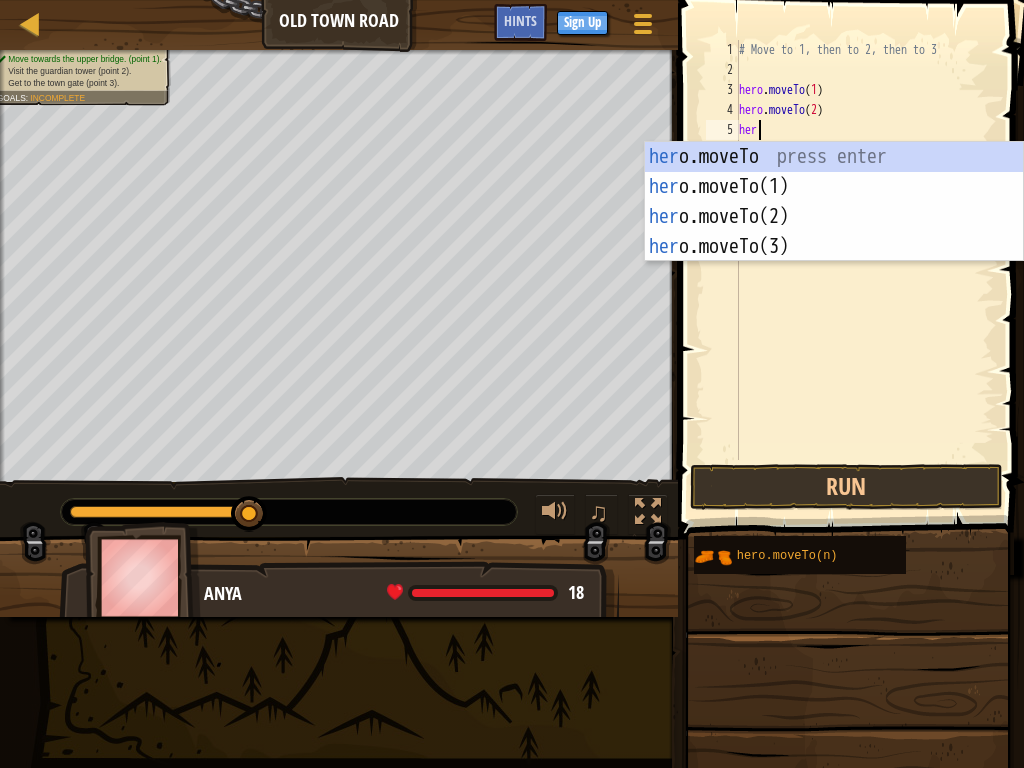 scroll, scrollTop: 9, scrollLeft: 1, axis: both 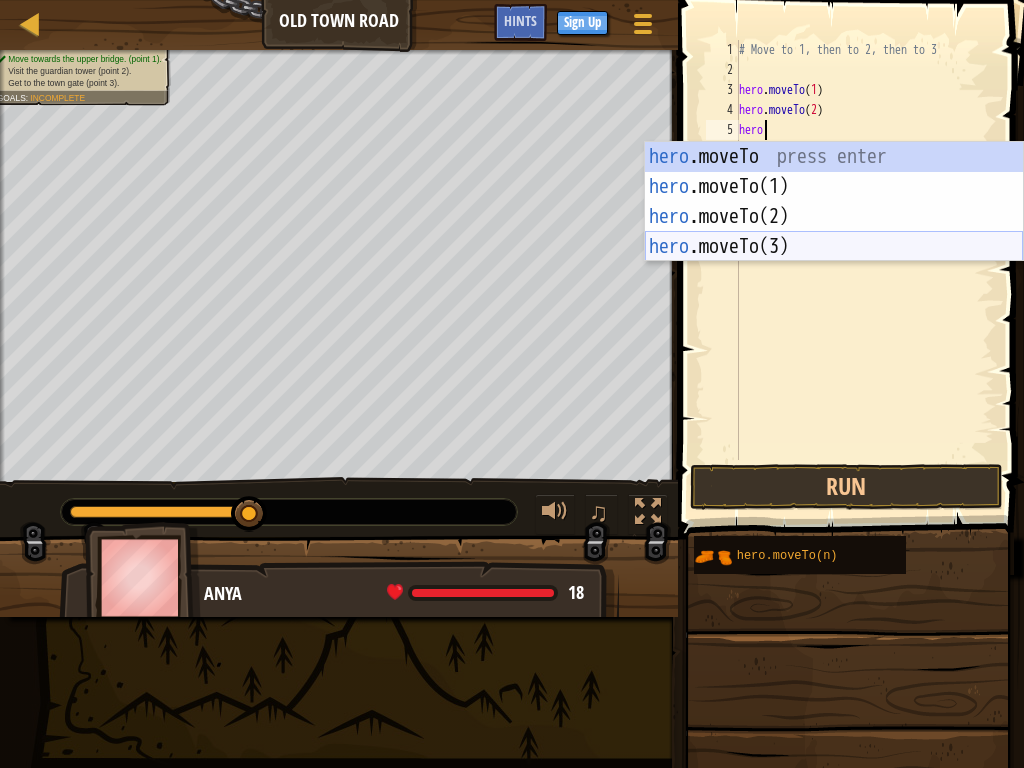 click on "hero .moveTo press enter hero .moveTo(1) press enter hero .moveTo(2) press enter hero .moveTo(3) press enter" at bounding box center (834, 232) 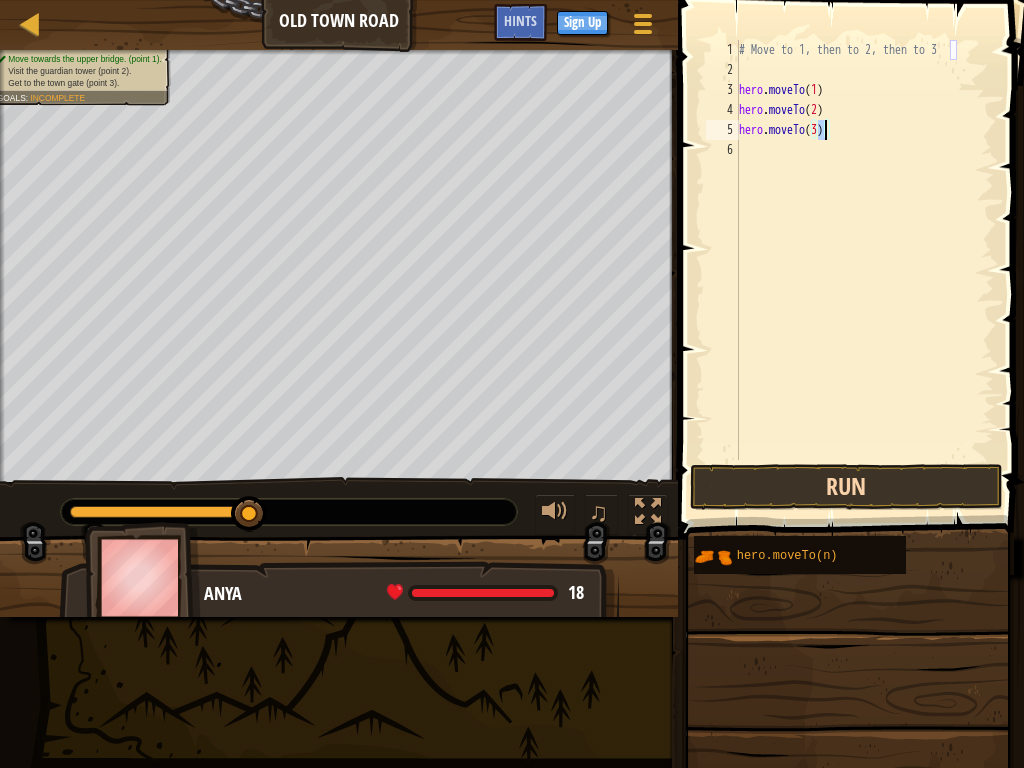 type on "hero.moveTo(3)" 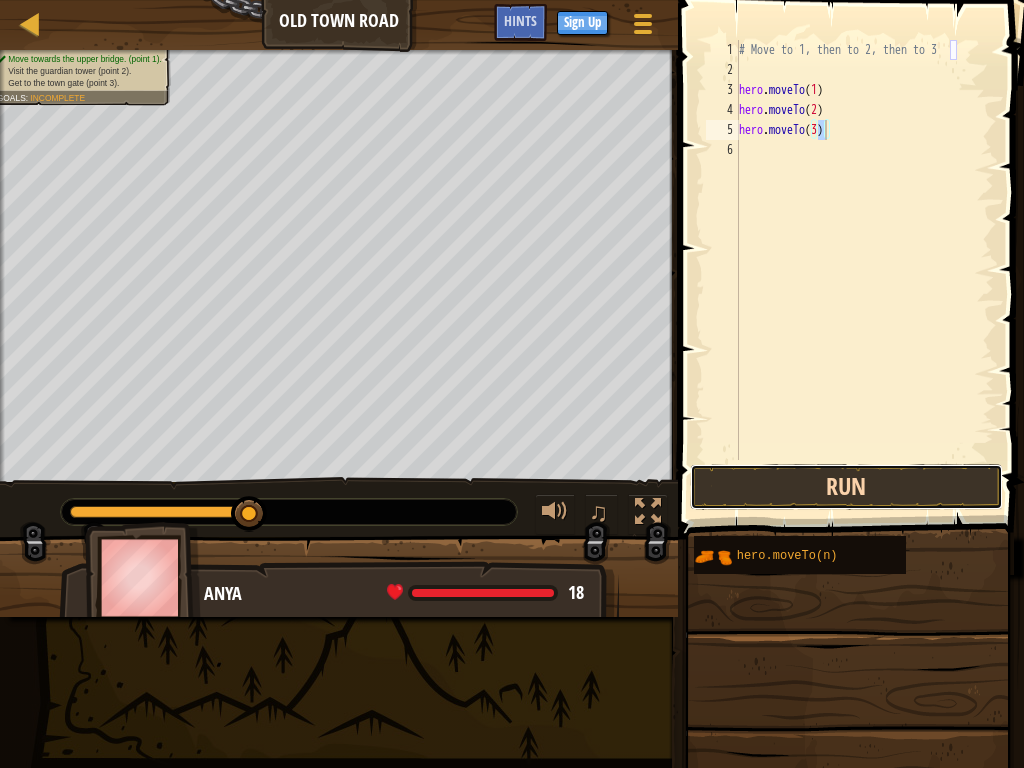 click on "Run" at bounding box center [846, 487] 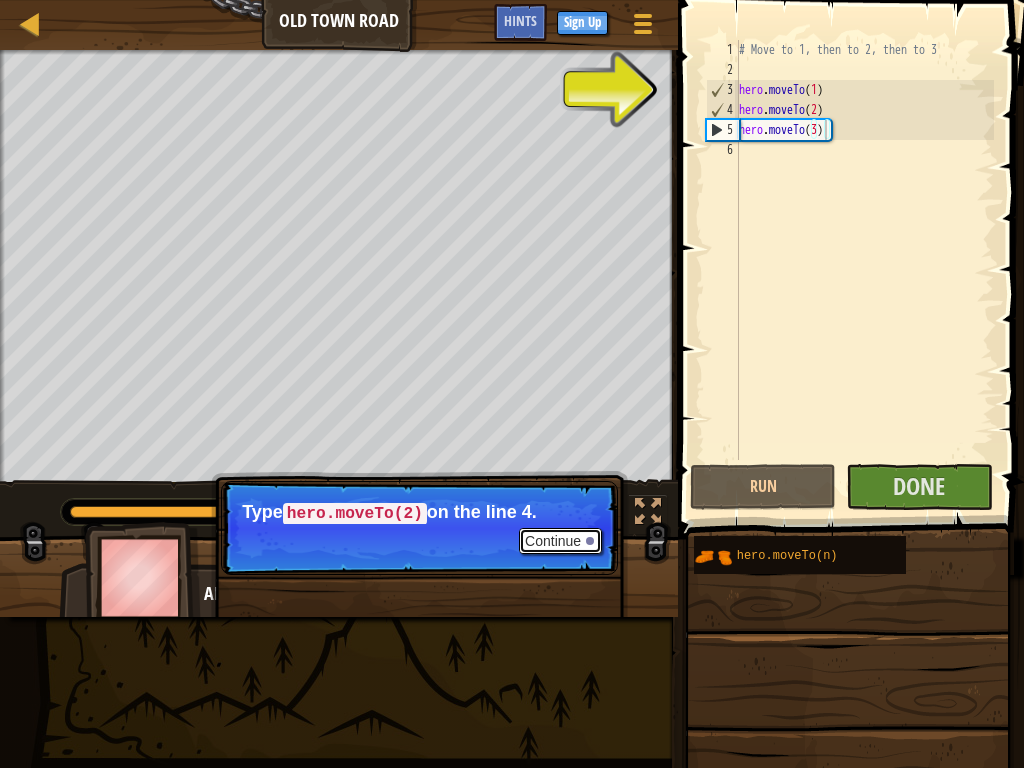 click on "Continue" at bounding box center [560, 541] 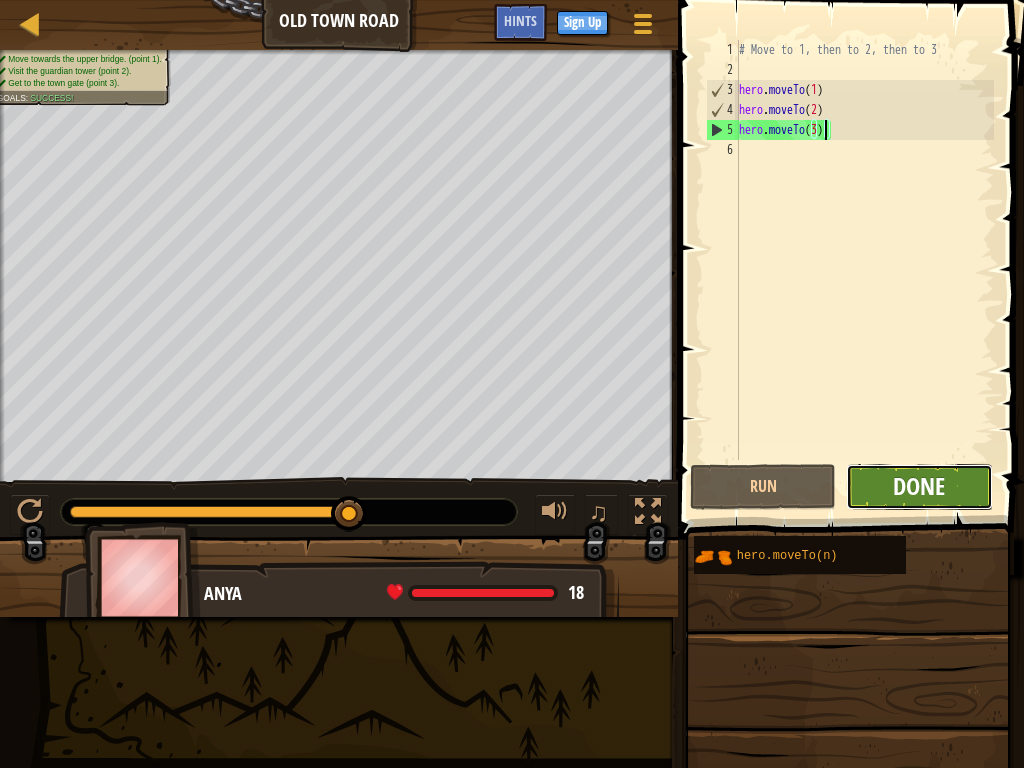 click on "Done" at bounding box center (919, 487) 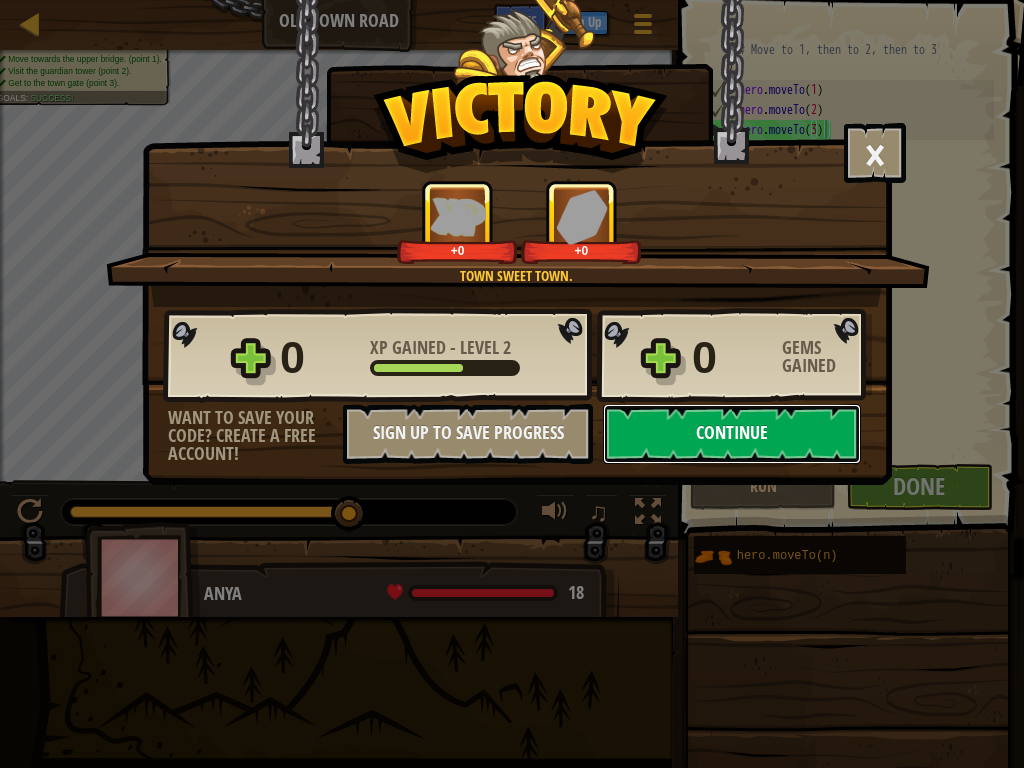 click on "Continue" at bounding box center (732, 434) 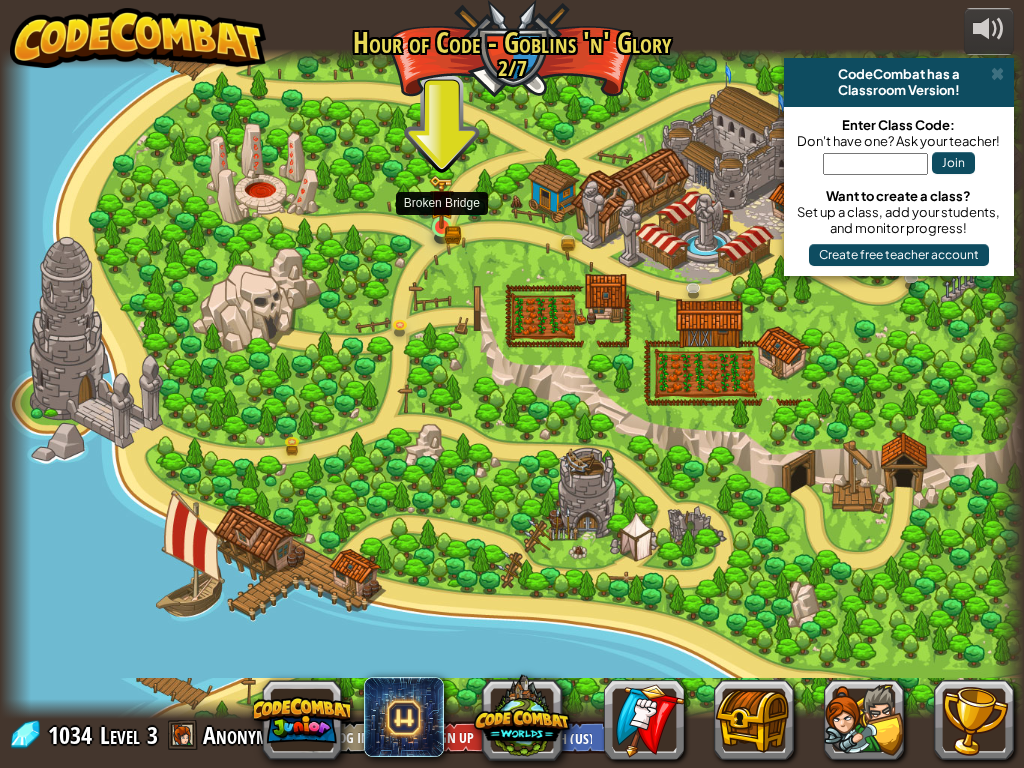 click at bounding box center (441, 202) 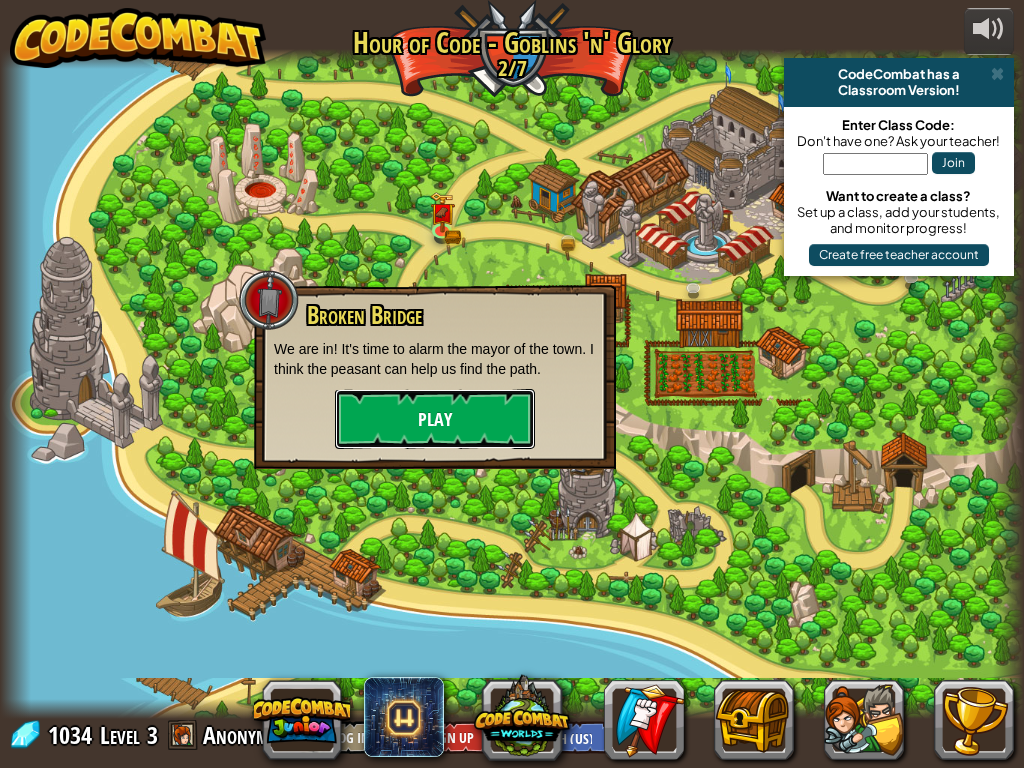 click on "Play" at bounding box center (435, 419) 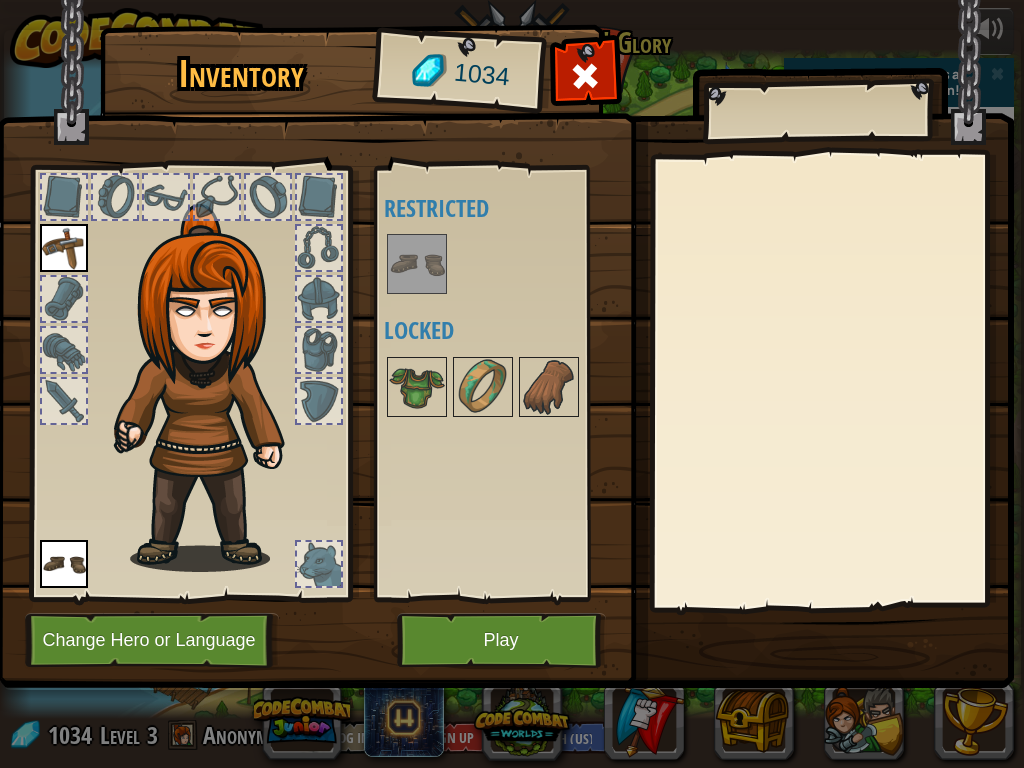 click on "Available Equip (double-click to equip) Restricted Locked" at bounding box center [509, 383] 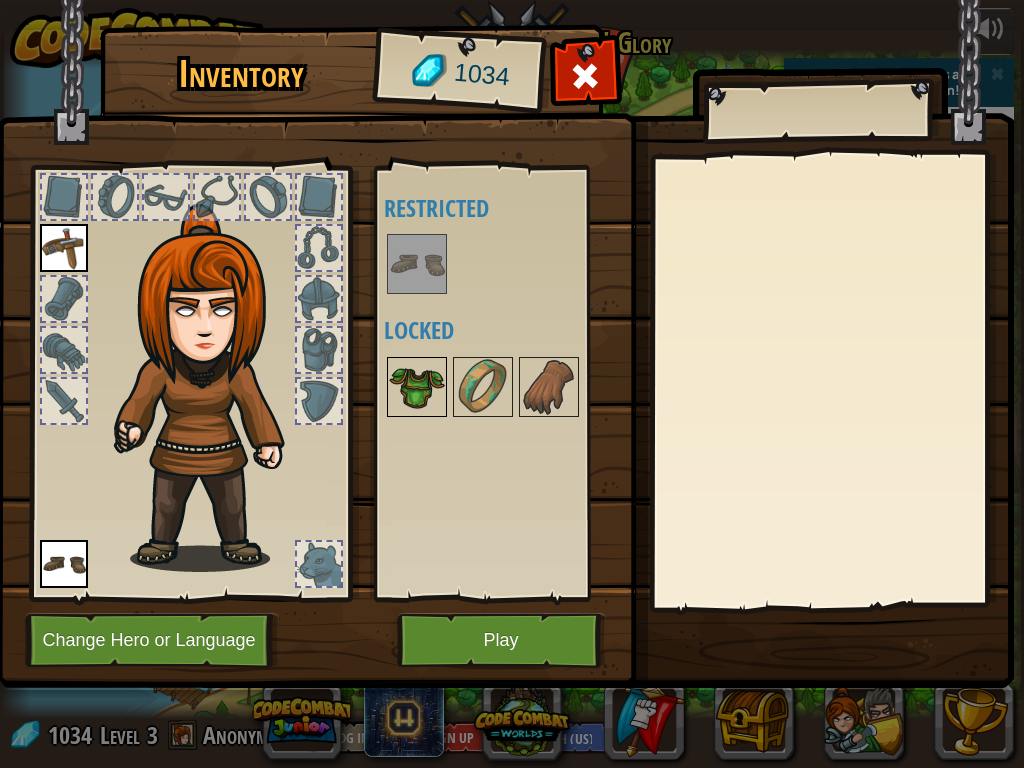 click at bounding box center (417, 387) 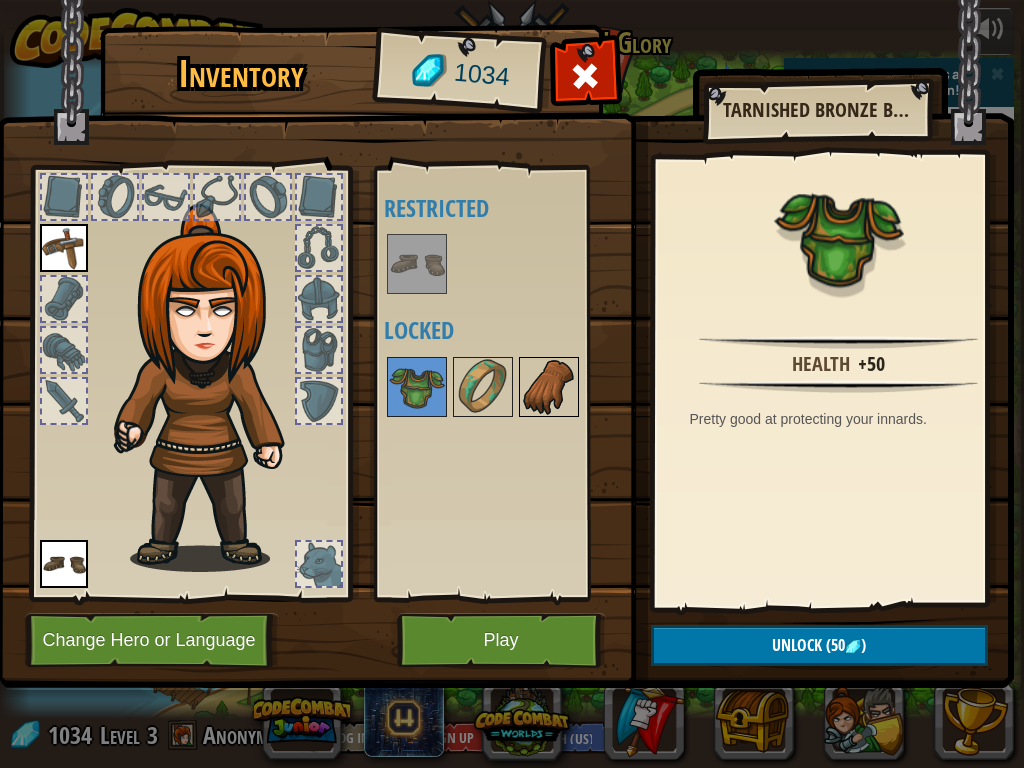 click at bounding box center (549, 387) 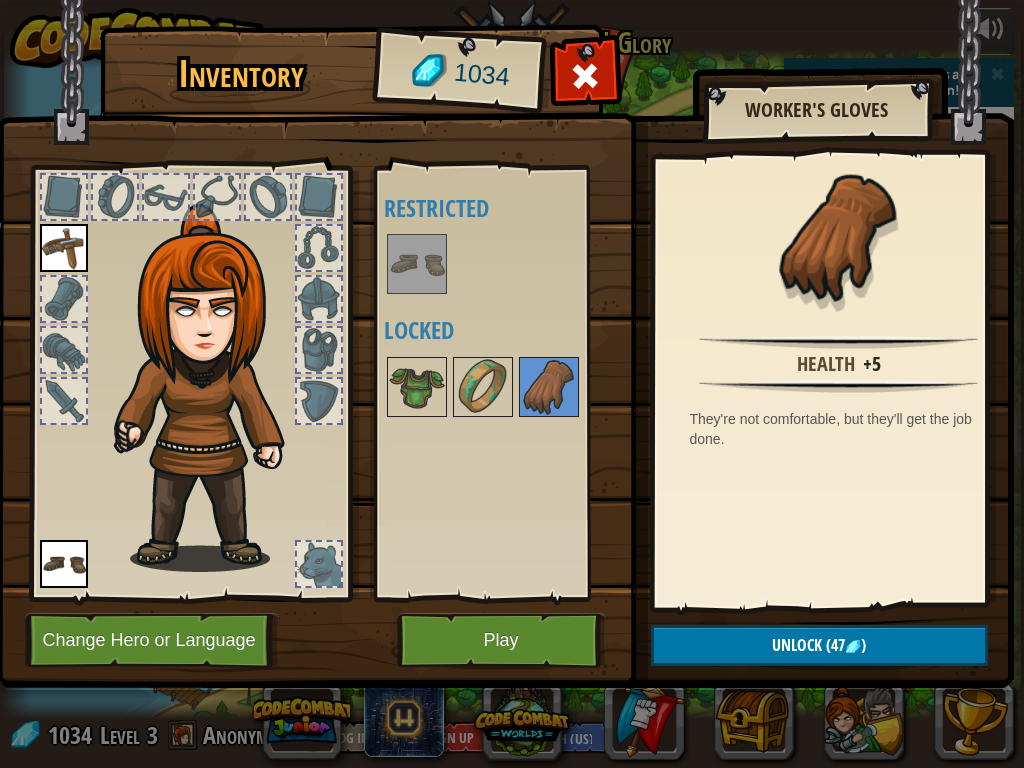 click at bounding box center [166, 197] 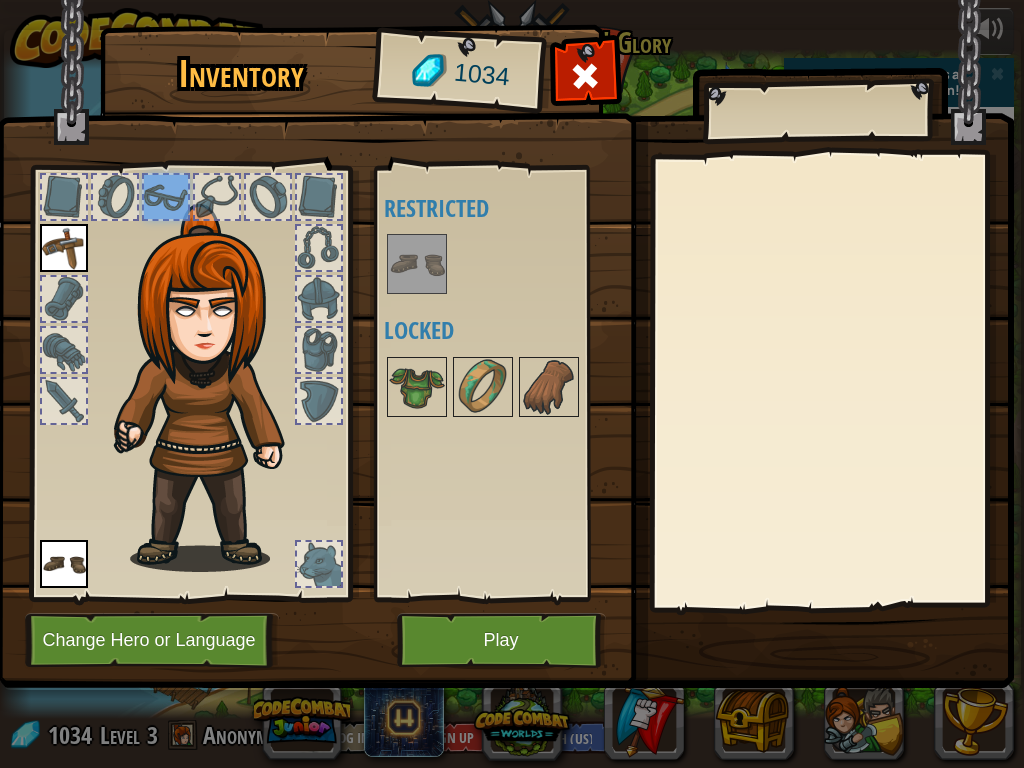 click at bounding box center [417, 264] 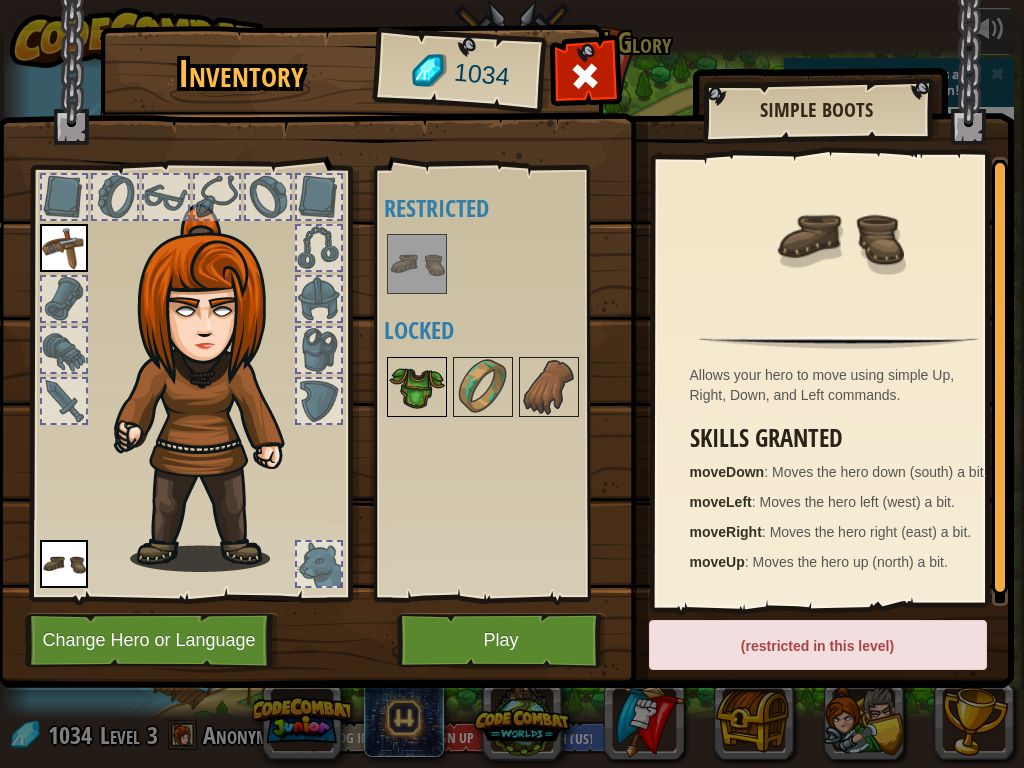 click at bounding box center (417, 387) 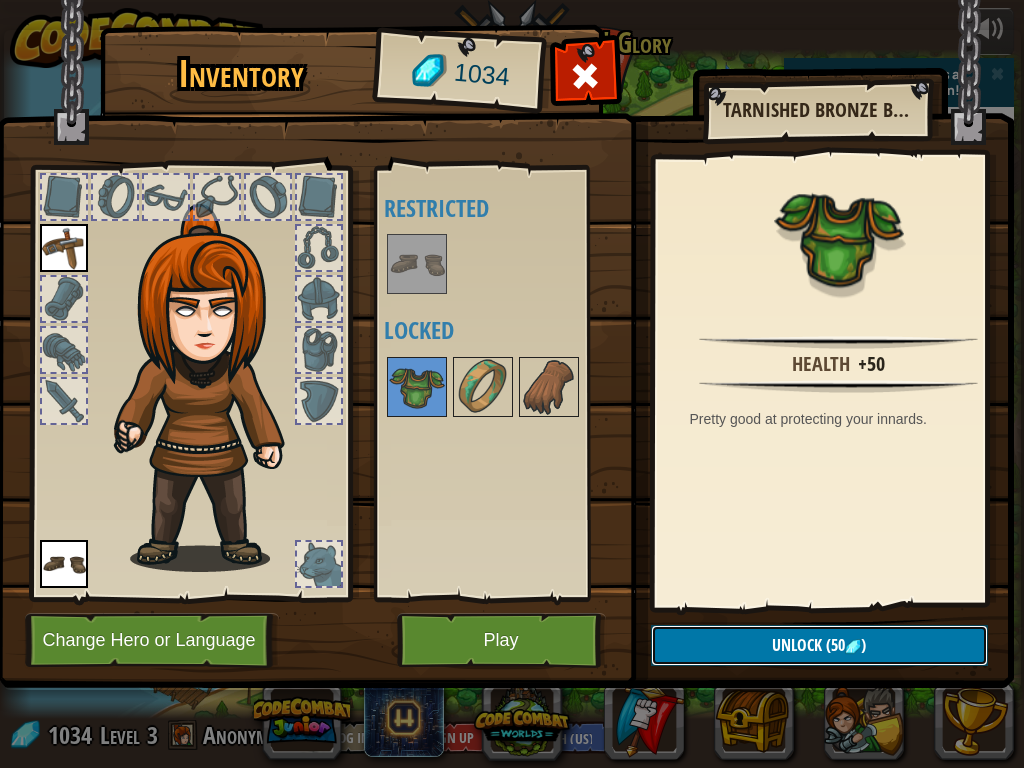 click on "Unlock (50 )" at bounding box center (819, 645) 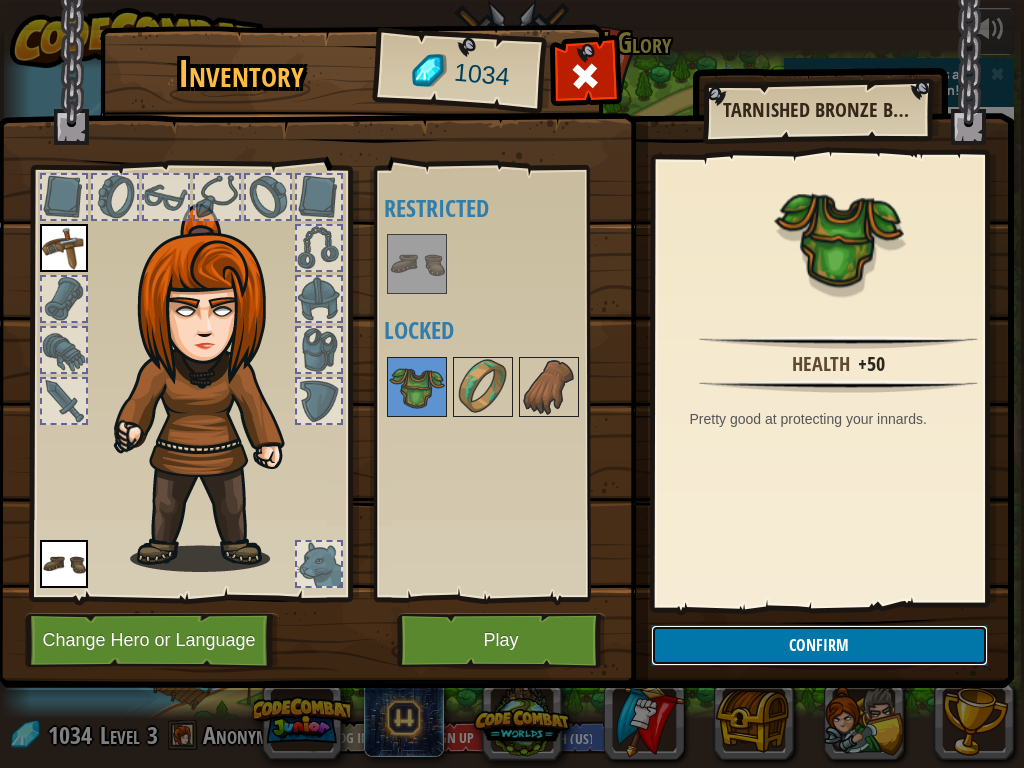 click on "Confirm" at bounding box center [819, 645] 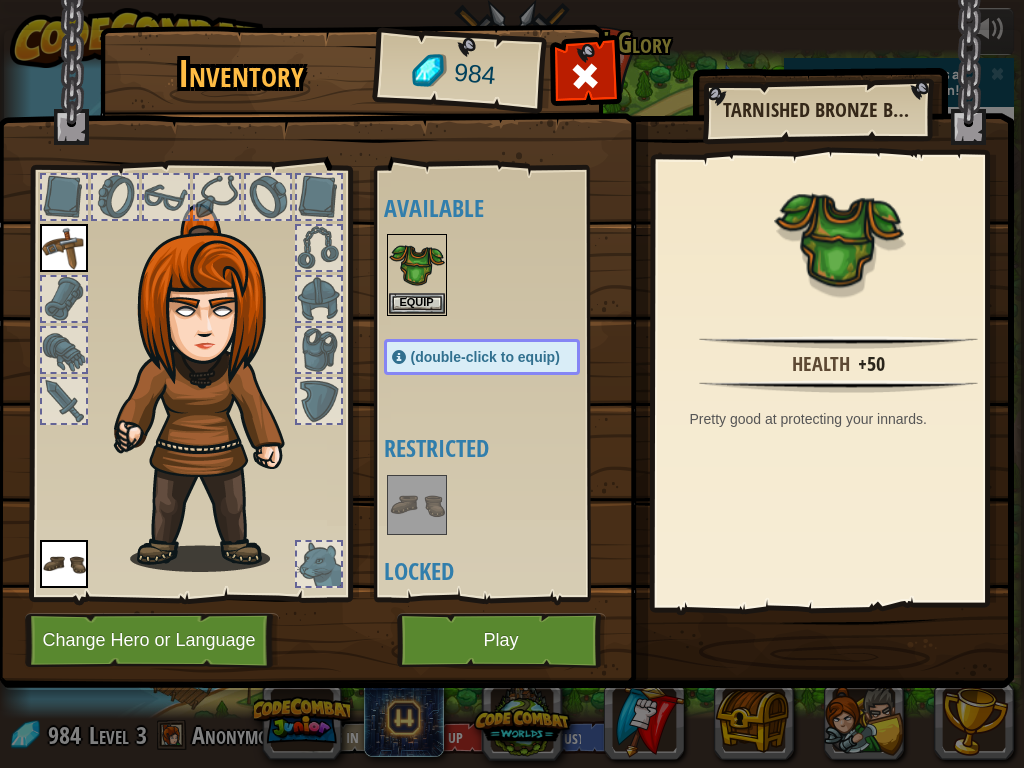 click at bounding box center [319, 248] 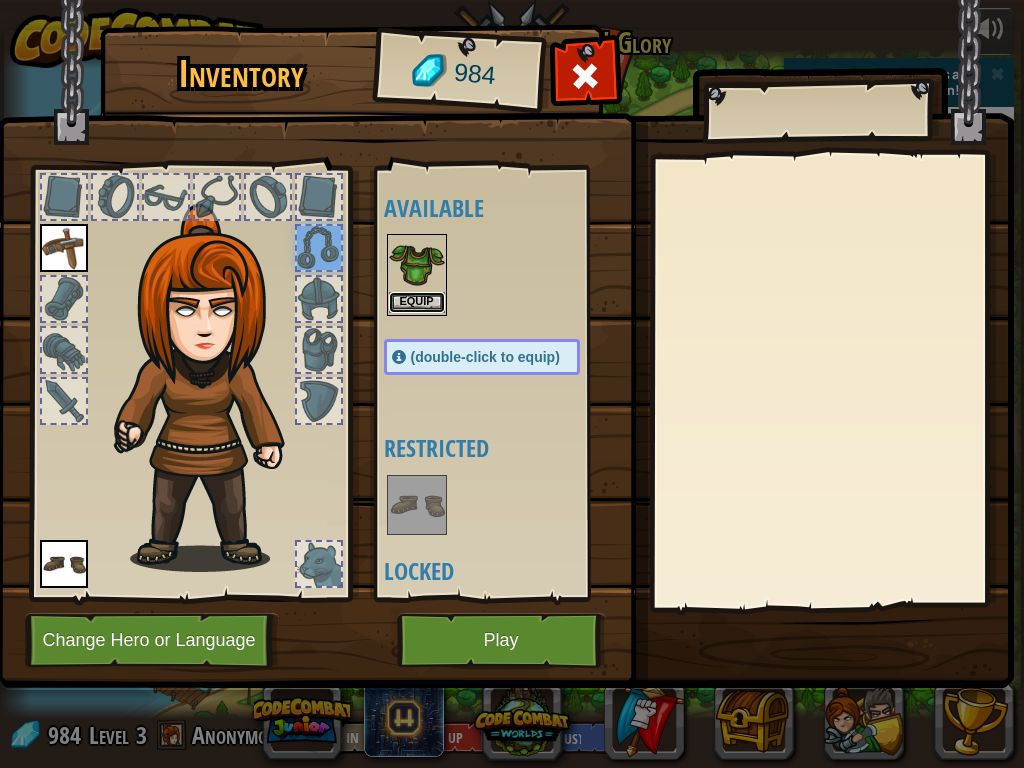 click on "Equip" at bounding box center [417, 302] 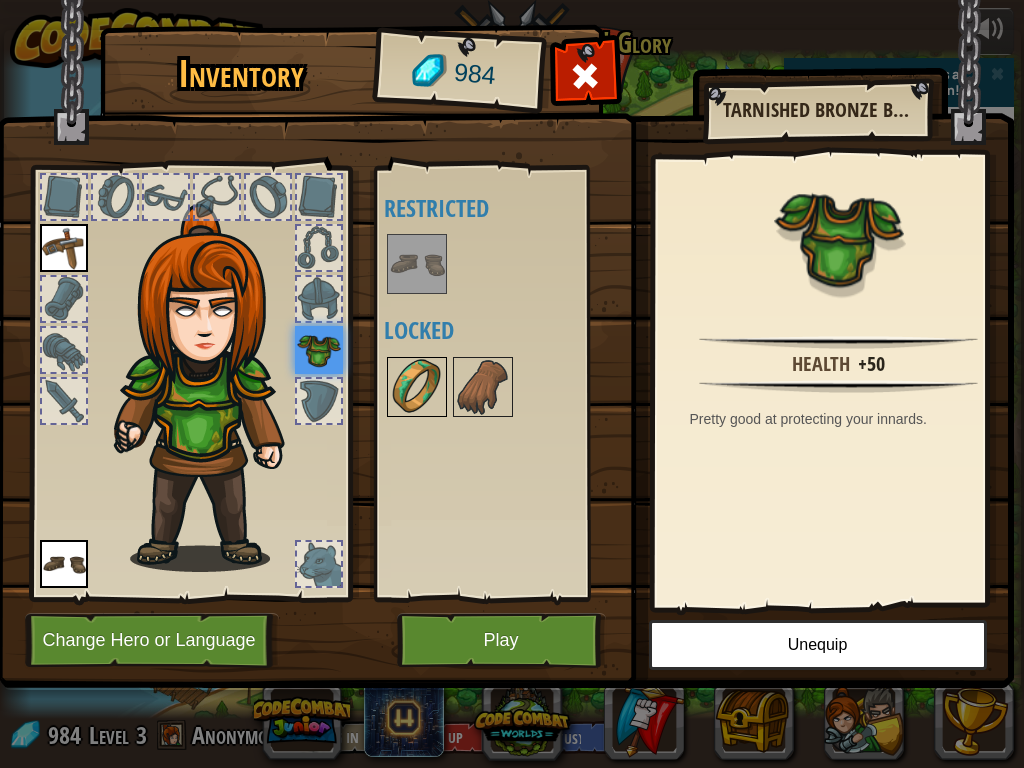 click at bounding box center [417, 387] 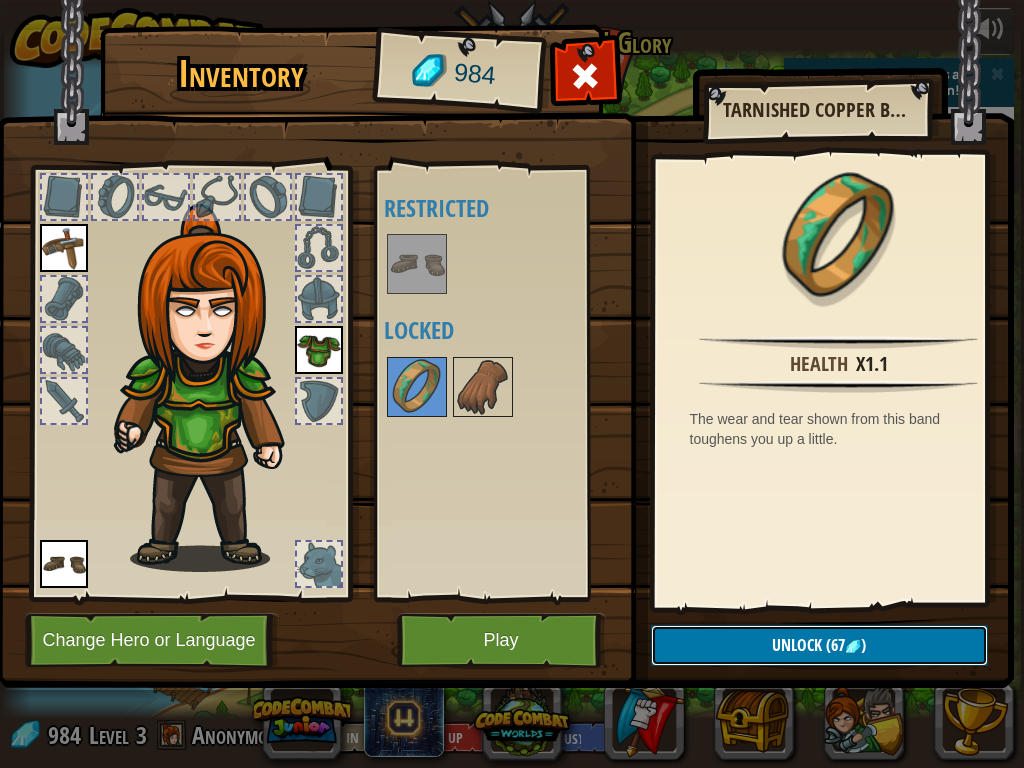 click on "Unlock (67 )" at bounding box center [819, 645] 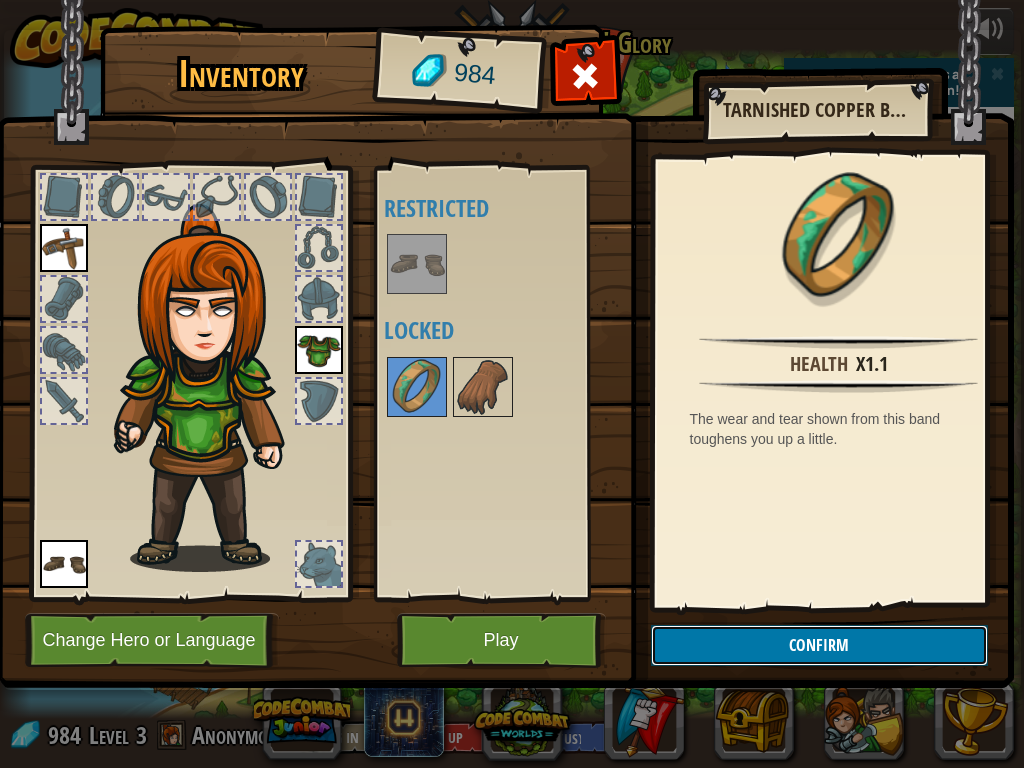 click on "Confirm" at bounding box center [819, 645] 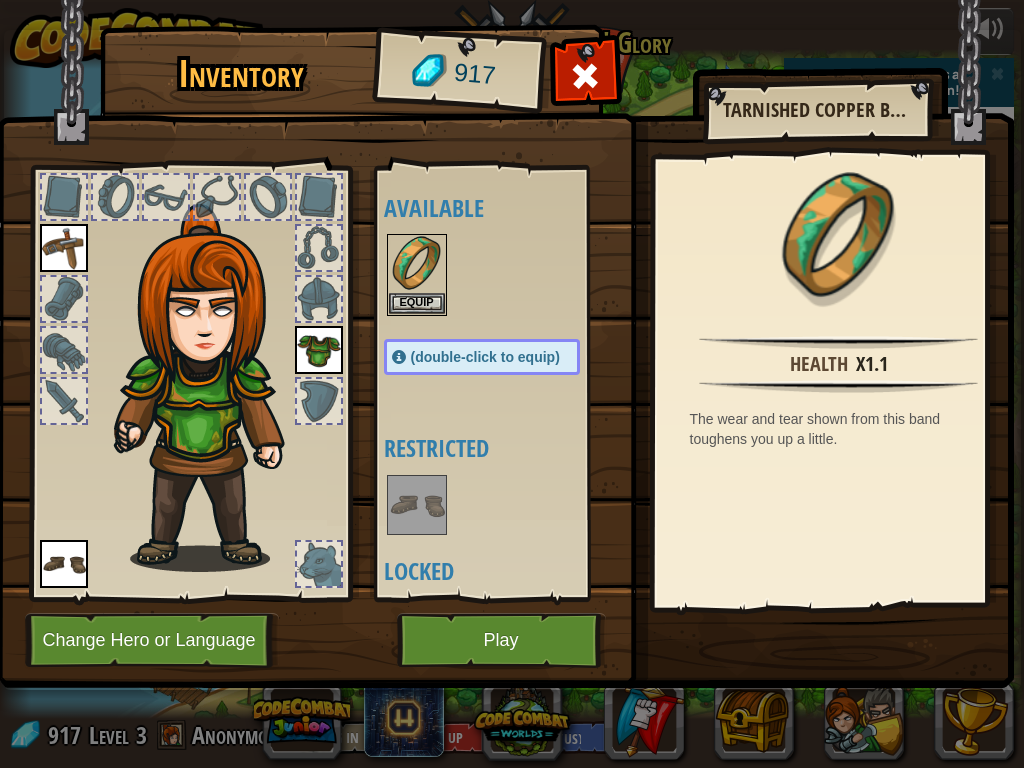 click at bounding box center [319, 299] 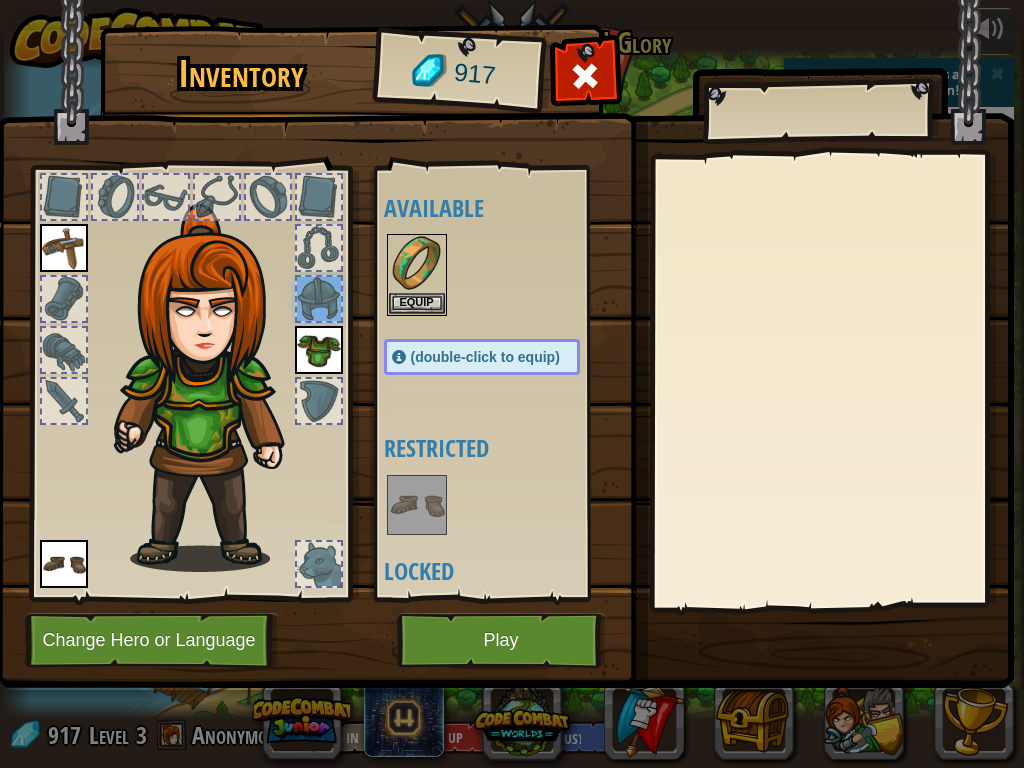 click at bounding box center (319, 401) 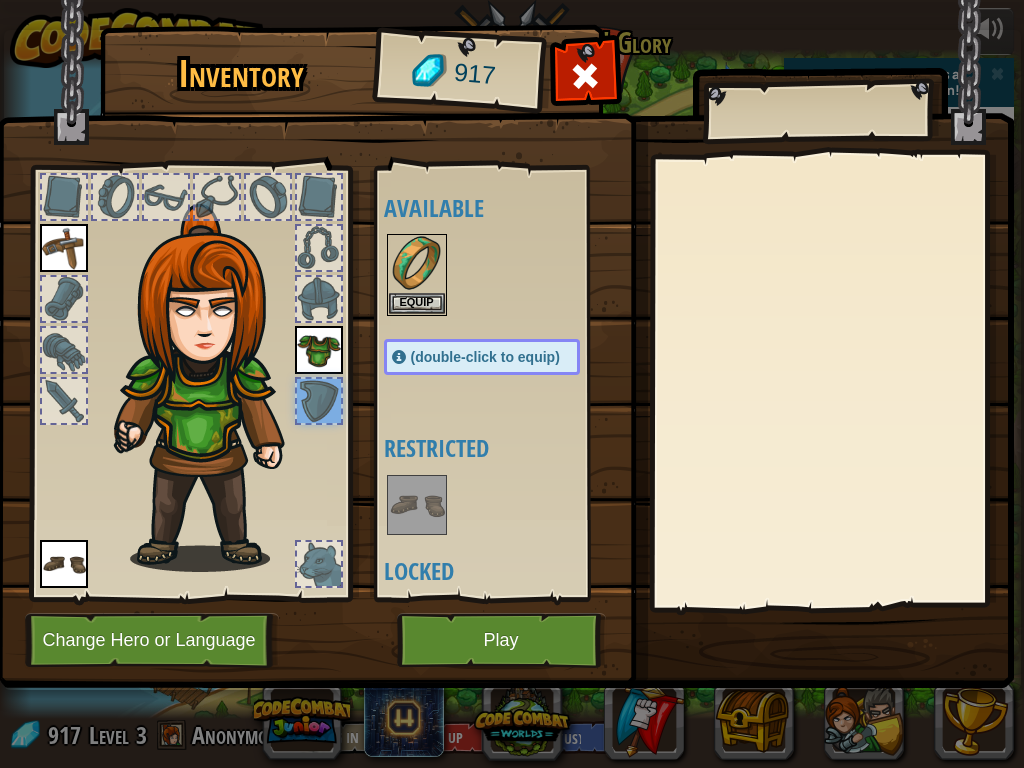 click at bounding box center (319, 401) 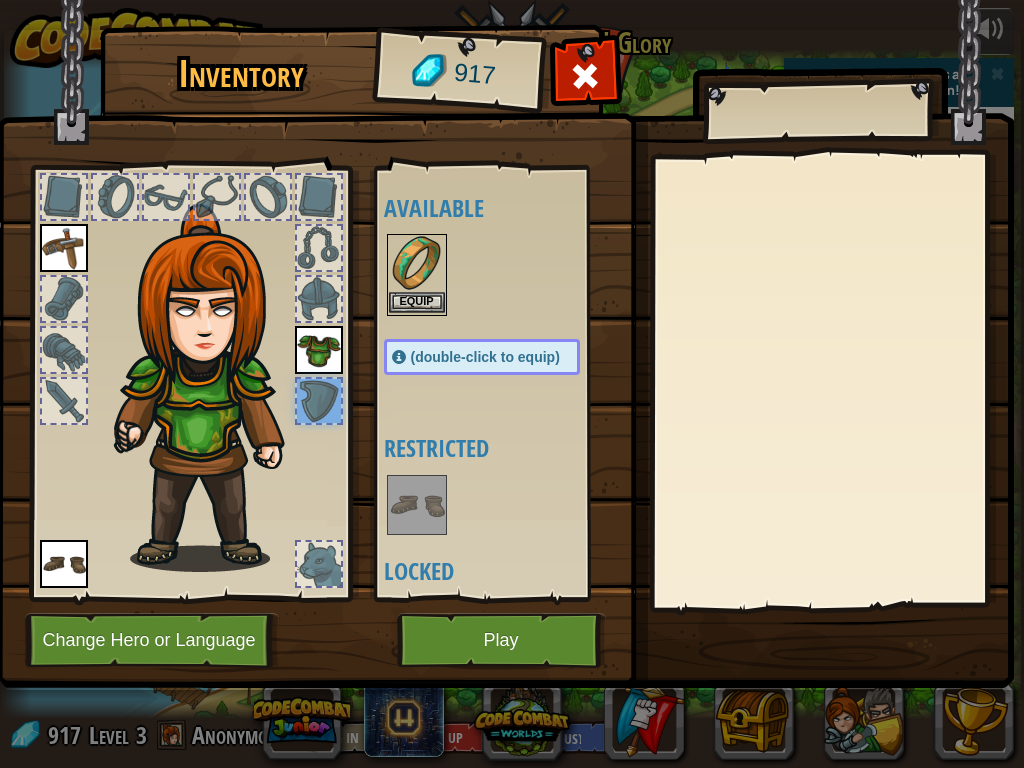 click at bounding box center [417, 264] 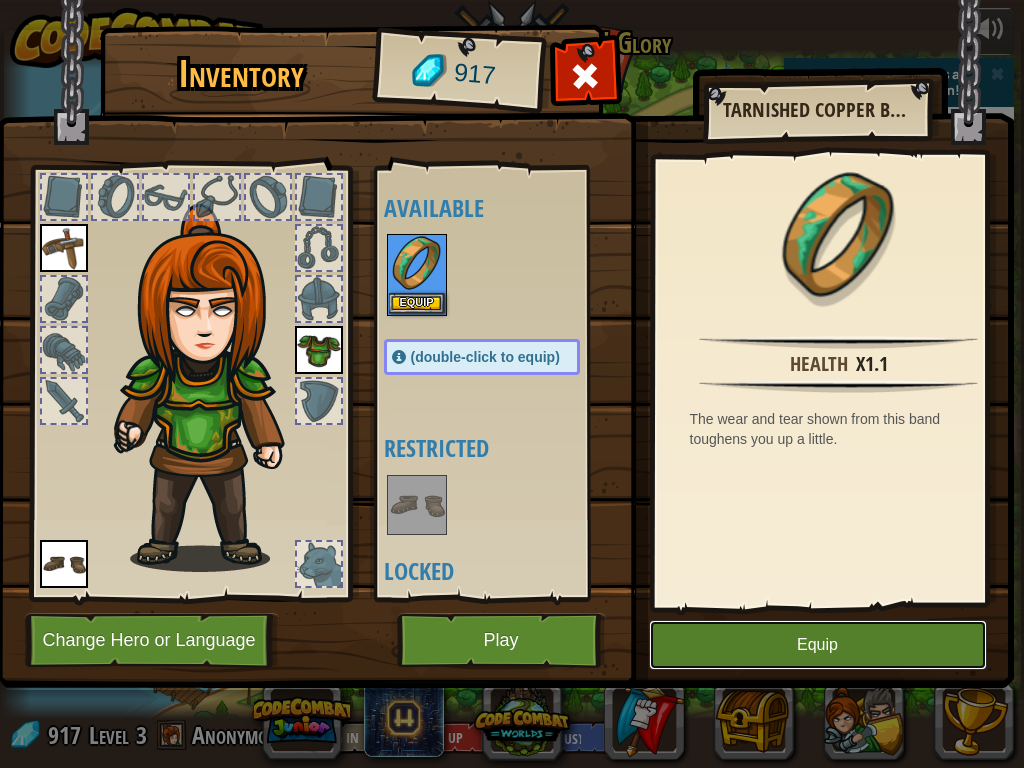 click on "Equip" at bounding box center (818, 645) 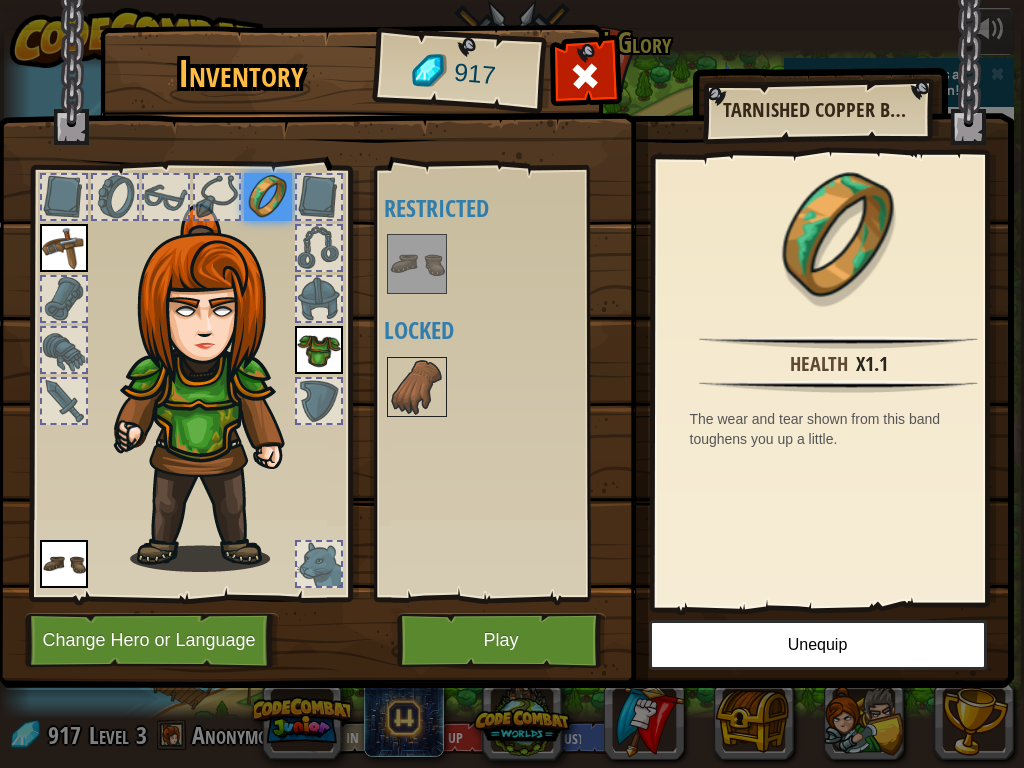 click at bounding box center [319, 197] 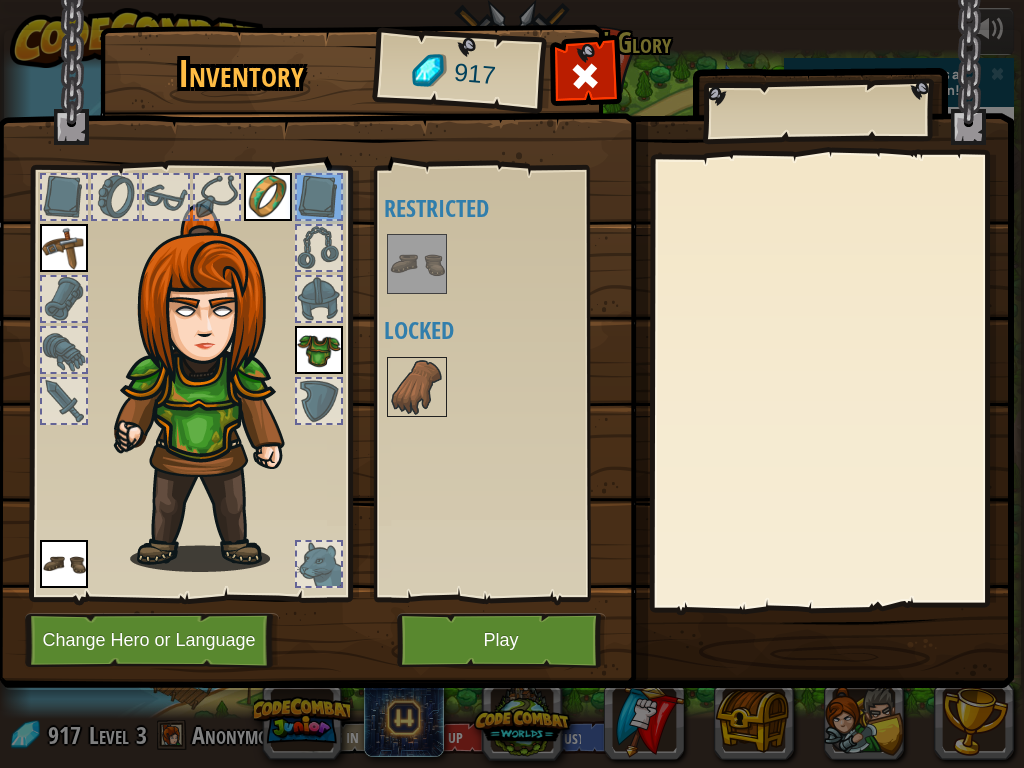 click at bounding box center (319, 248) 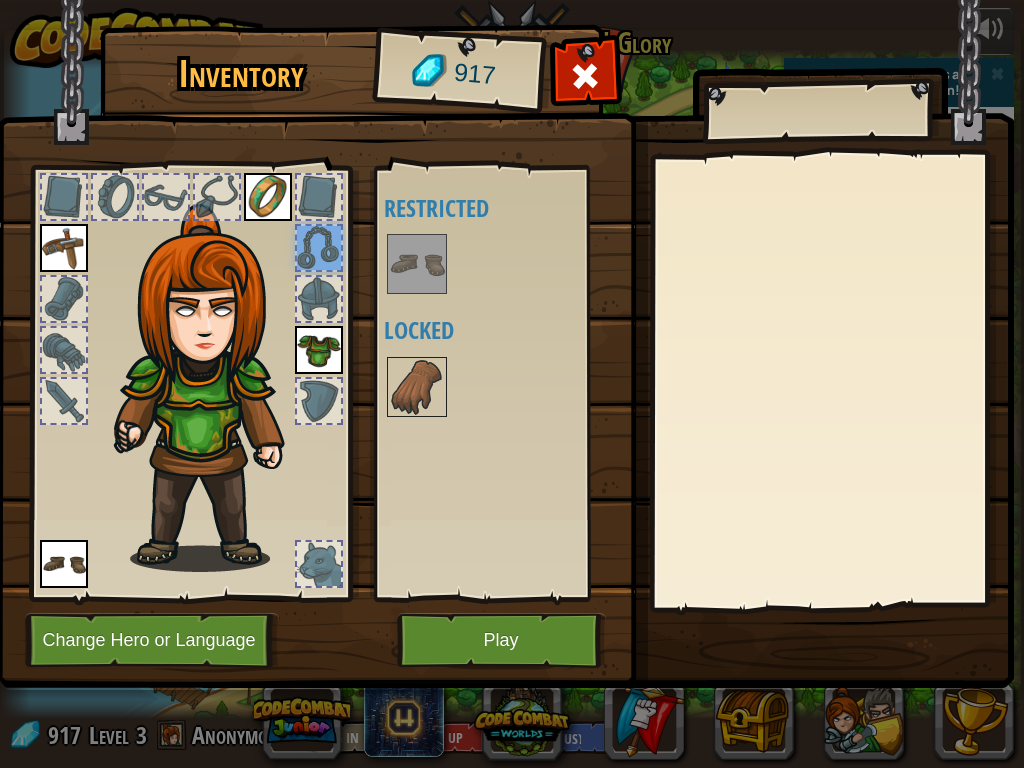 click at bounding box center (319, 299) 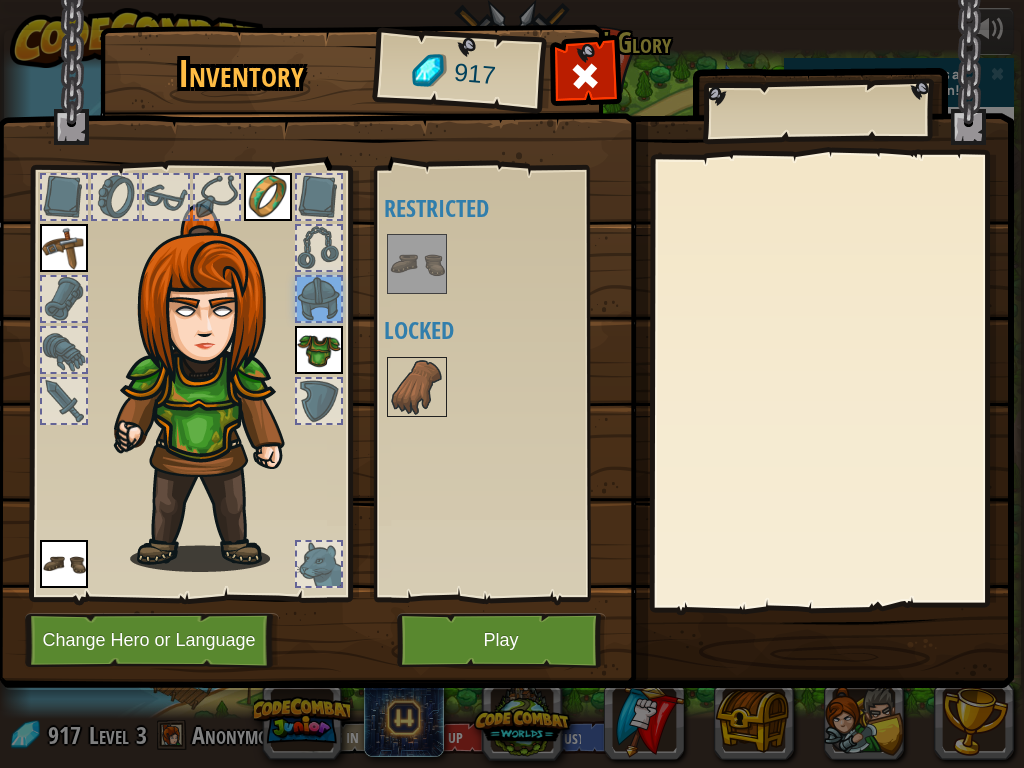 click at bounding box center [64, 299] 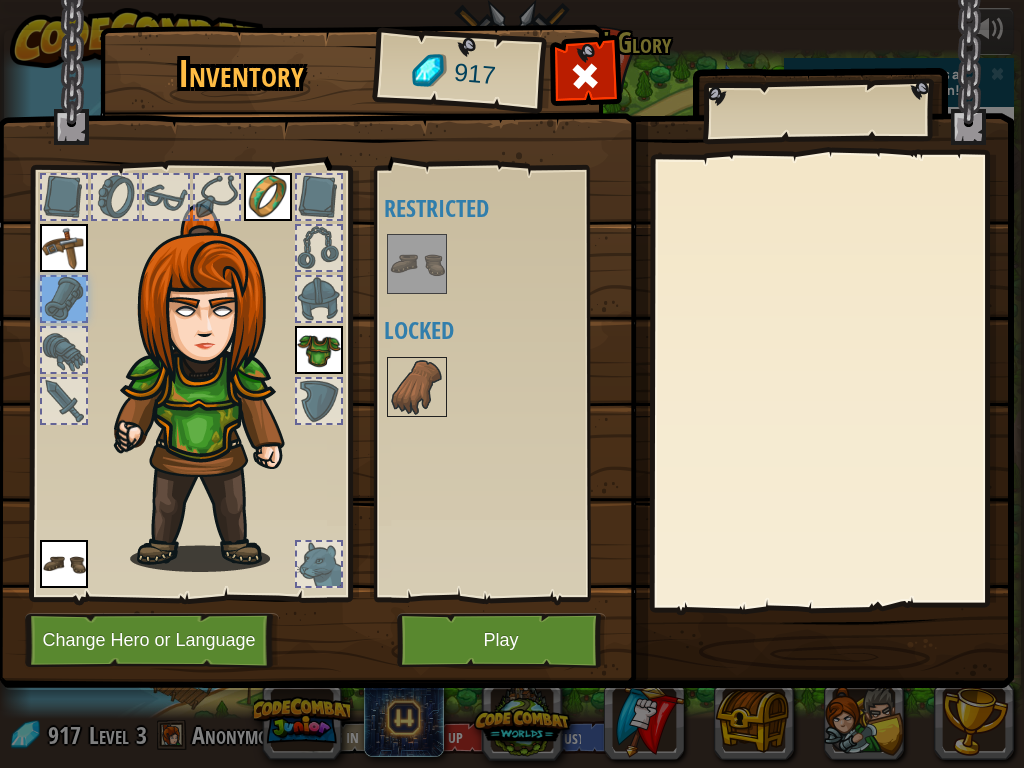 click at bounding box center [64, 248] 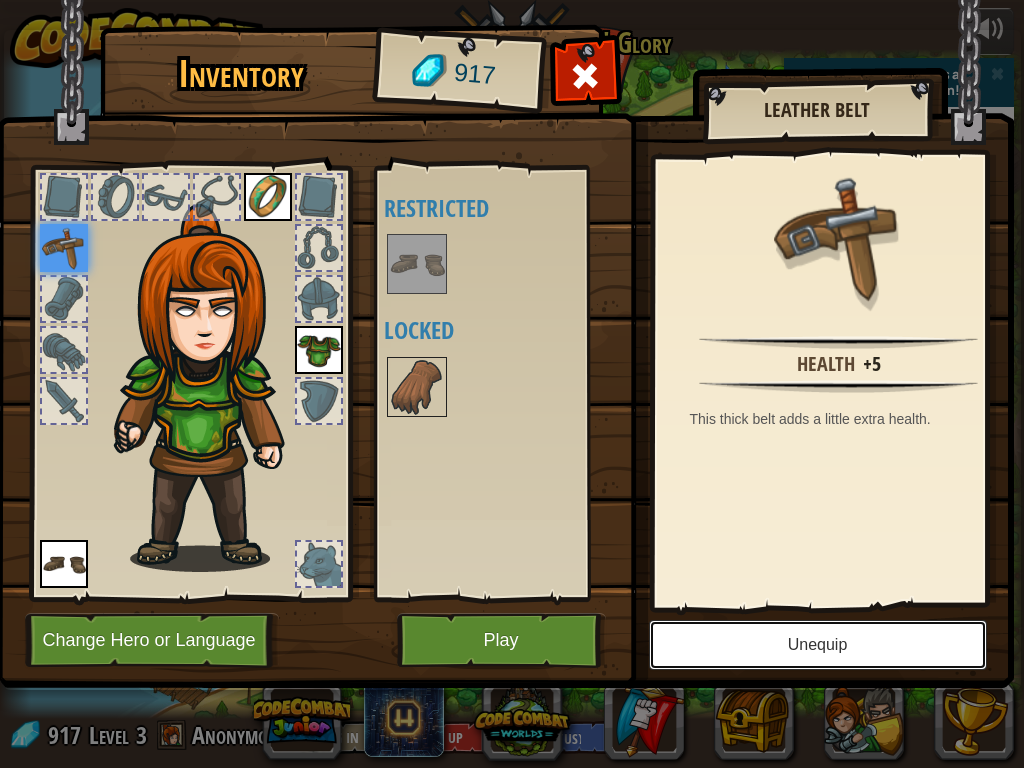 click on "Unequip" at bounding box center (818, 645) 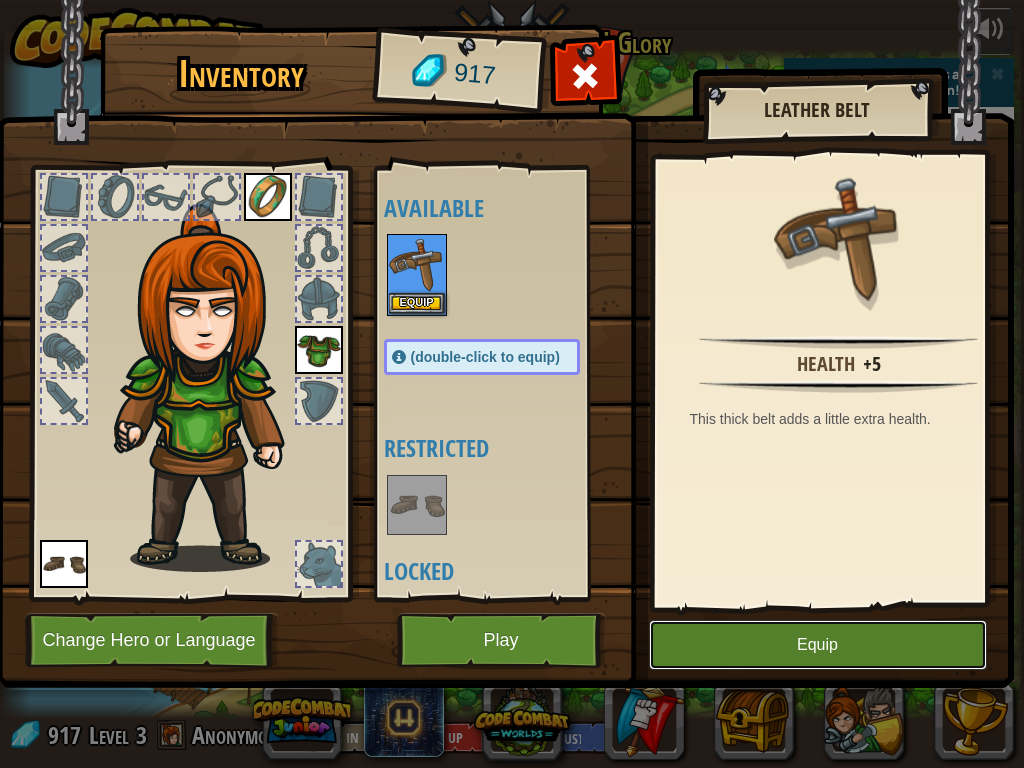 click on "Equip" at bounding box center (818, 645) 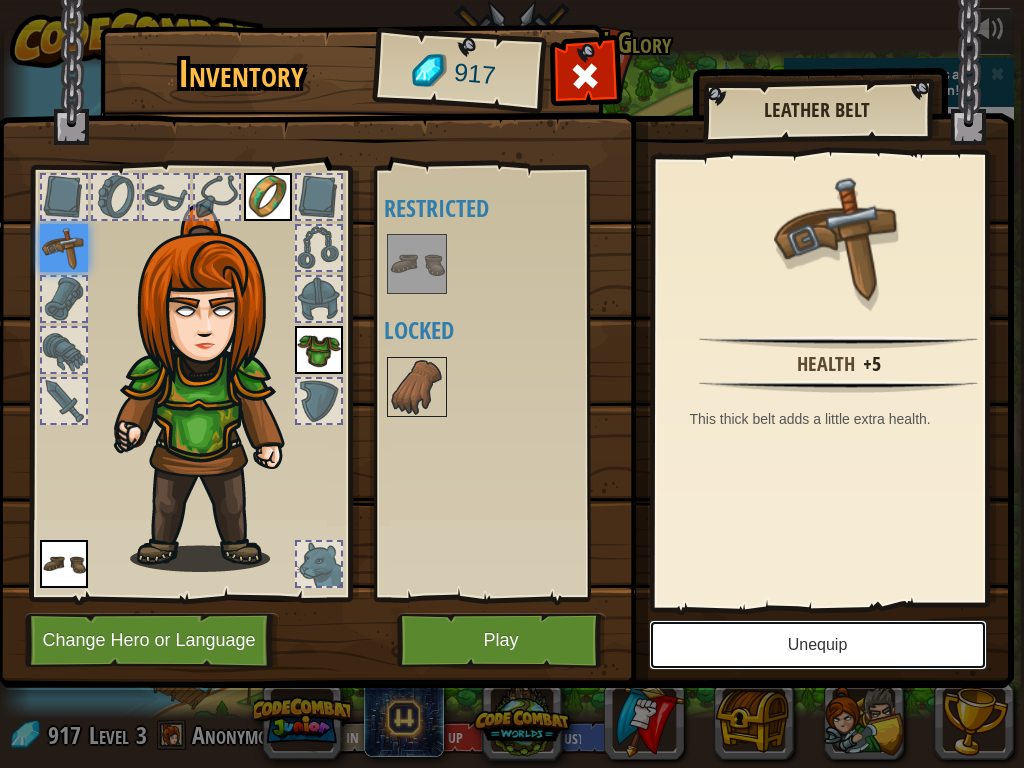 click on "Unequip" at bounding box center (818, 645) 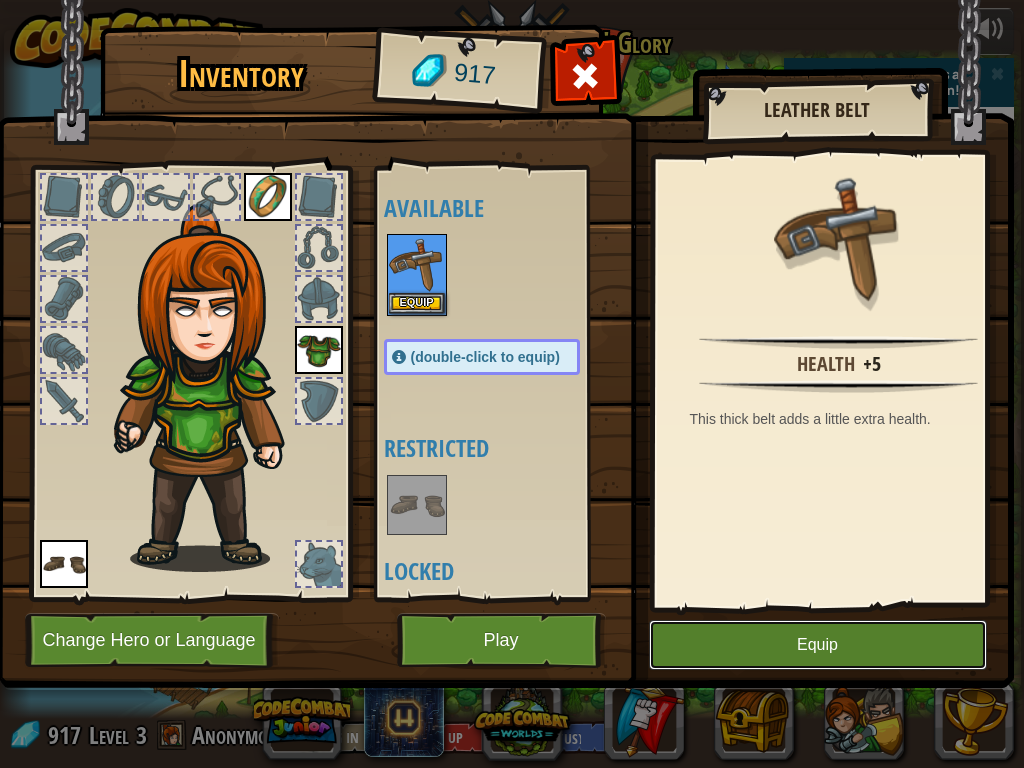 click on "Equip" at bounding box center (818, 645) 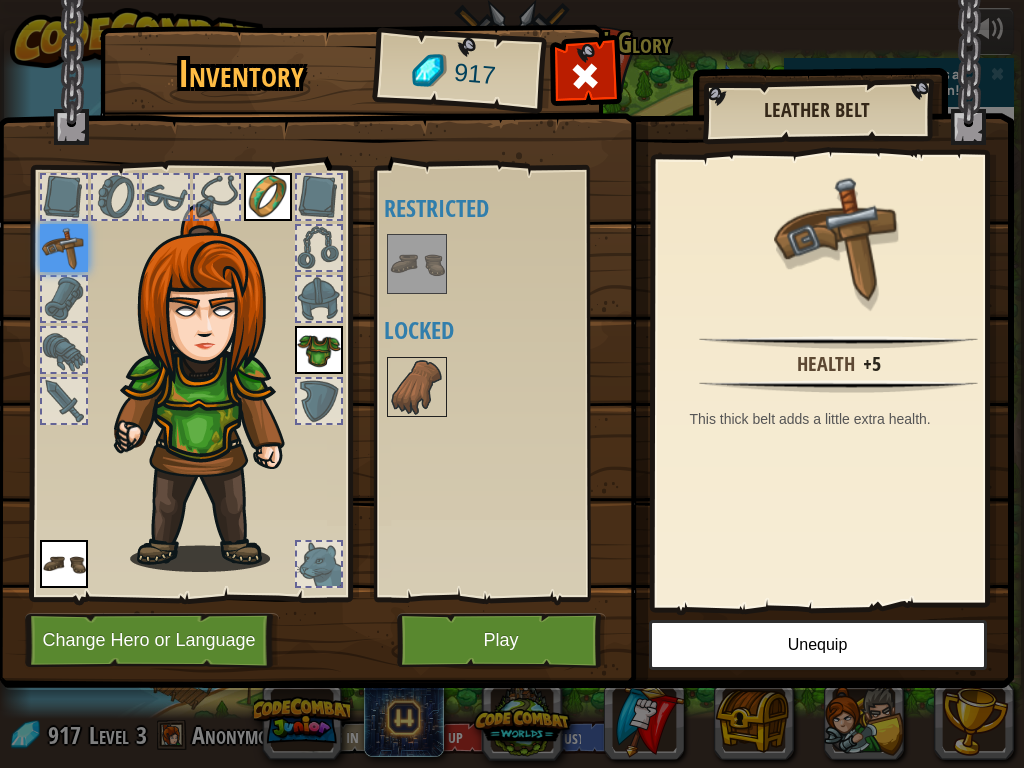 click at bounding box center (319, 401) 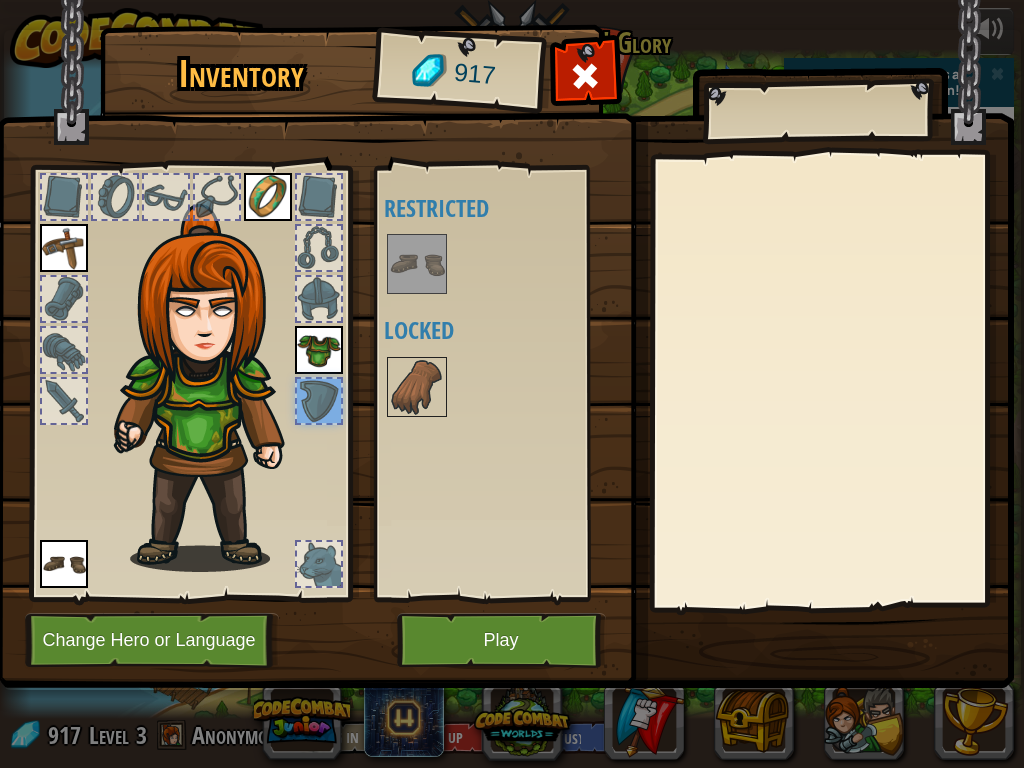 click at bounding box center (319, 350) 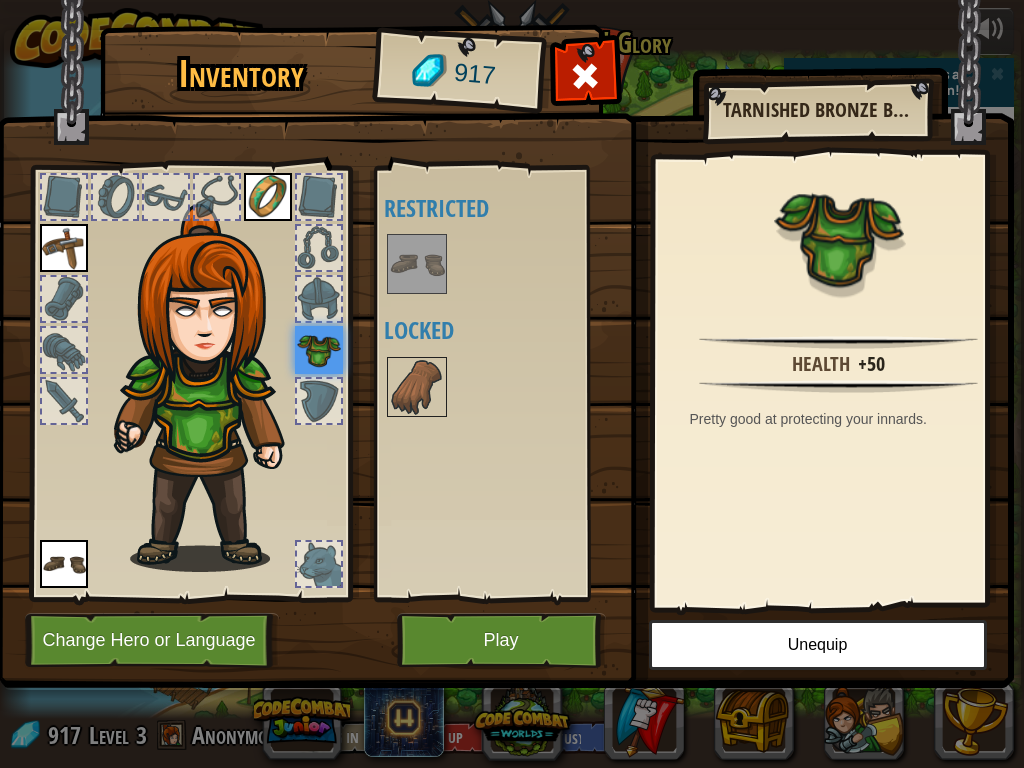 click at bounding box center (212, 388) 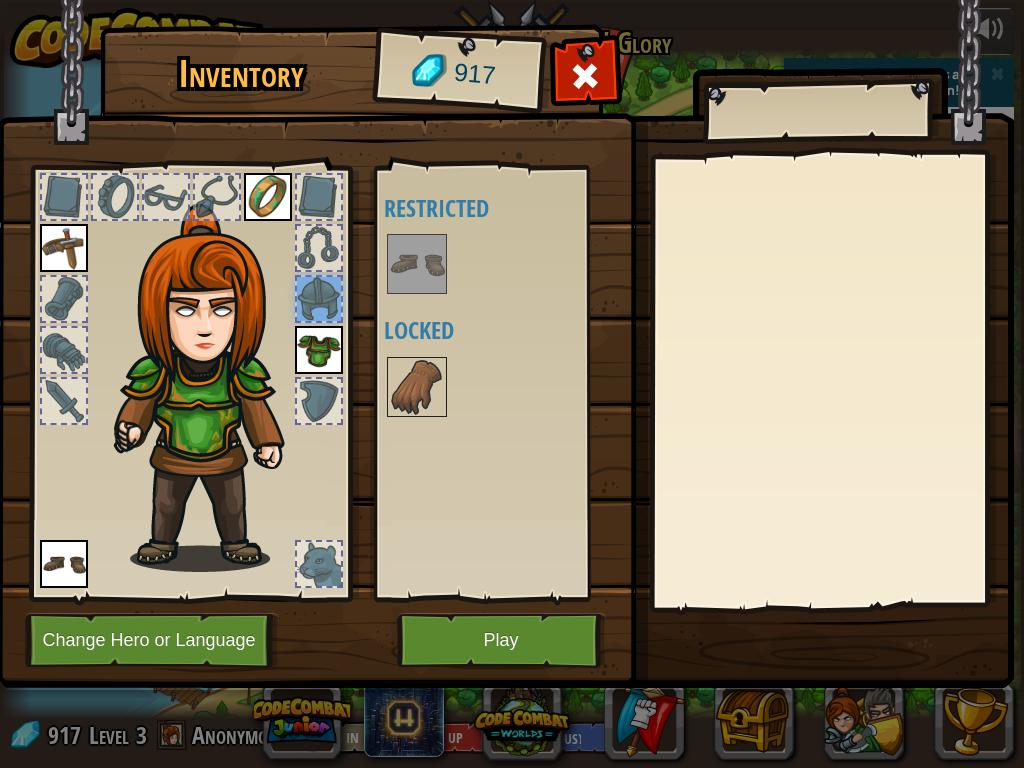 click at bounding box center (319, 248) 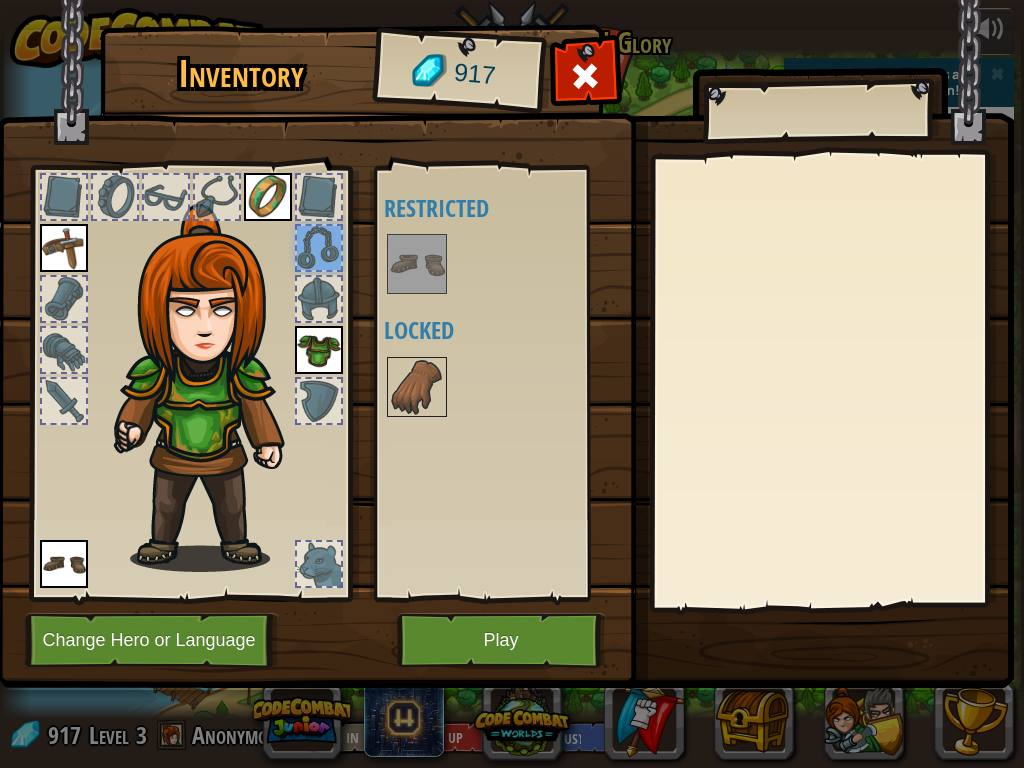 click at bounding box center [319, 248] 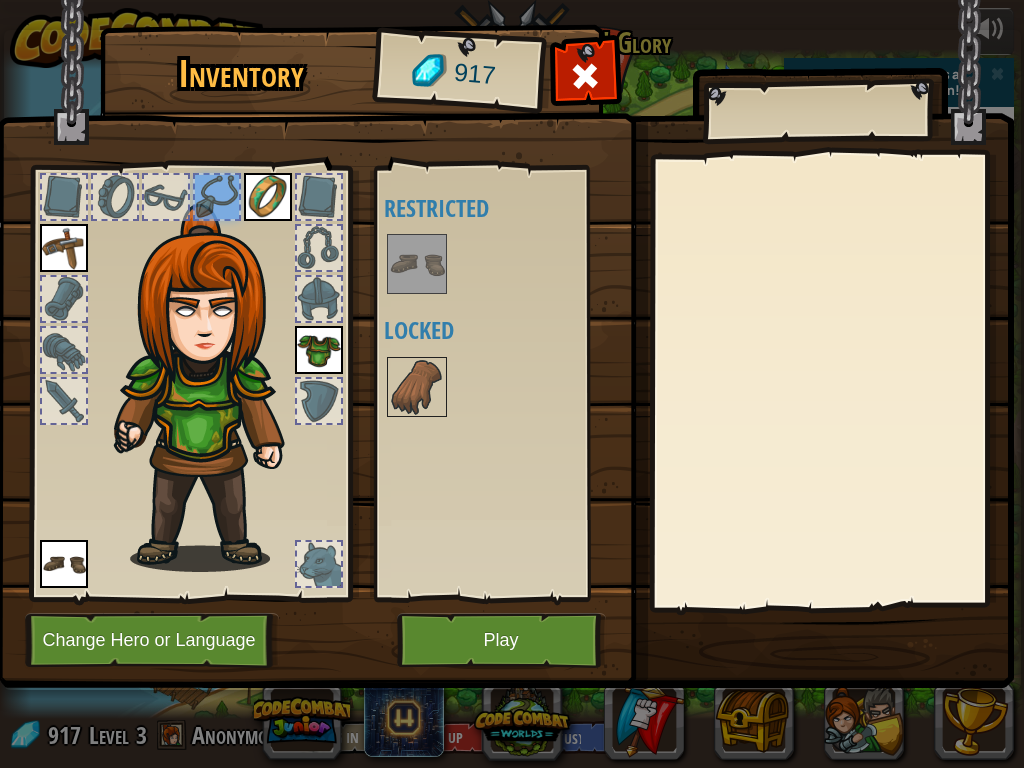 click at bounding box center (166, 197) 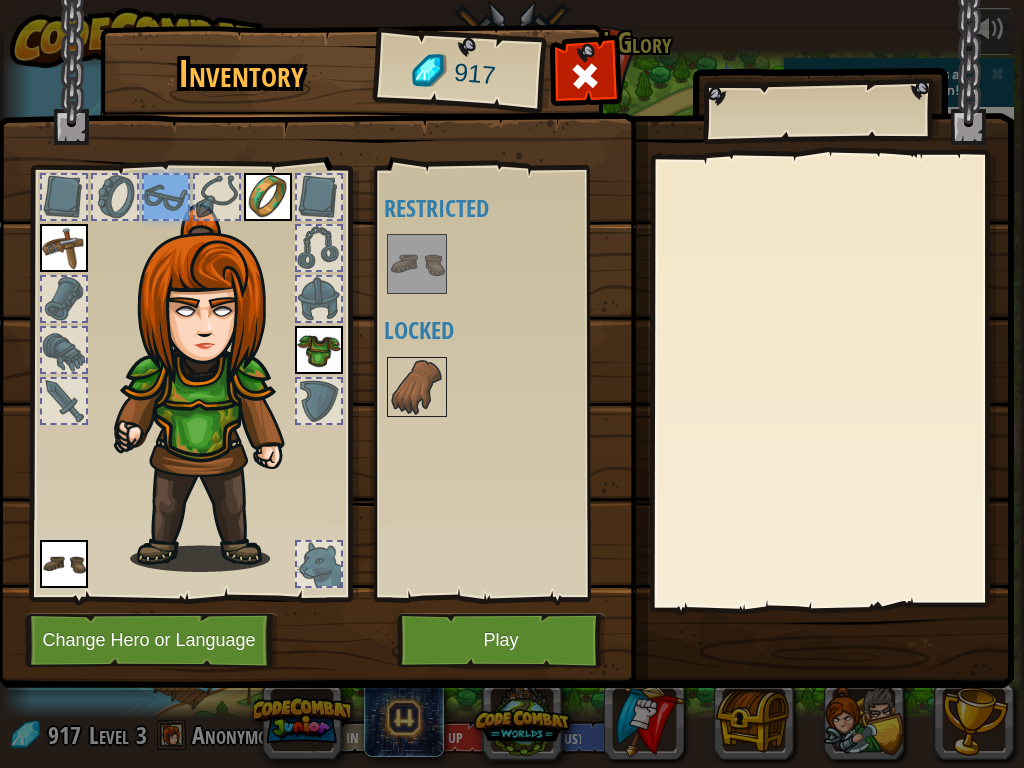 click at bounding box center (115, 197) 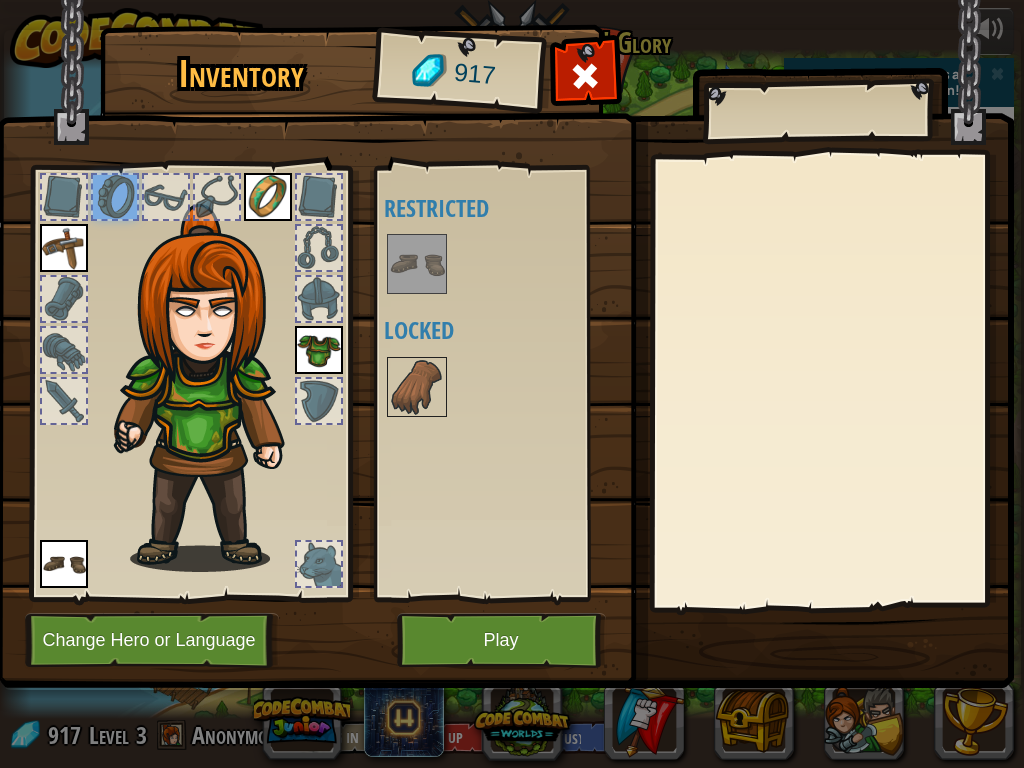 click at bounding box center [64, 197] 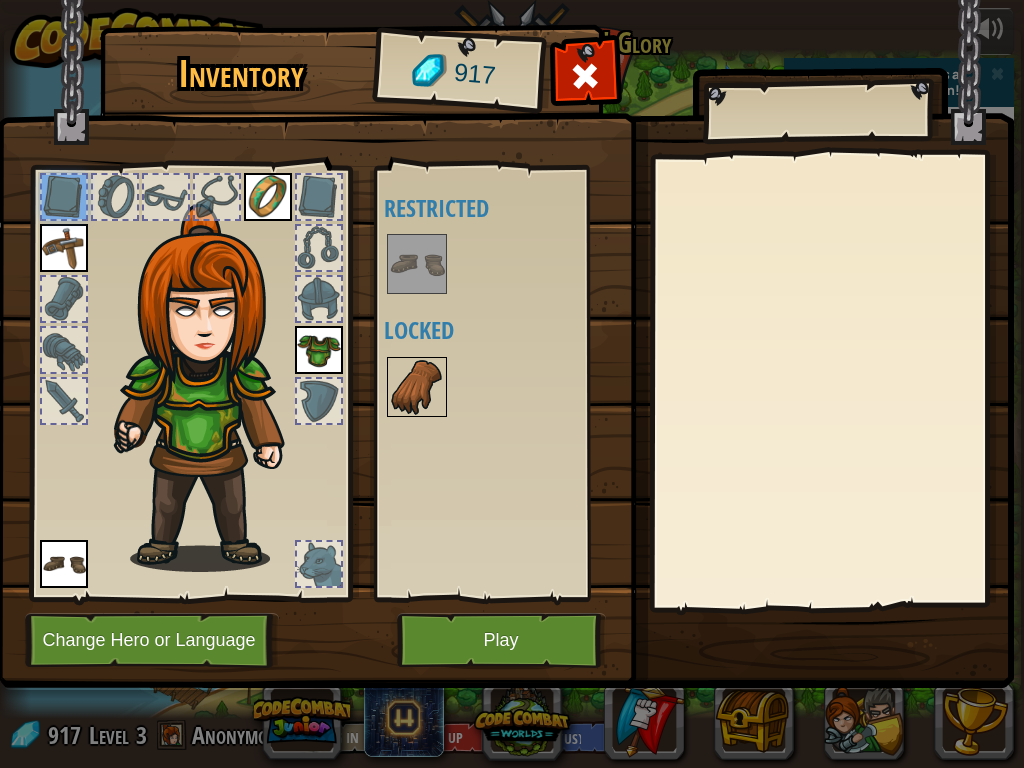 click at bounding box center [417, 387] 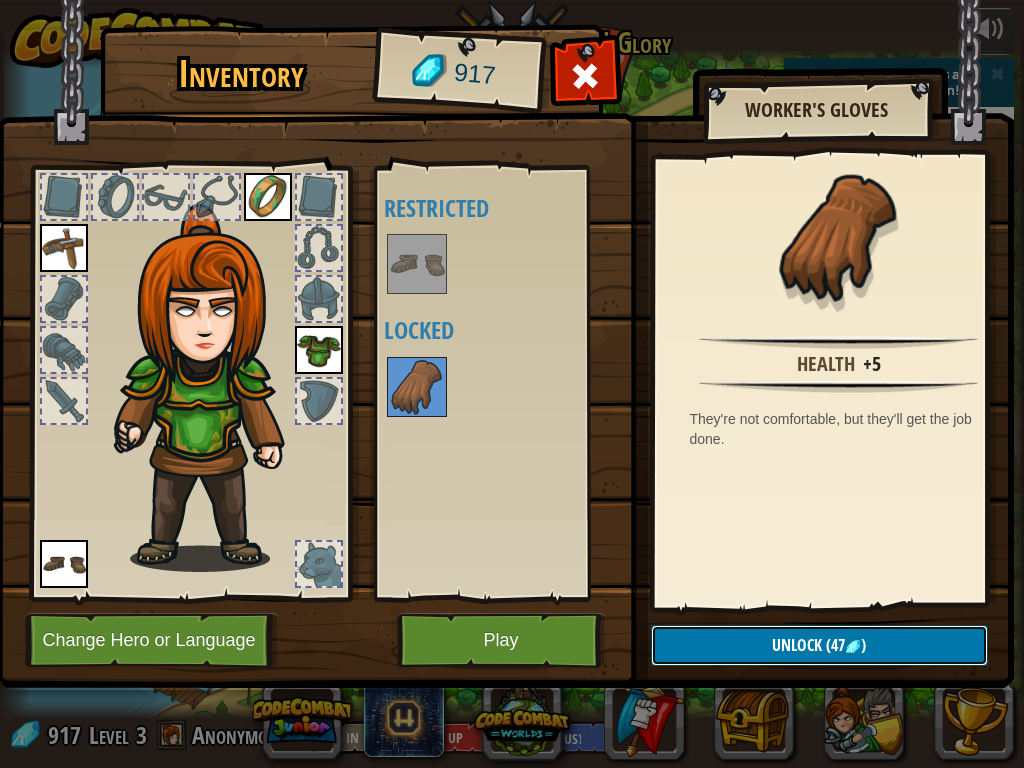 click on "(47" at bounding box center (833, 645) 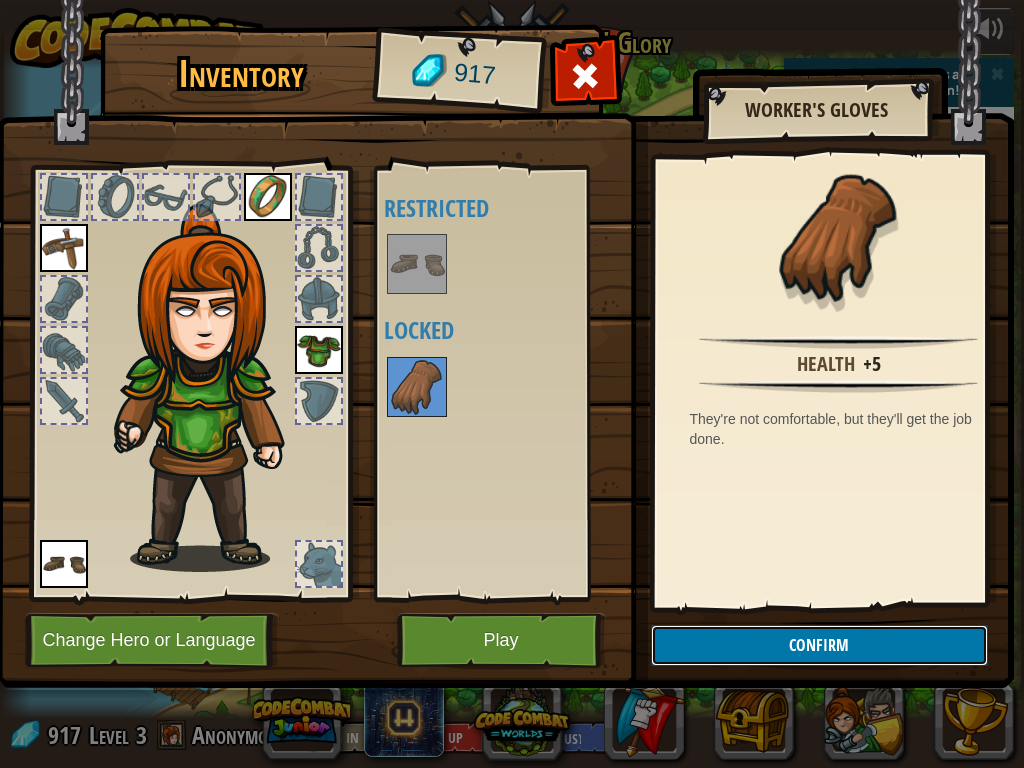 click on "Confirm" at bounding box center [819, 645] 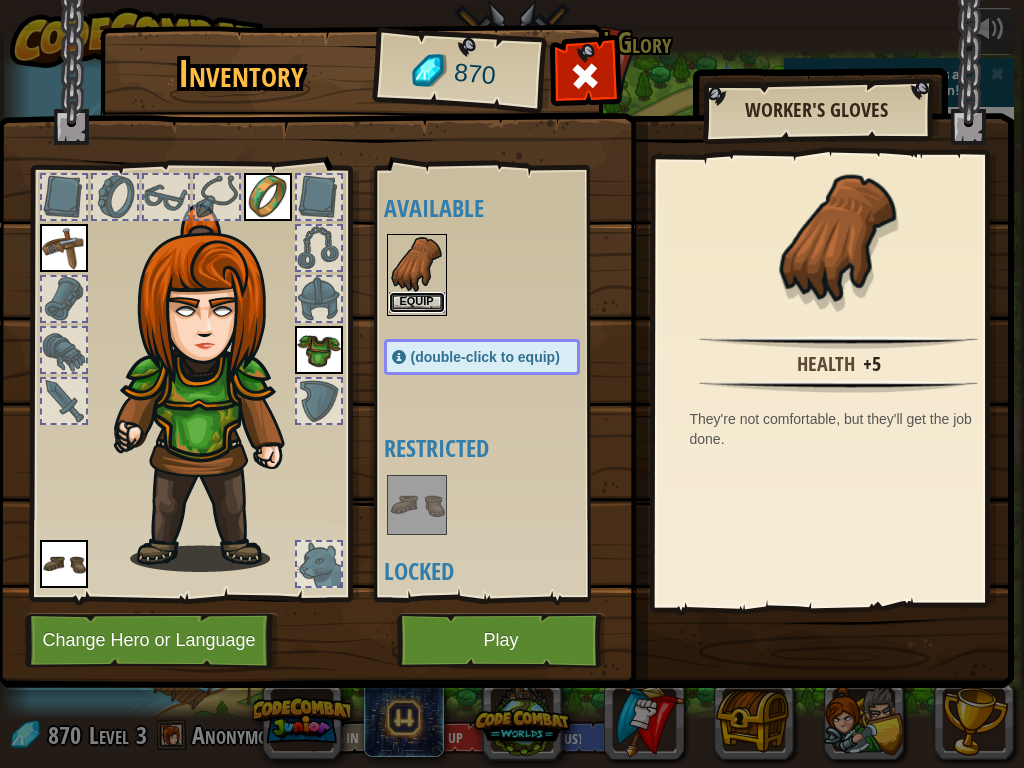 click on "Equip" at bounding box center [417, 302] 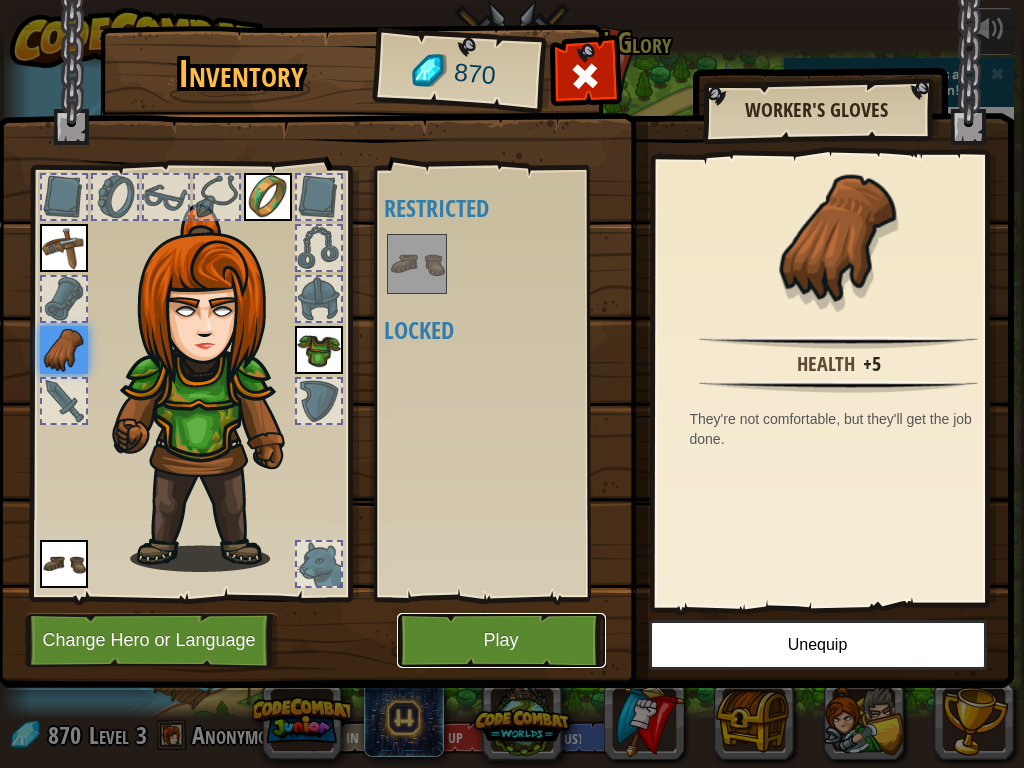 click on "Play" at bounding box center (501, 640) 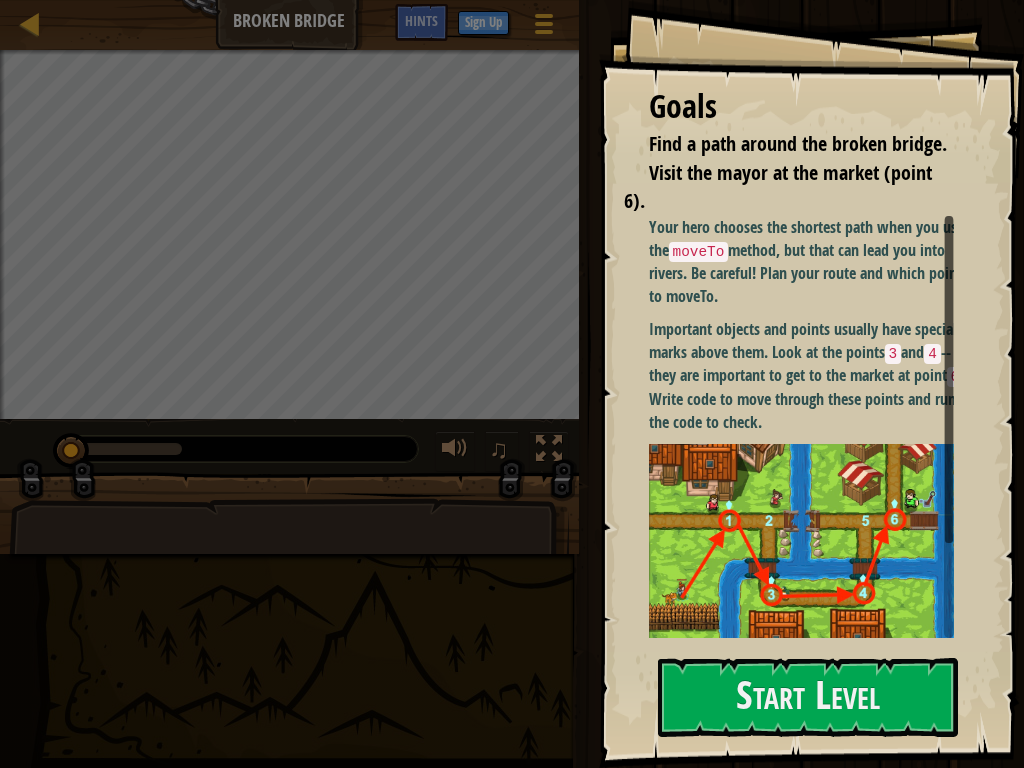 click on "Goals Find a path around the broken bridge. Visit the mayor at the market (point 6). Your hero chooses the shortest path when you use the  moveTo  method, but that can lead you into rivers. Be careful!
Plan your route and which points to moveTo.
Important objects and points usually have special marks above them.
Look at the points  3  and  4  -- they are important to get to the market at point  6 .
Write code to move through these points and run the code to check.
You can run your code as many times as you need. It doesn't hurt to try.
When you face a problem, break it down into small steps. Test your code in each step if you're unsure.
Start Level Error loading from server. Try refreshing the page. You'll need a subscription to play this level. Subscribe You'll need to join a course to play this level. Back to my courses Ask your teacher to assign a license to you so you can continue to play CodeCombat! Back to my courses This level is locked. Back to my courses" at bounding box center (811, 384) 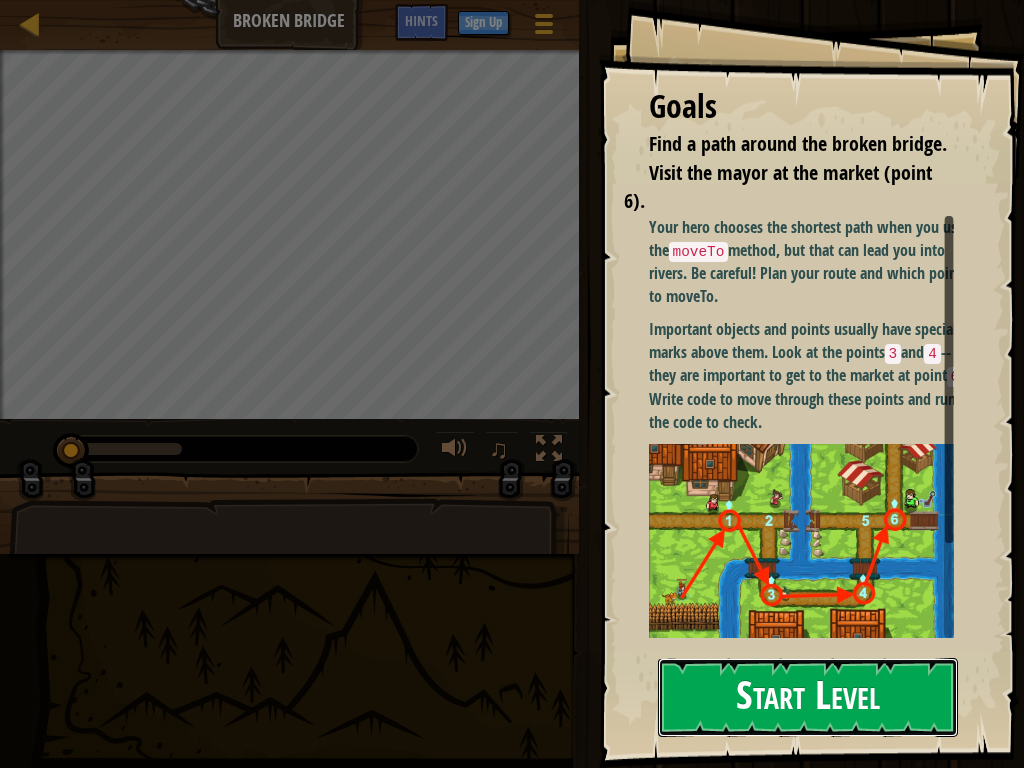 click on "Start Level" at bounding box center (808, 697) 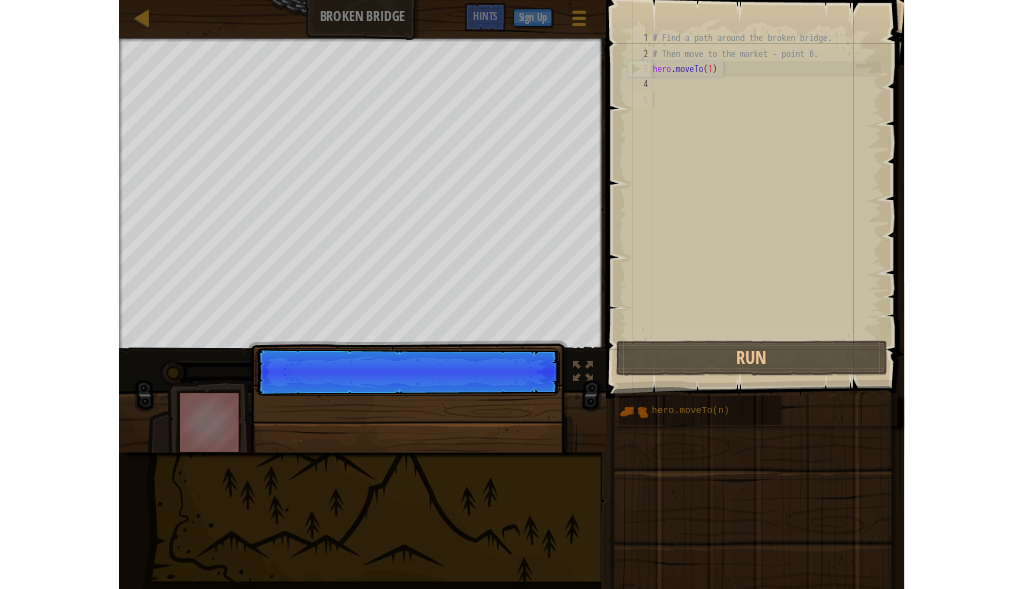 scroll, scrollTop: 9, scrollLeft: 0, axis: vertical 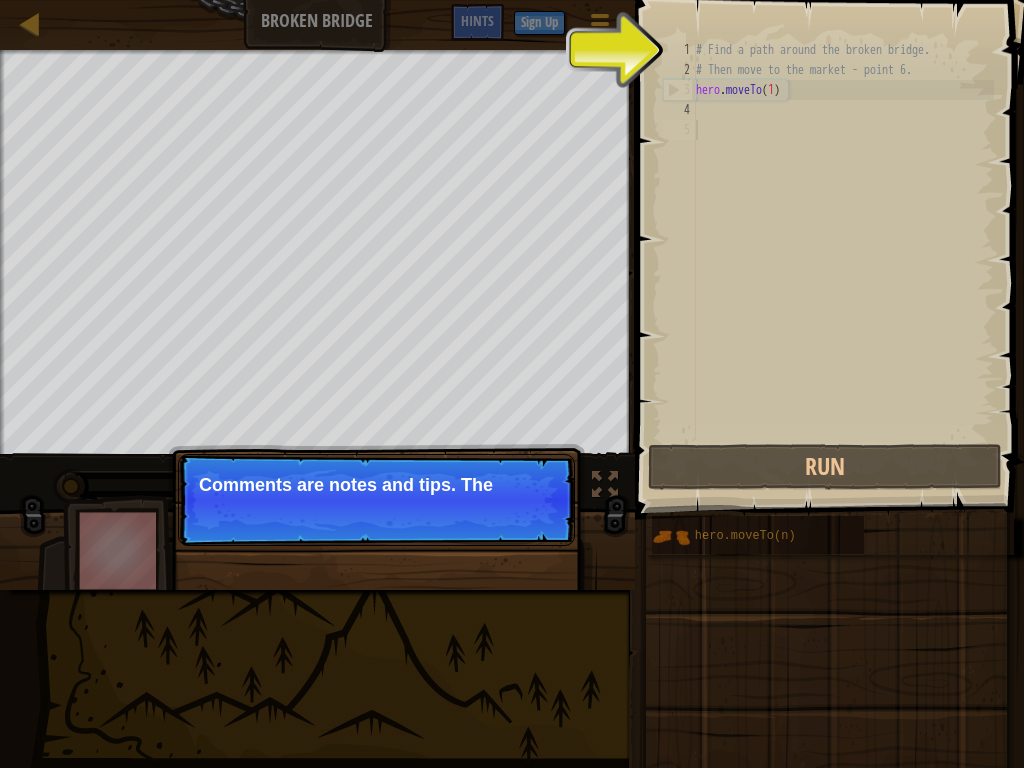 click on "Continue  Comments are notes and tips. The" at bounding box center (376, 500) 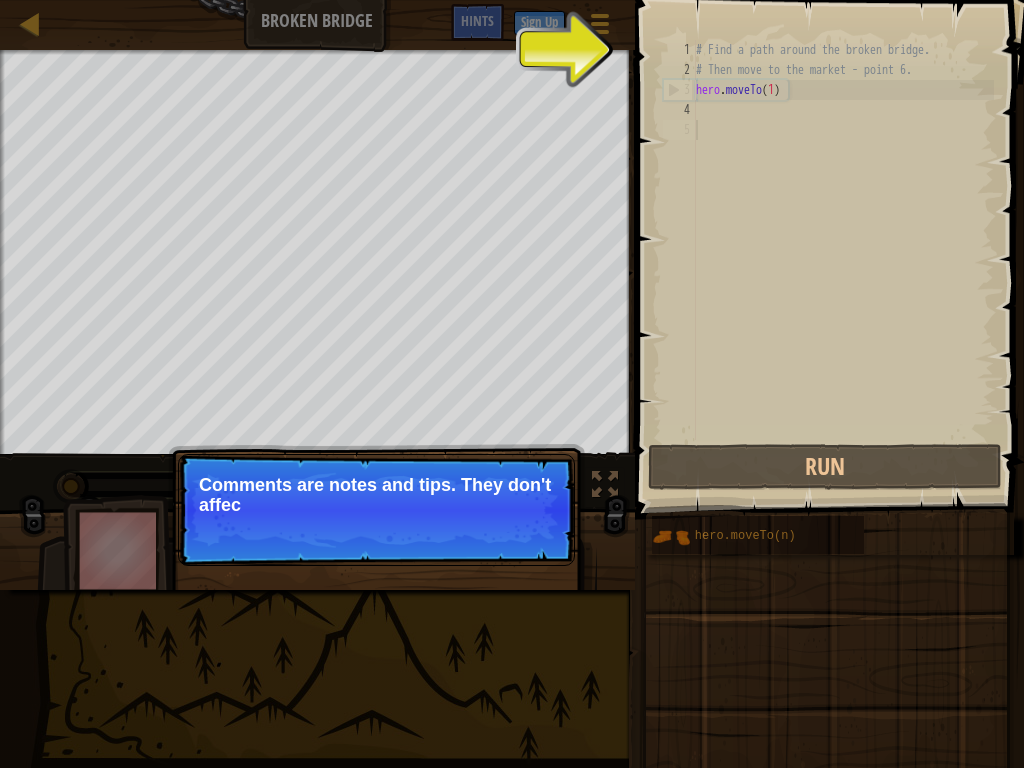 click on "1 2 3 4 5 # Find a path around the broken bridge. # Then move to the market - point 6. hero . moveTo ( 1 )     הההההההההההההההההההההההההההההההההההההההההההההההההההההההההההההההההההההההההההההההההההההההההההההההההההההההההההההההההההההההההההההההההההההההההההההההההההההההההההההההההההההההההההההההההההההההההההההההההההההההההההההההההההההההההההההההההההההההההההההההההההההההההההההההה XXXXXXXXXXXXXXXXXXXXXXXXXXXXXXXXXXXXXXXXXXXXXXXXXXXXXXXXXXXXXXXXXXXXXXXXXXXXXXXXXXXXXXXXXXXXXXXXXXXXXXXXXXXXXXXXXXXXXXXXXXXXXXXXXXXXXXXXXXXXXXXXXXXXXXXXXXXXXXXXXXXXXXXXXXXXXXXXXXXXXXXXXXXXXXXXXXXXXXXXXXXXXXXXXXXXXXXXXXXXXXXXXXXXXXXXXXXXXXXXXXXXXXXXXXXXXXXX" at bounding box center (826, 240) 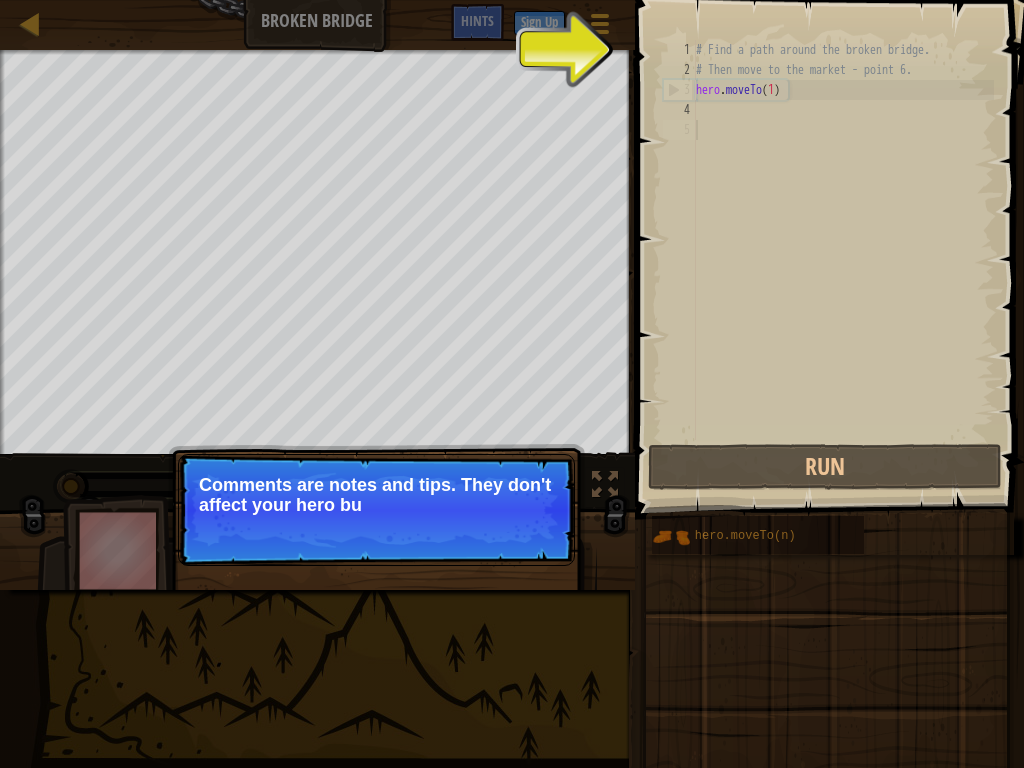 click on "1 2 3 4 5 # Find a path around the broken bridge. # Then move to the market - point 6. hero . moveTo ( 1 )     הההההההההההההההההההההההההההההההההההההההההההההההההההההההההההההההההההההההההההההההההההההההההההההההההההההההההההההההההההההההההההההההההההההההההההההההההההההההההההההההההההההההההההההההההההההההההההההההההההההההההההההההההההההההההההההההההההההההההההההההההההההההההההההההה XXXXXXXXXXXXXXXXXXXXXXXXXXXXXXXXXXXXXXXXXXXXXXXXXXXXXXXXXXXXXXXXXXXXXXXXXXXXXXXXXXXXXXXXXXXXXXXXXXXXXXXXXXXXXXXXXXXXXXXXXXXXXXXXXXXXXXXXXXXXXXXXXXXXXXXXXXXXXXXXXXXXXXXXXXXXXXXXXXXXXXXXXXXXXXXXXXXXXXXXXXXXXXXXXXXXXXXXXXXXXXXXXXXXXXXXXXXXXXXXXXXXXXXXXXXXXXXX" at bounding box center (826, 240) 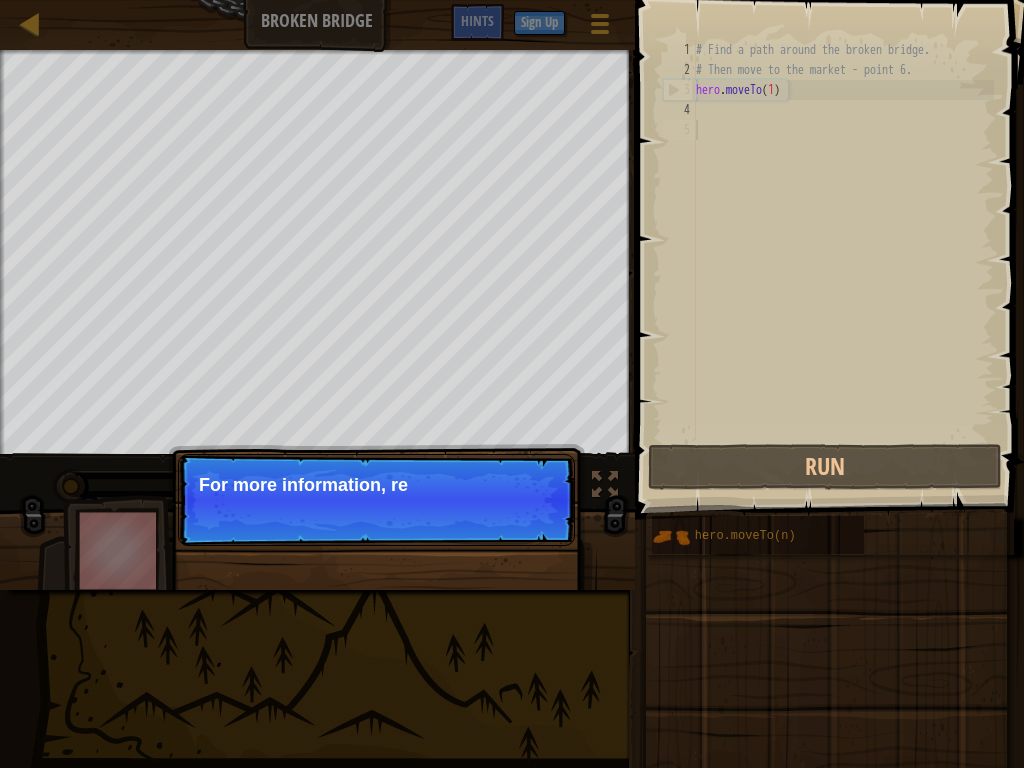 click on "Continue  For more information, re" at bounding box center (376, 500) 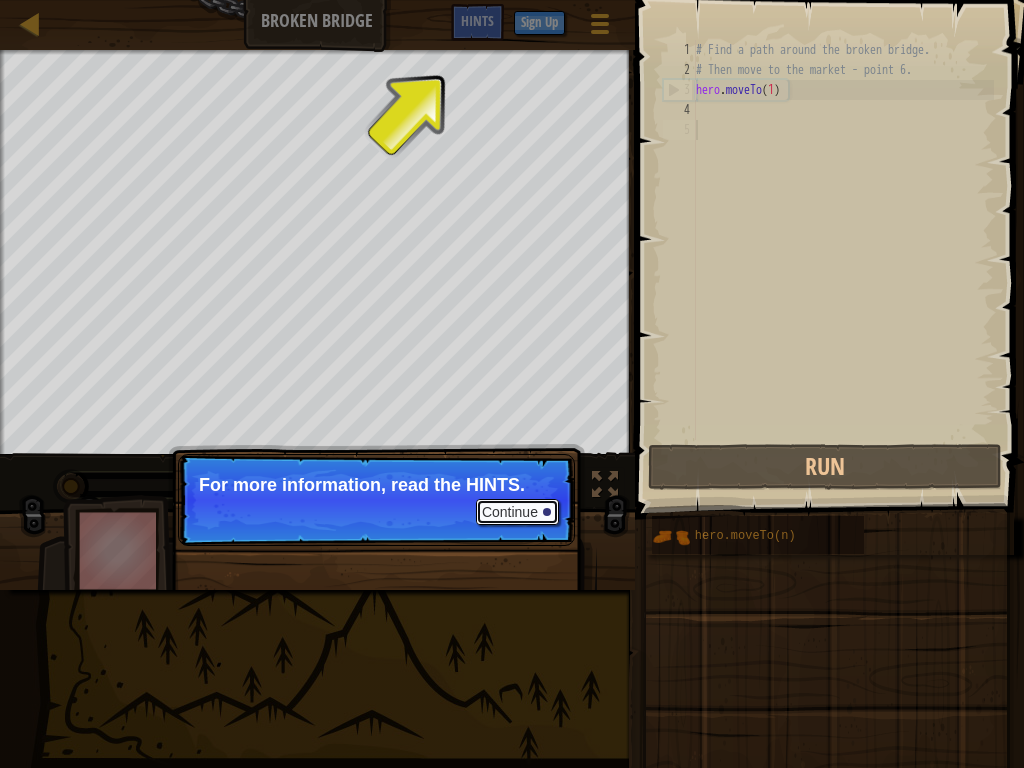 click on "Continue" at bounding box center [517, 512] 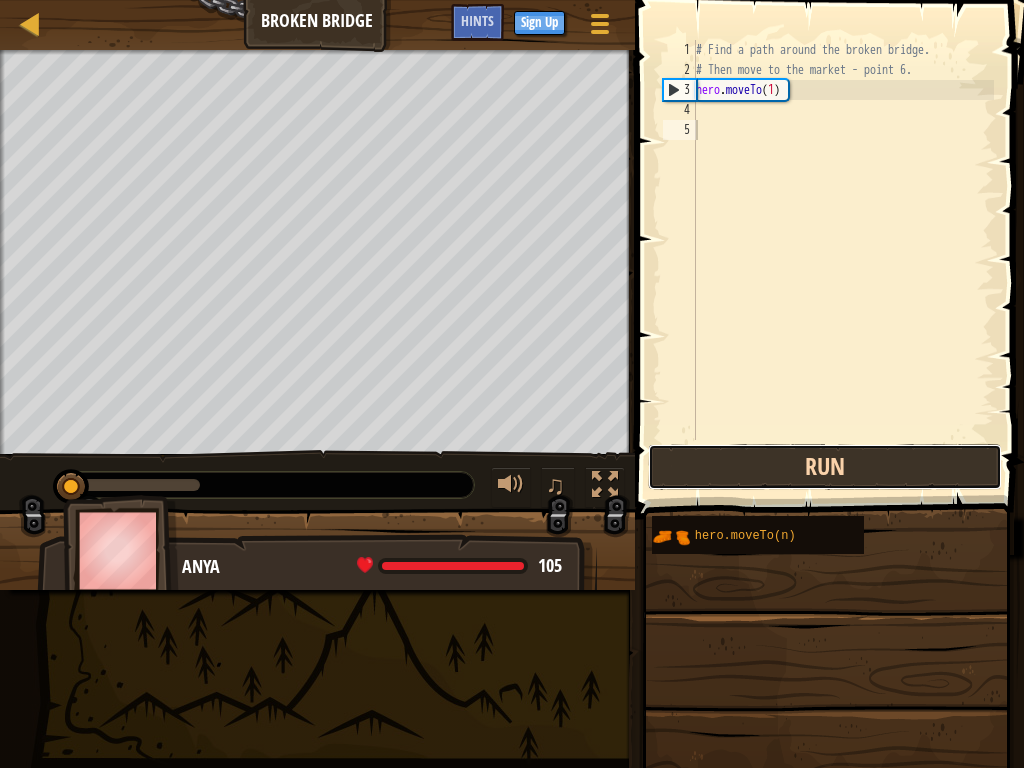click on "Run" at bounding box center (825, 467) 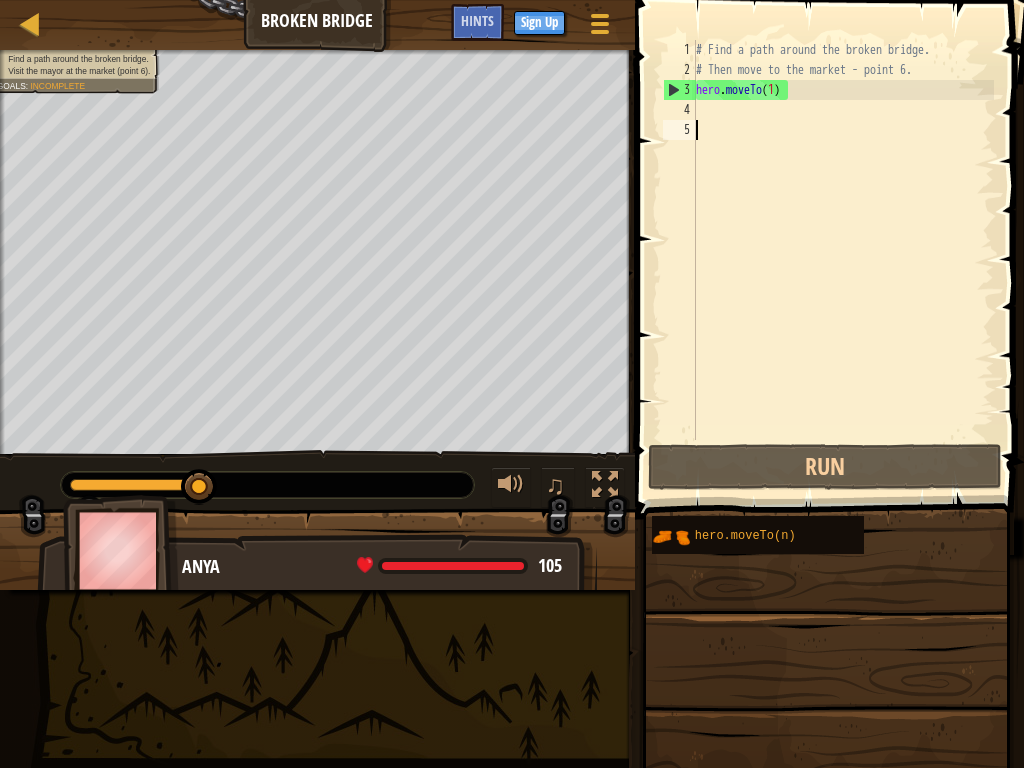 click on "# Find a path around the broken bridge. # Then move to the market - point 6. hero . moveTo ( 1 )" at bounding box center [843, 260] 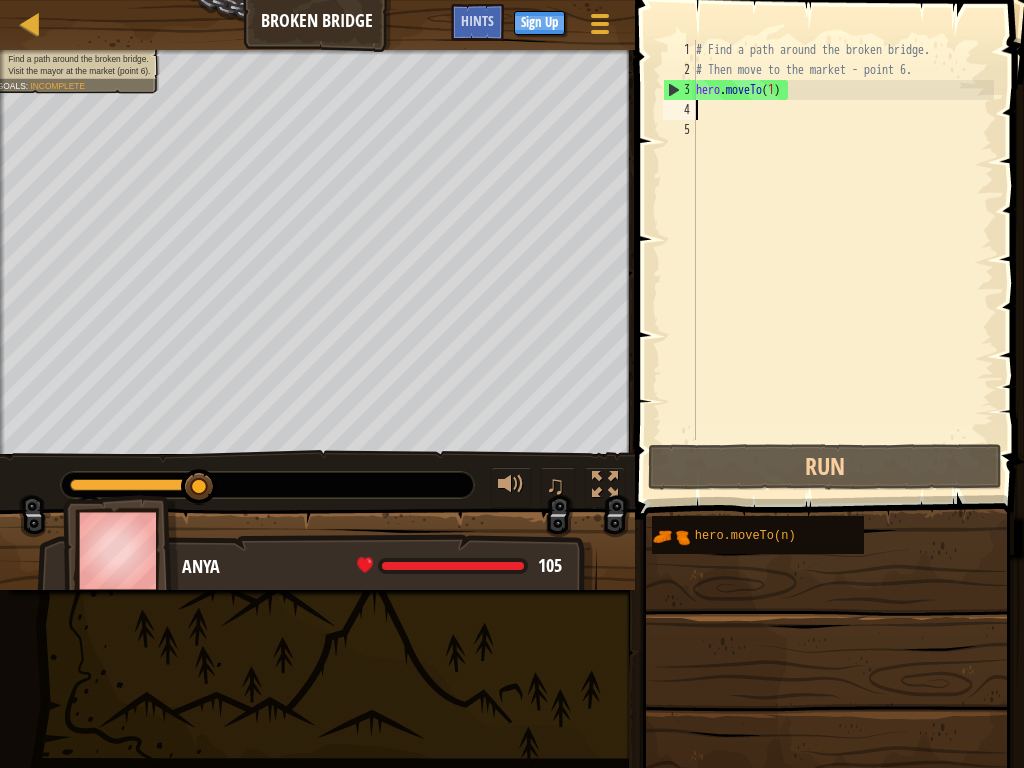 click on "# Find a path around the broken bridge. # Then move to the market - point 6. hero . moveTo ( 1 )" at bounding box center [843, 260] 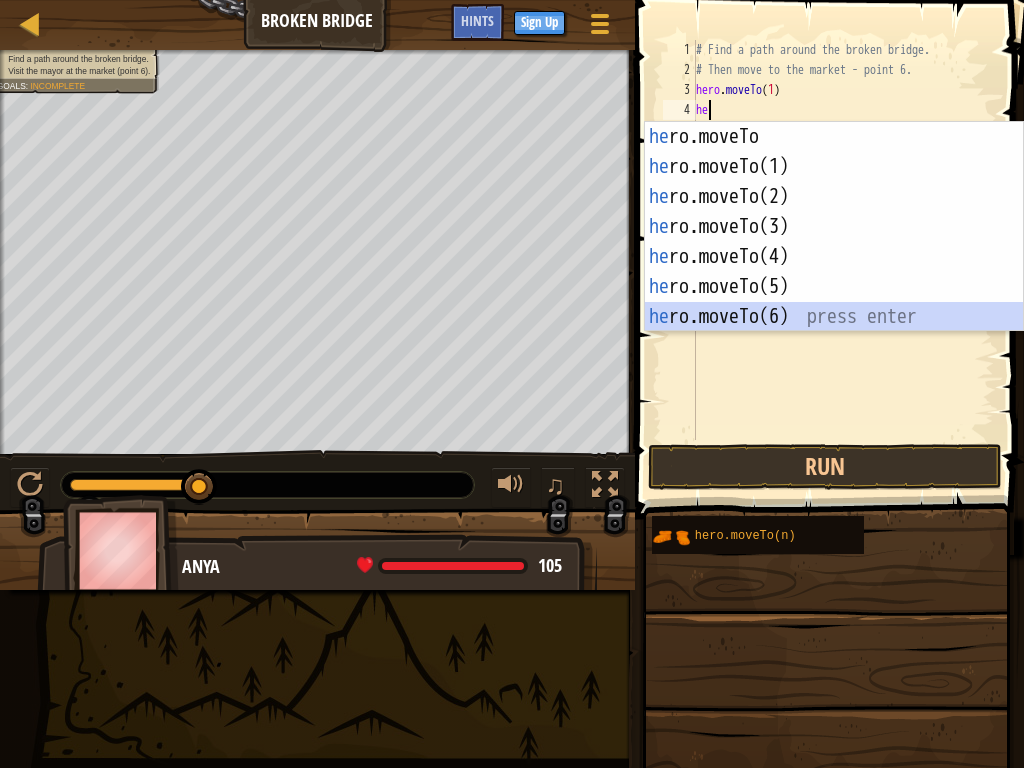click on "he ro.moveTo press enter he ro.moveTo(1) press enter he ro.moveTo(2) press enter he ro.moveTo(3) press enter he ro.moveTo(4) press enter he ro.moveTo(5) press enter he ro.moveTo(6) press enter" at bounding box center (834, 257) 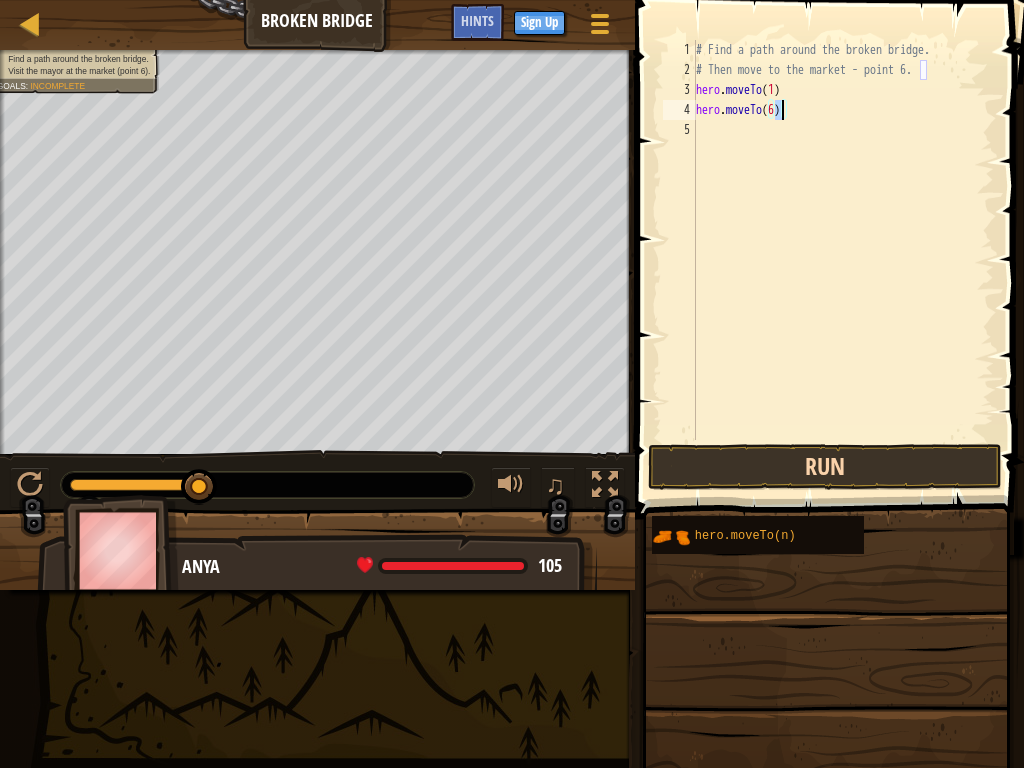 type on "hero.moveTo(6)" 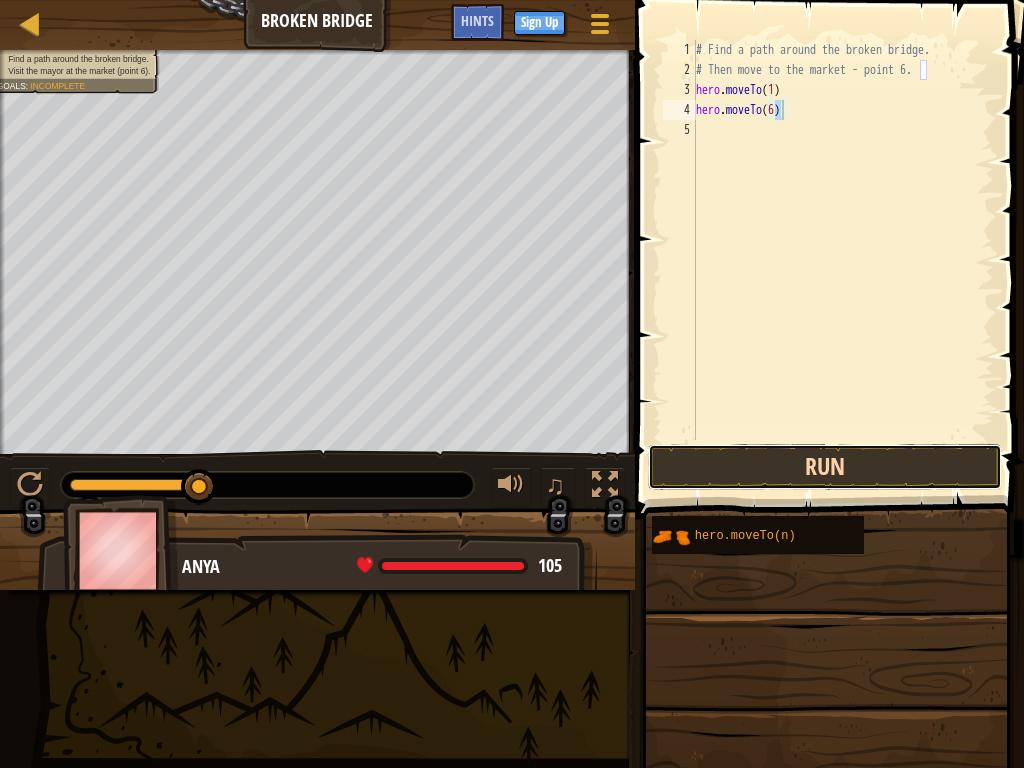 click on "Run" at bounding box center (825, 467) 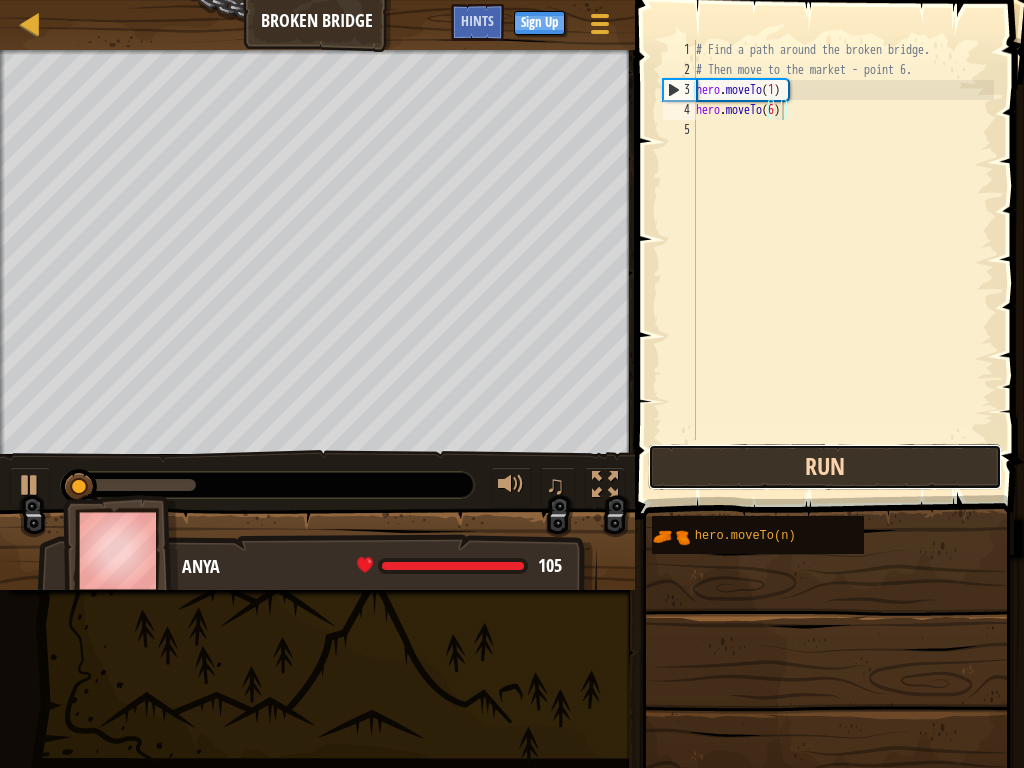 click on "Run" at bounding box center (825, 467) 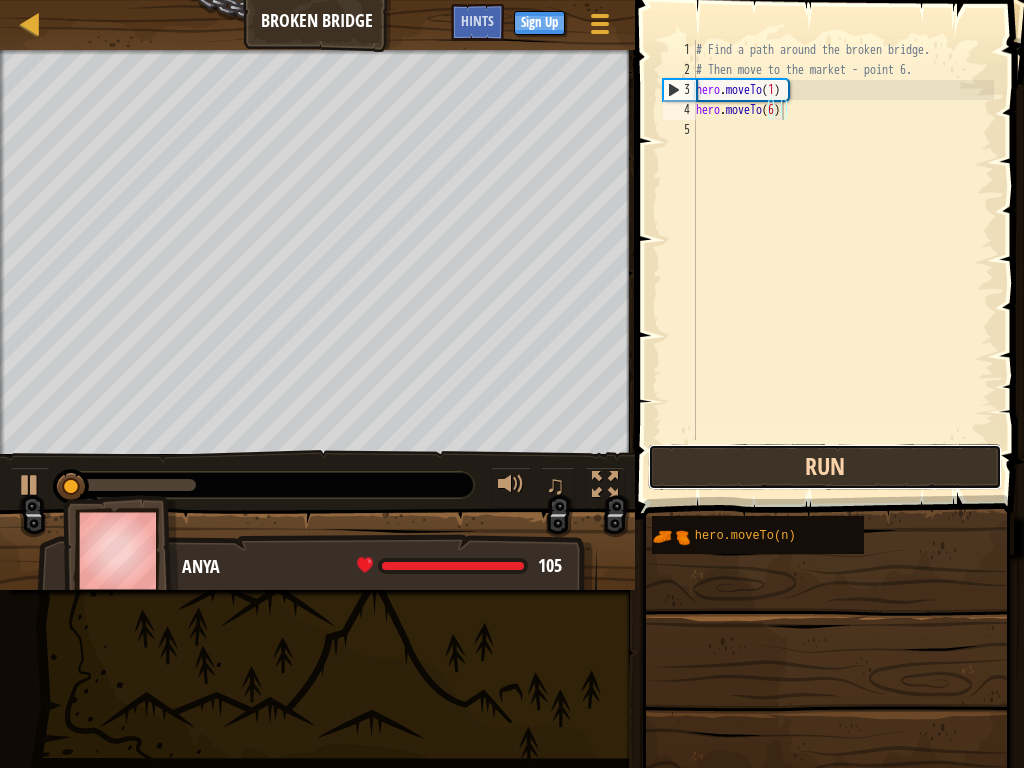 click on "Run" at bounding box center (825, 467) 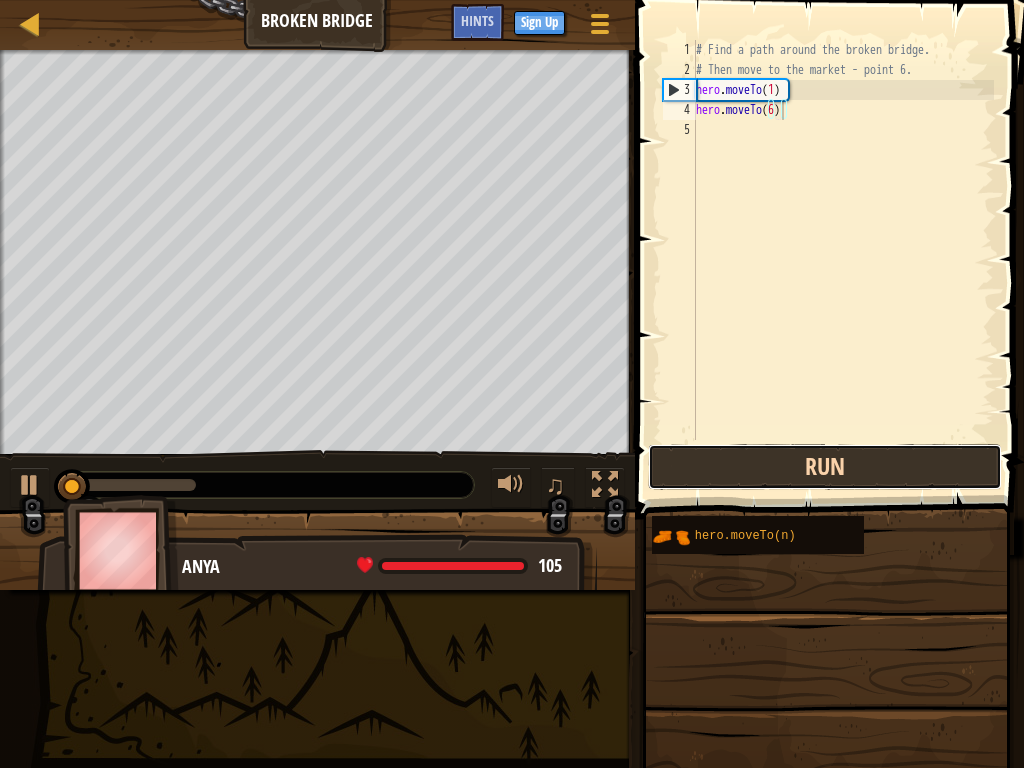 click on "Run" at bounding box center (825, 467) 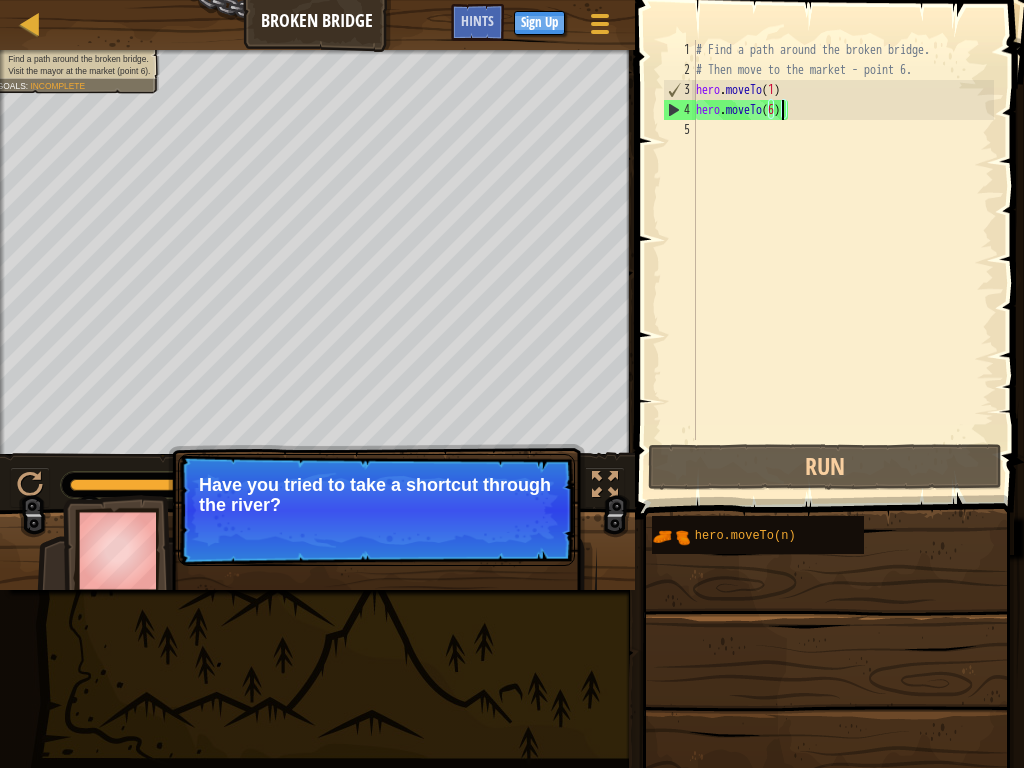 click on "Have you tried to take a shortcut through the river?" at bounding box center (376, 495) 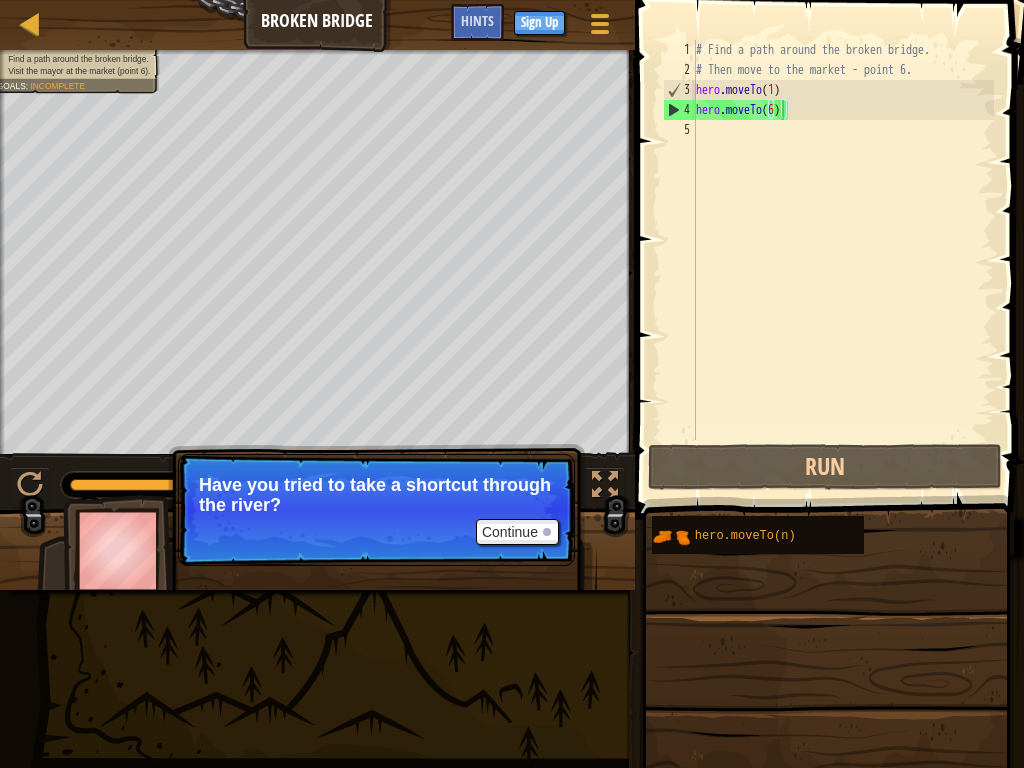 click on "Have you tried to take a shortcut through the river?" at bounding box center [376, 495] 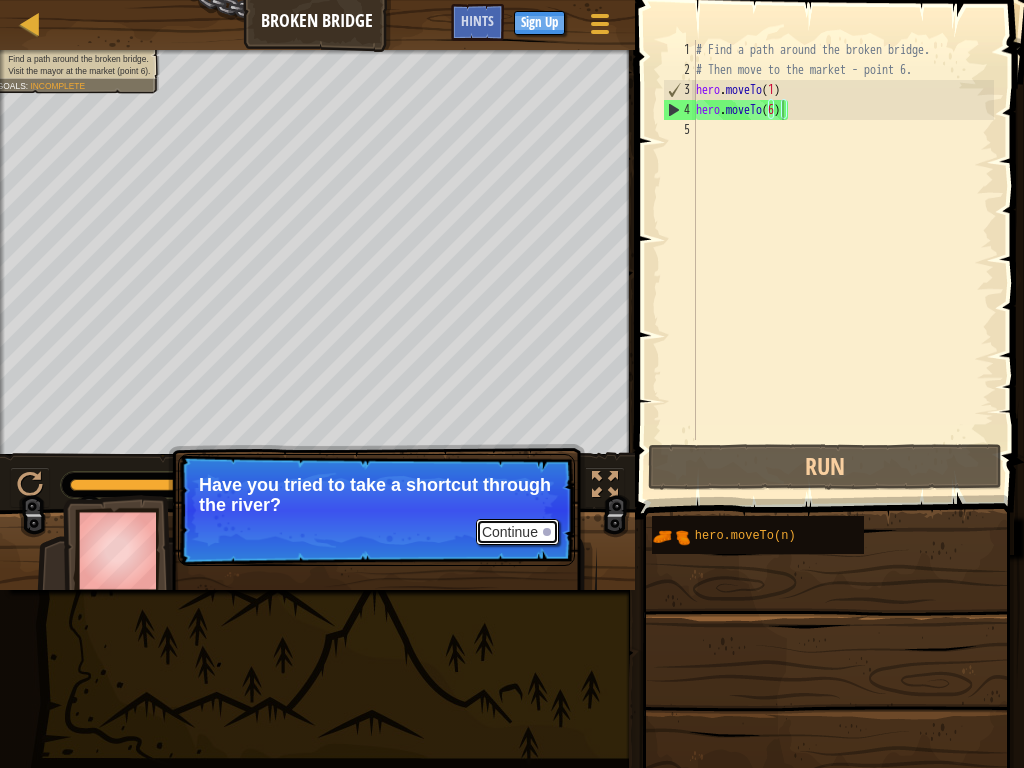 click on "Continue" at bounding box center (517, 532) 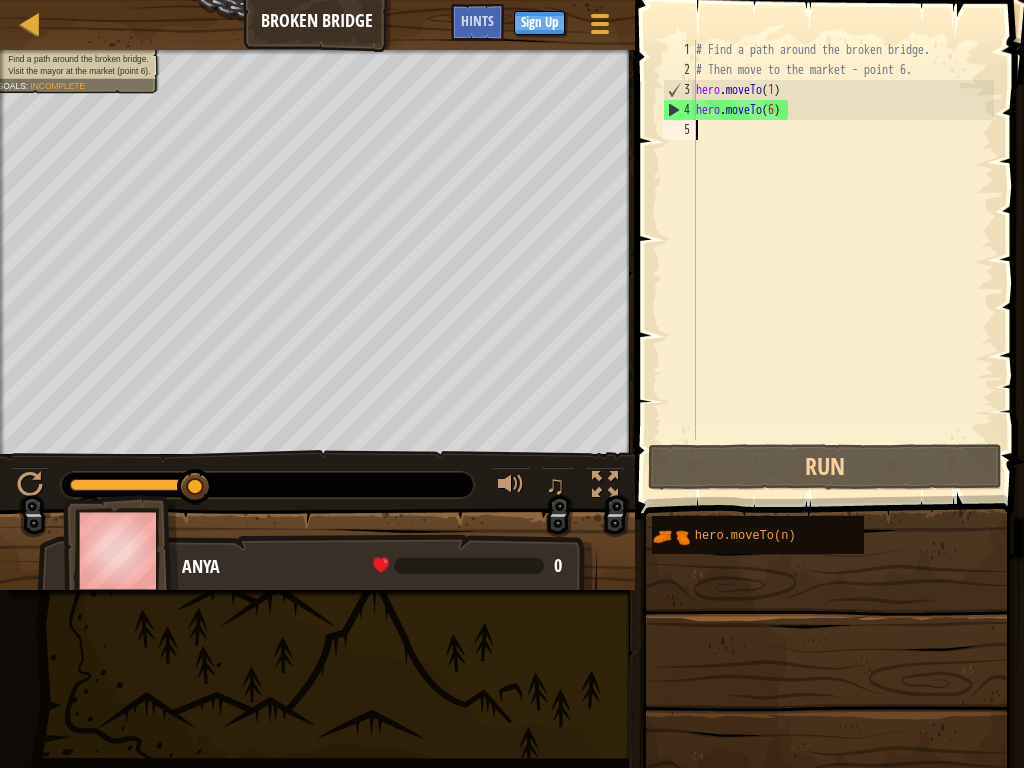 click on "# Find a path around the broken bridge. # Then move to the market - point 6. hero . moveTo ( 1 ) hero . moveTo ( 6 )" at bounding box center (843, 260) 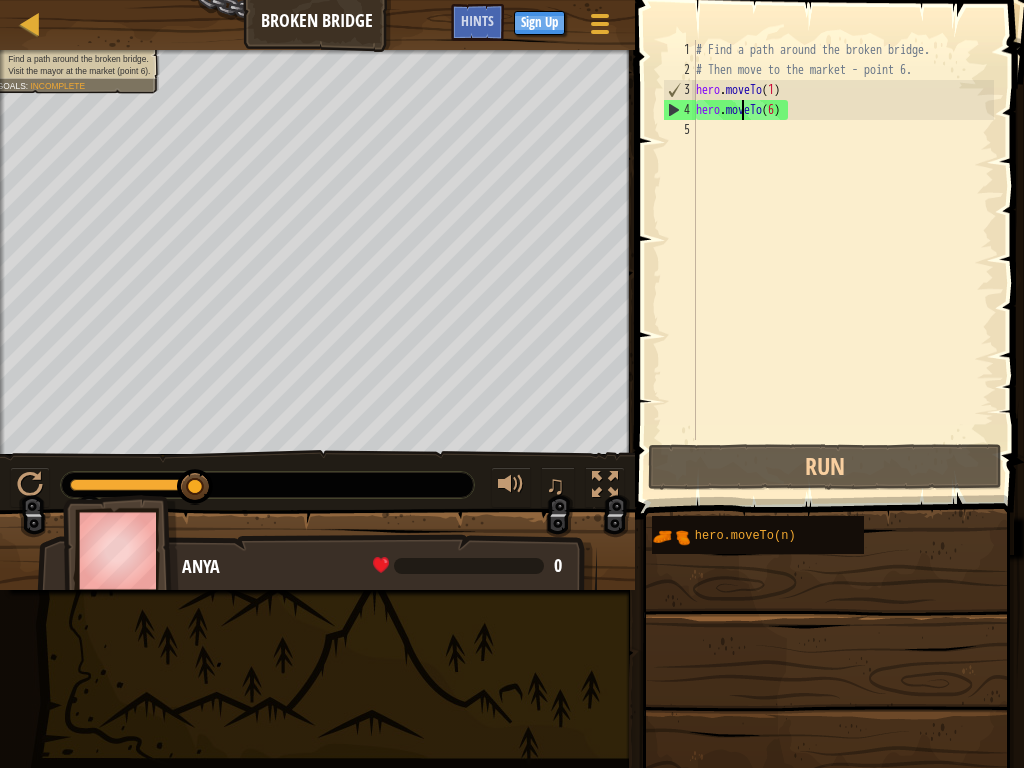 click on "# Find a path around the broken bridge. # Then move to the market - point 6. hero . moveTo ( 1 ) hero . moveTo ( 6 )" at bounding box center [843, 260] 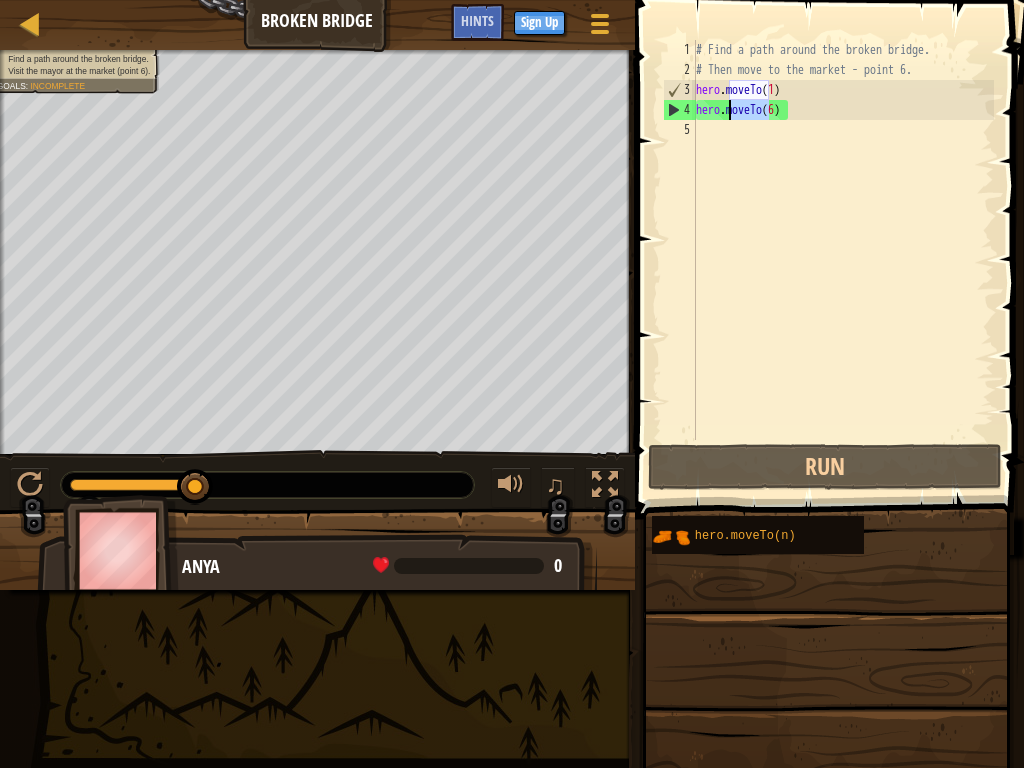 click on "# Find a path around the broken bridge. # Then move to the market - point 6. hero . moveTo ( 1 ) hero . moveTo ( 6 )" at bounding box center [843, 260] 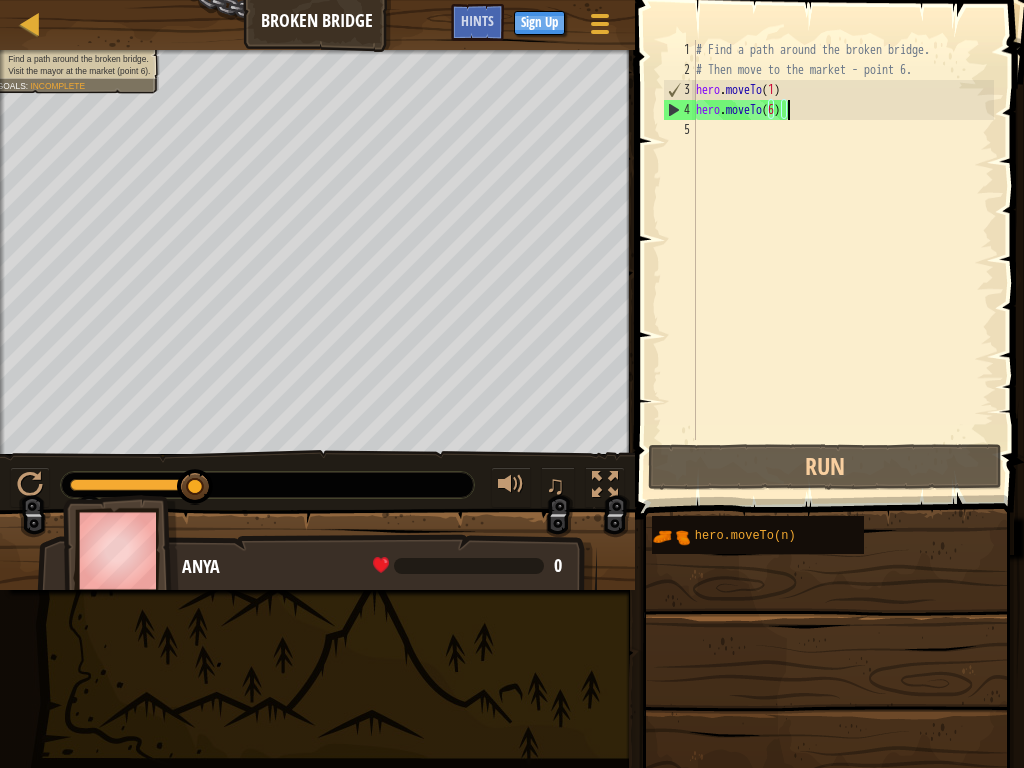 click on "# Find a path around the broken bridge. # Then move to the market - point 6. hero . moveTo ( 1 ) hero . moveTo ( 6 )" at bounding box center (843, 260) 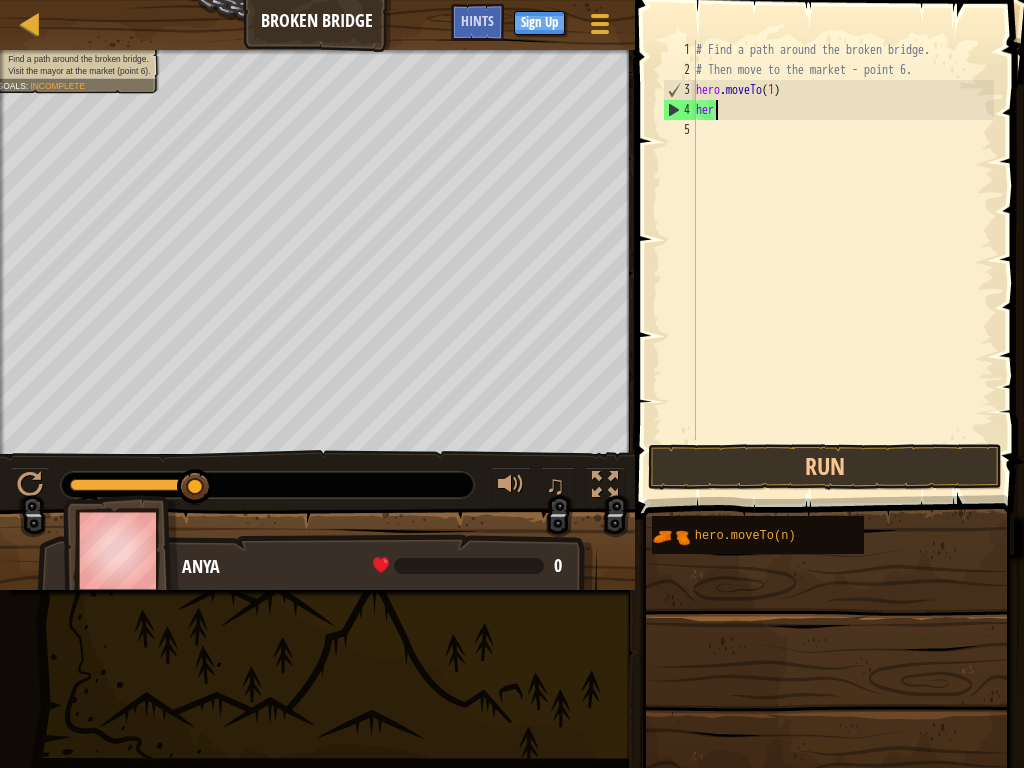 type on "h" 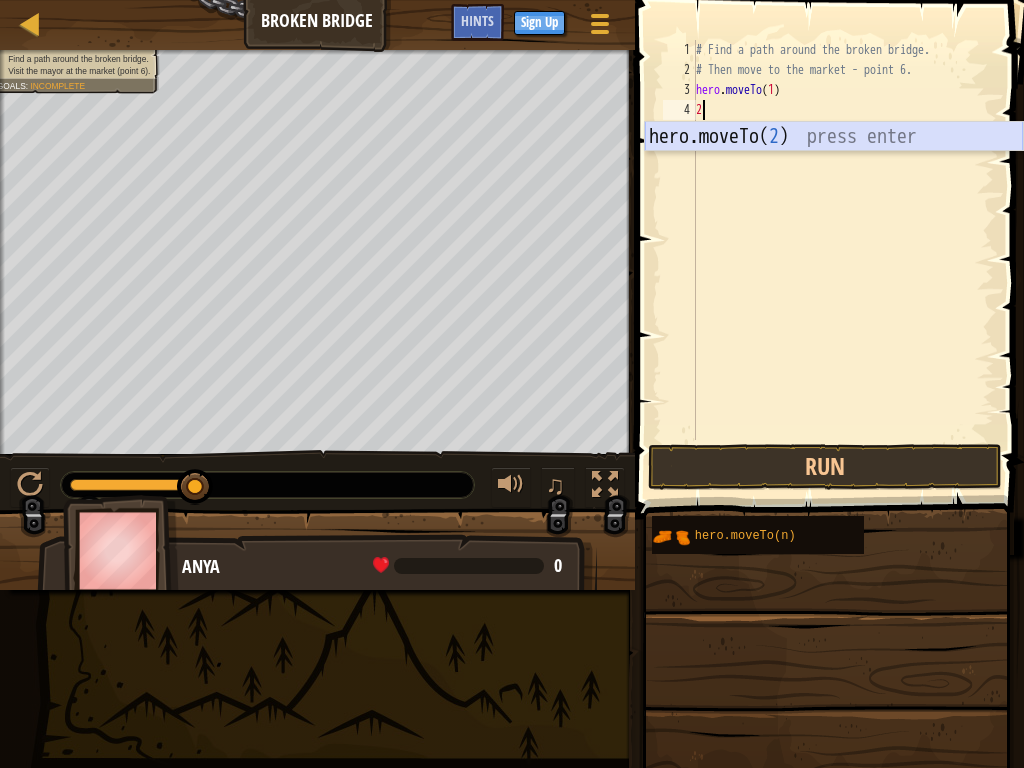 click on "hero.moveTo( 2 ) press enter" at bounding box center (834, 167) 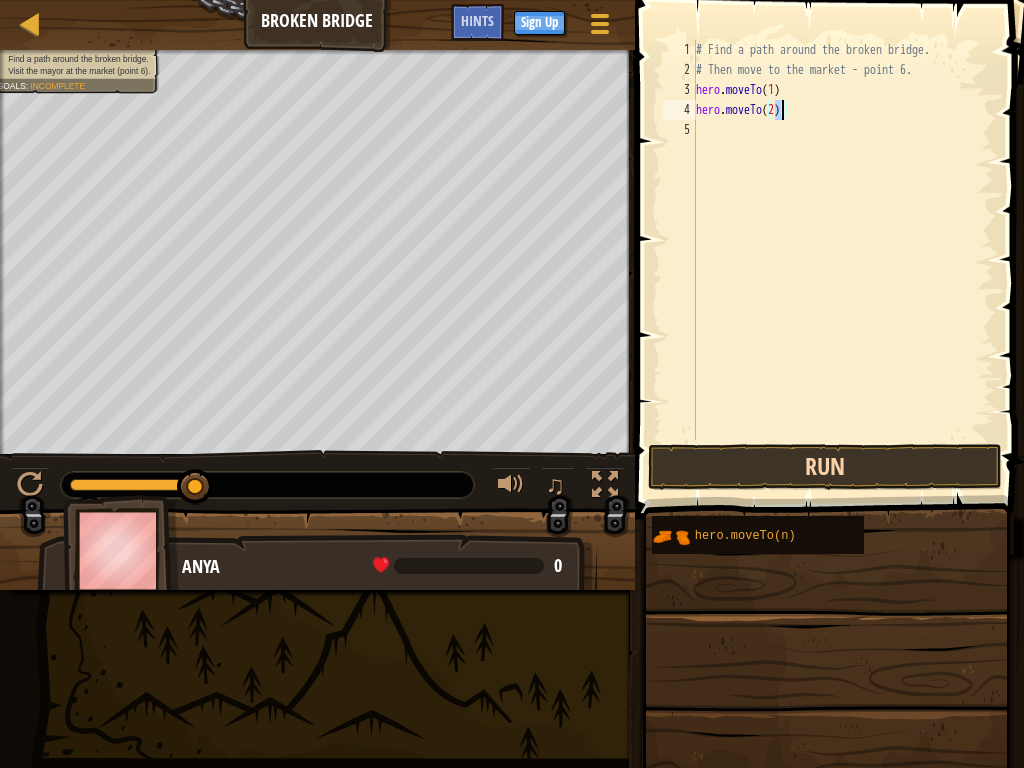 type on "hero.moveTo(2)" 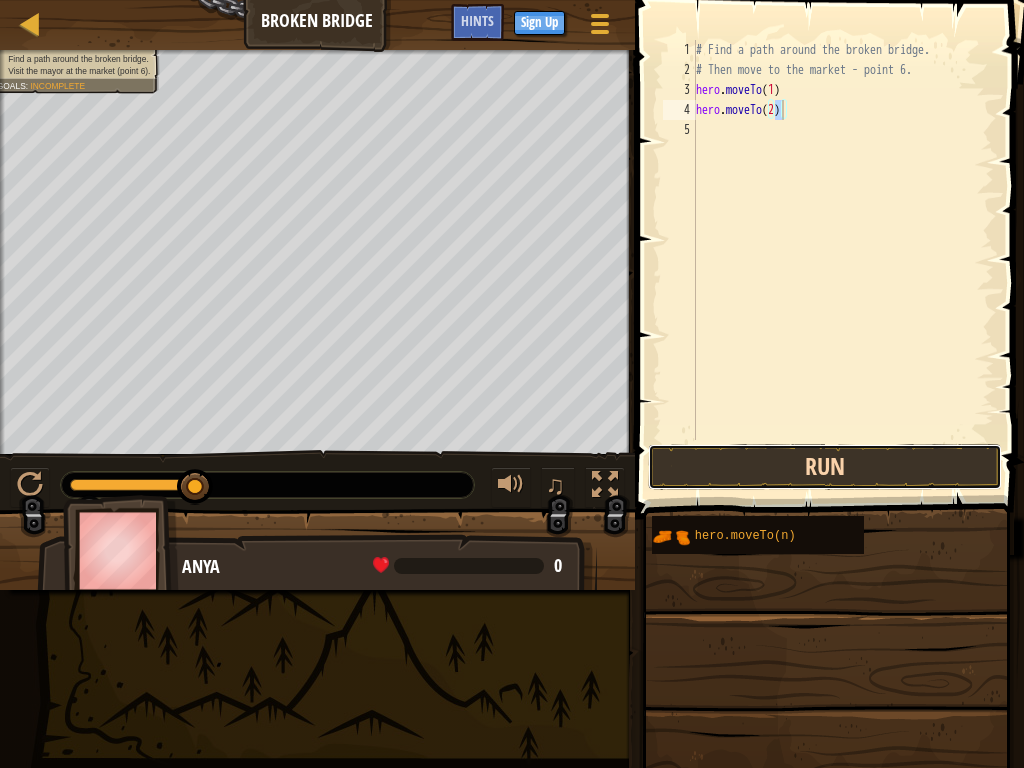 click on "Run" at bounding box center (825, 467) 